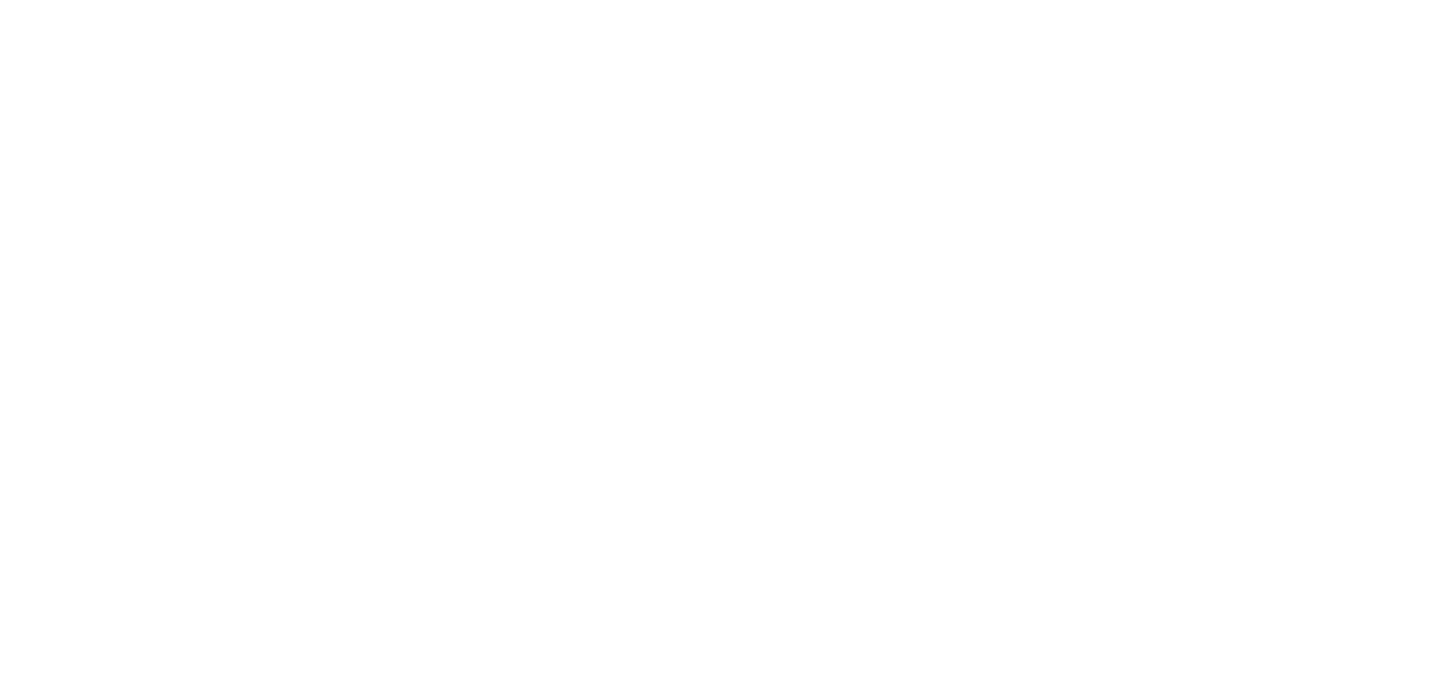 scroll, scrollTop: 0, scrollLeft: 0, axis: both 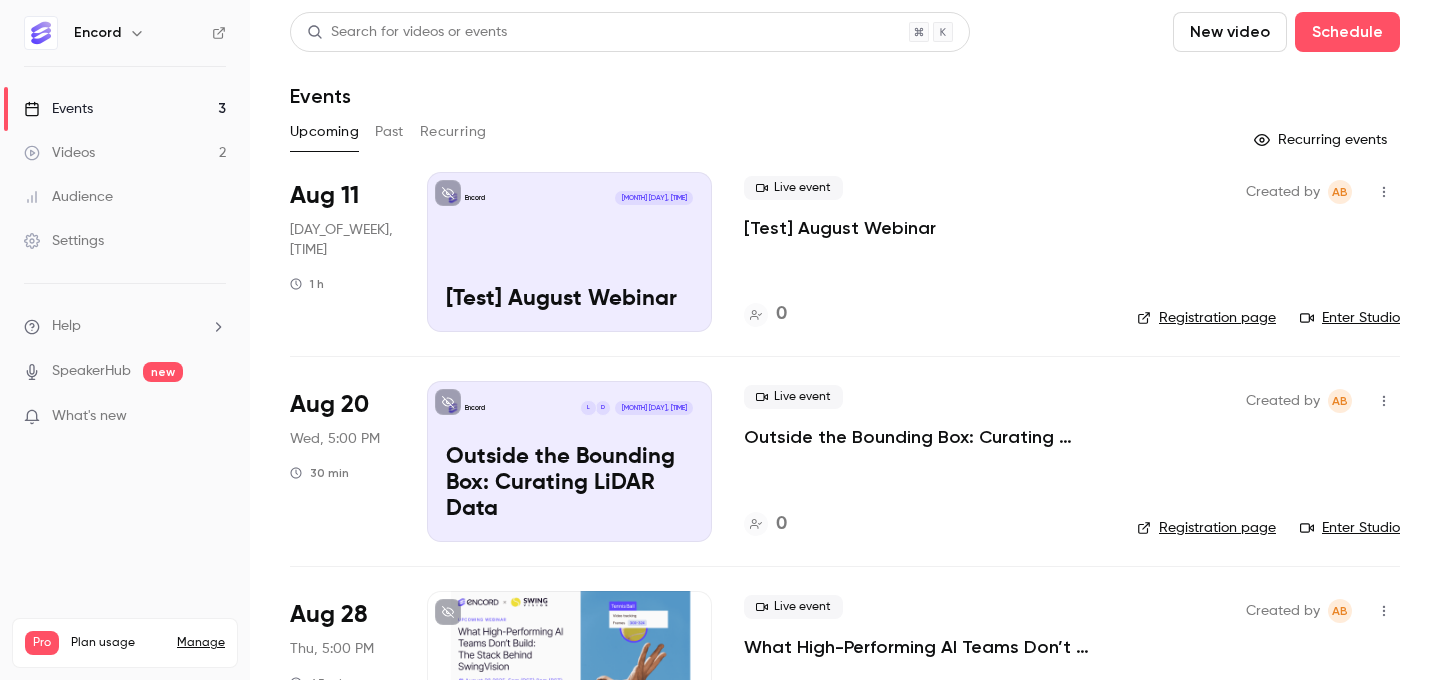 click on "Outside the Bounding Box: Curating LiDAR Data" at bounding box center (924, 437) 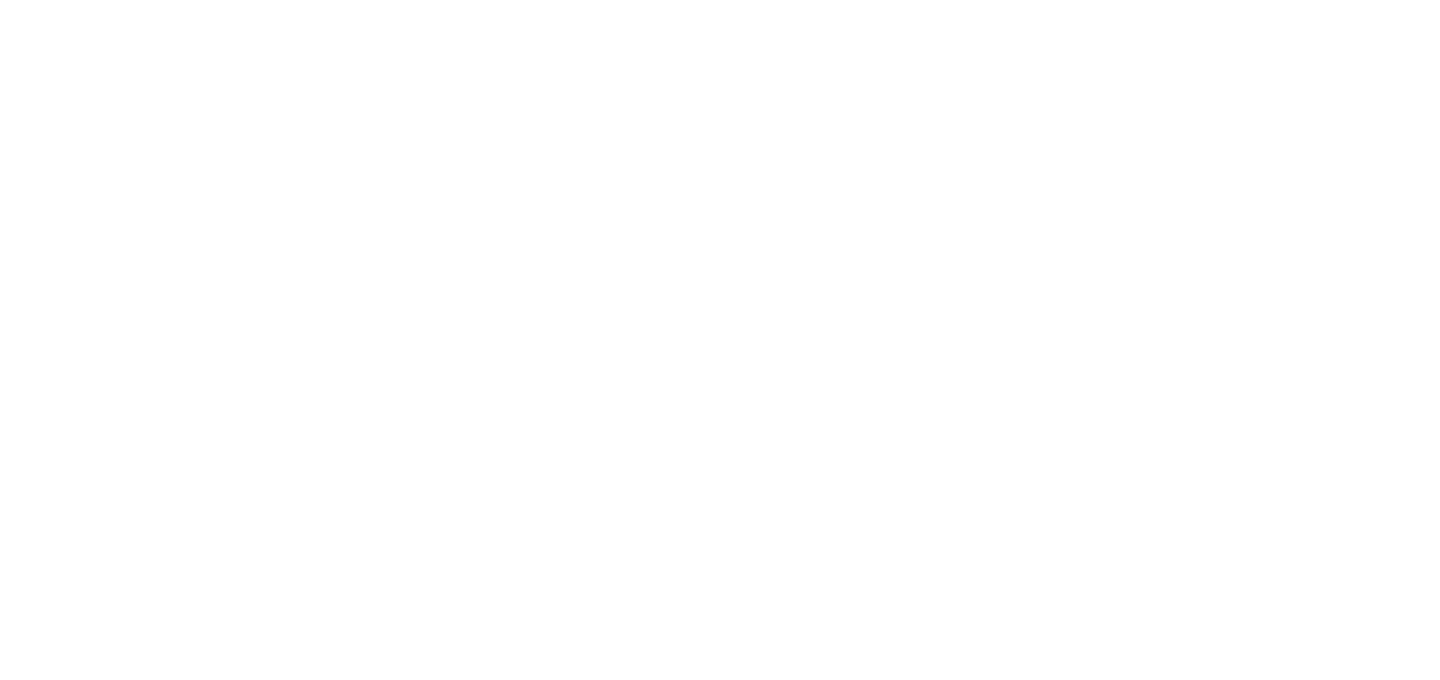 scroll, scrollTop: 0, scrollLeft: 0, axis: both 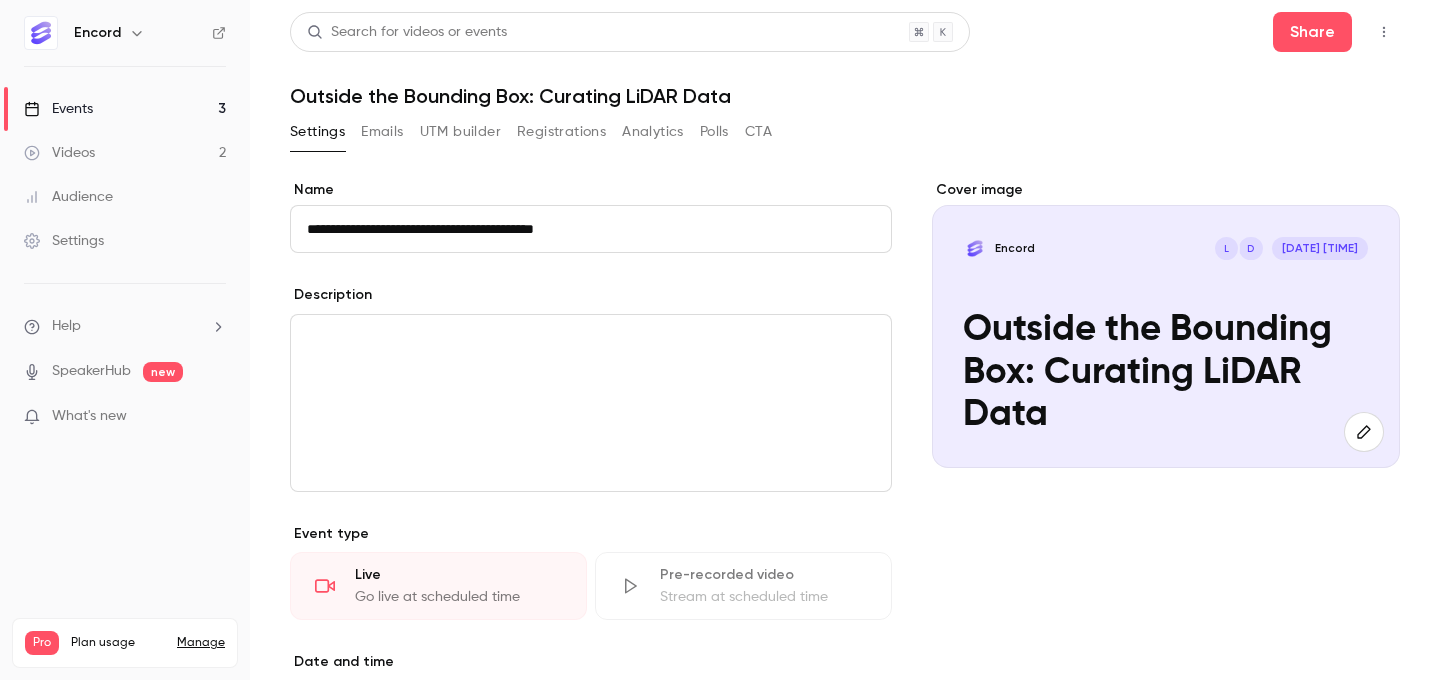 click on "Audience" at bounding box center [125, 197] 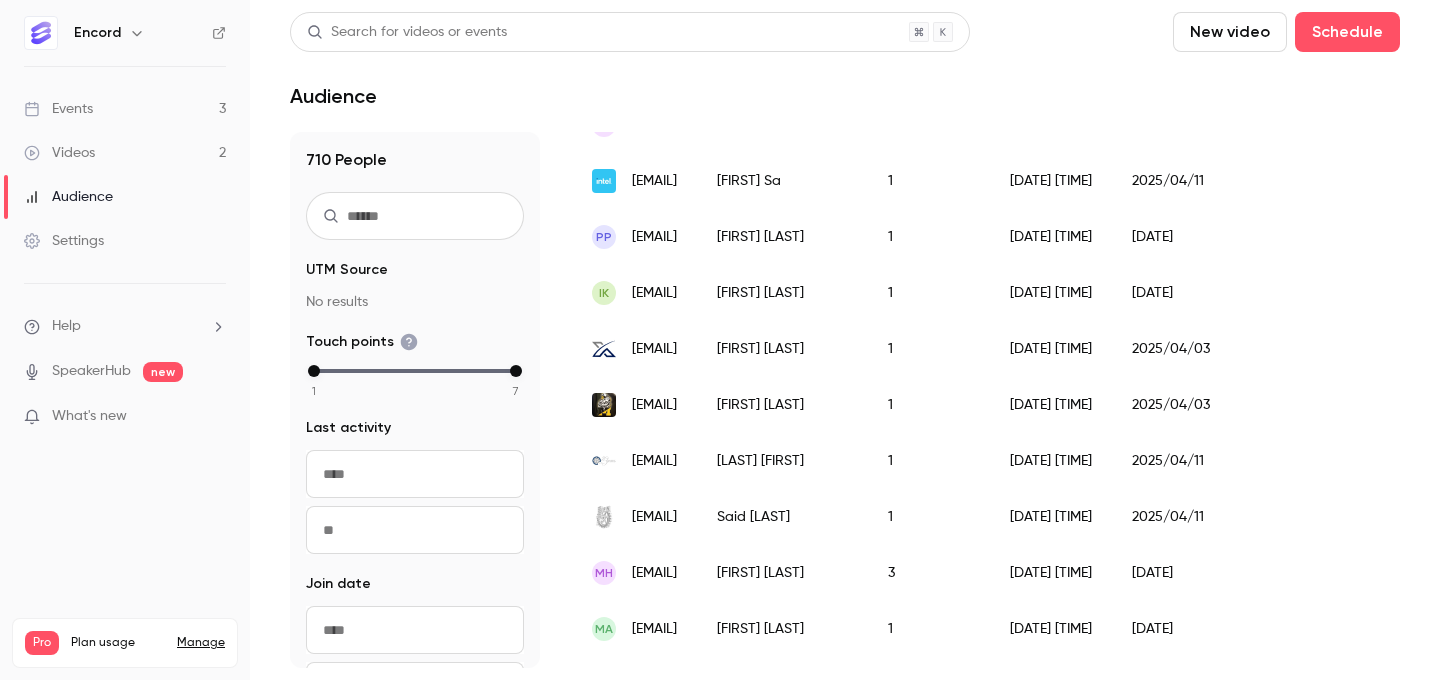 scroll, scrollTop: 2150, scrollLeft: 0, axis: vertical 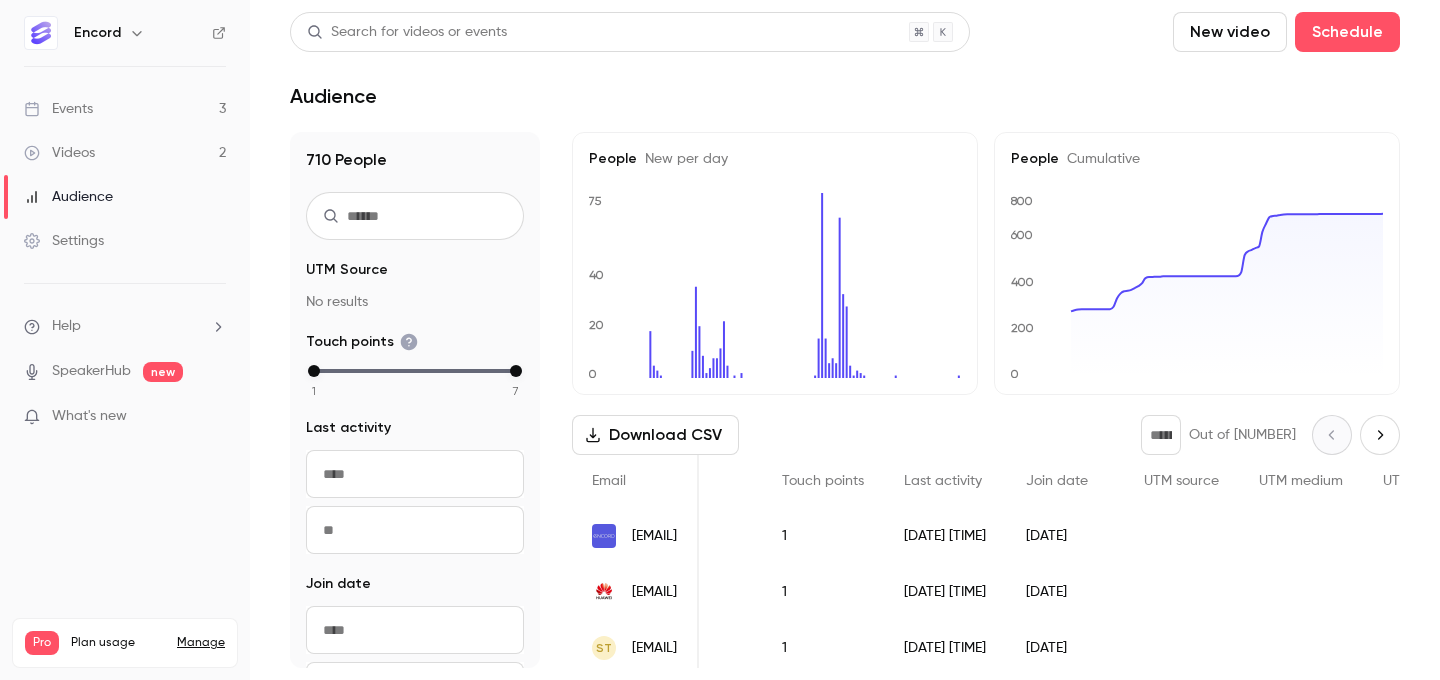 click on "Events" at bounding box center (58, 109) 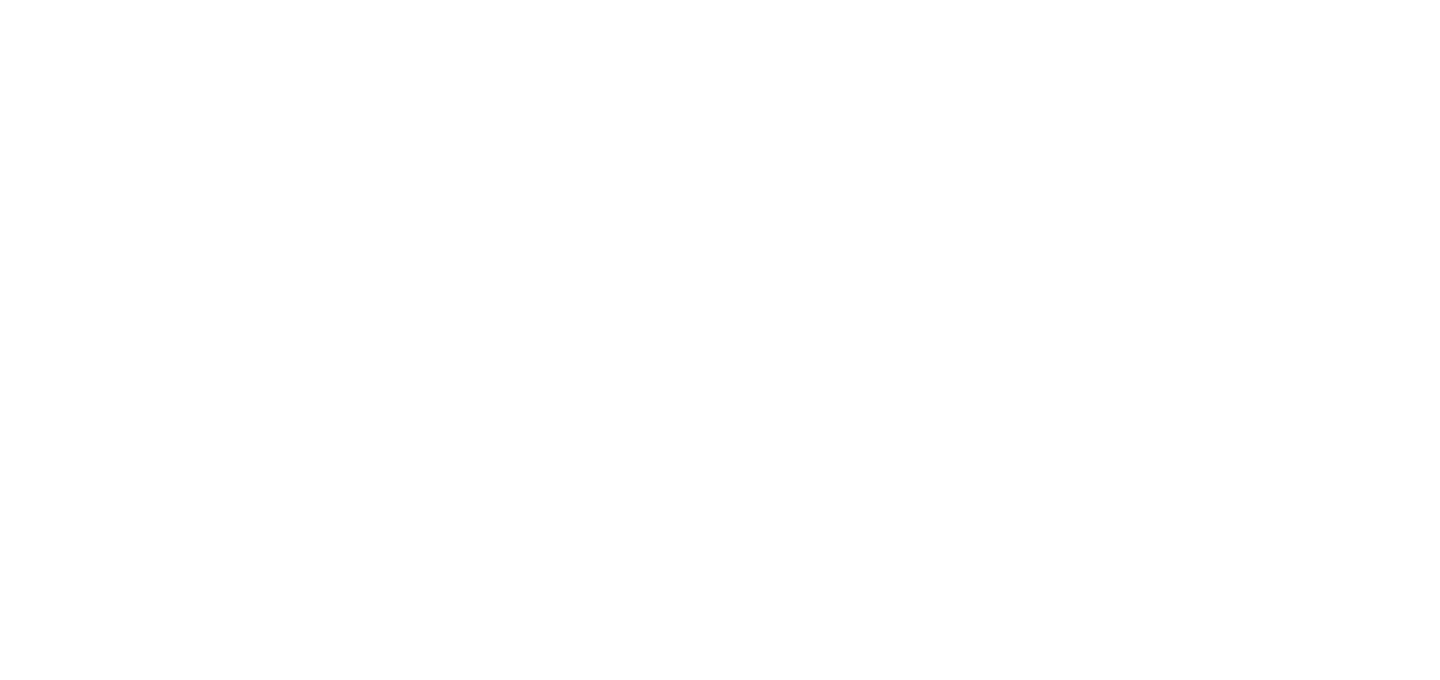 scroll, scrollTop: 0, scrollLeft: 0, axis: both 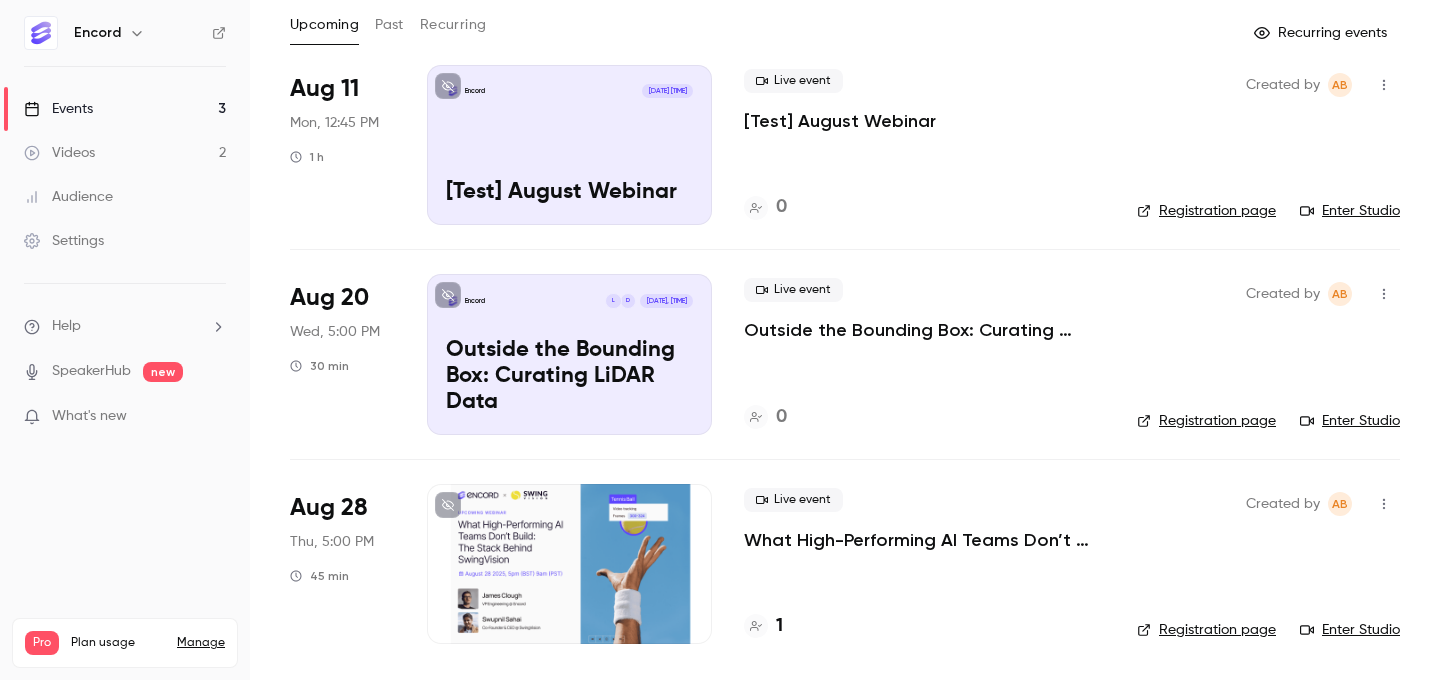 click on "What High-Performing AI Teams Don’t Build: The Stack Behind SwingVision" at bounding box center [924, 540] 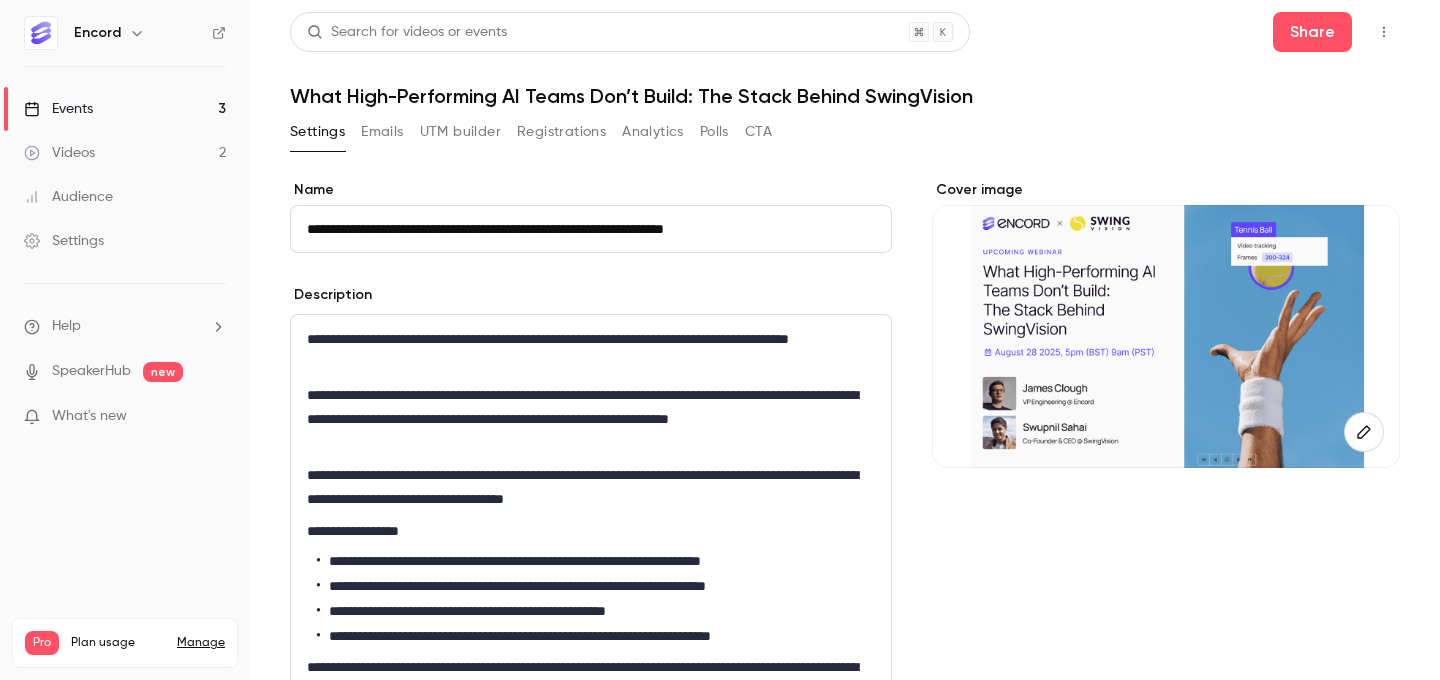 click on "Registrations" at bounding box center (561, 132) 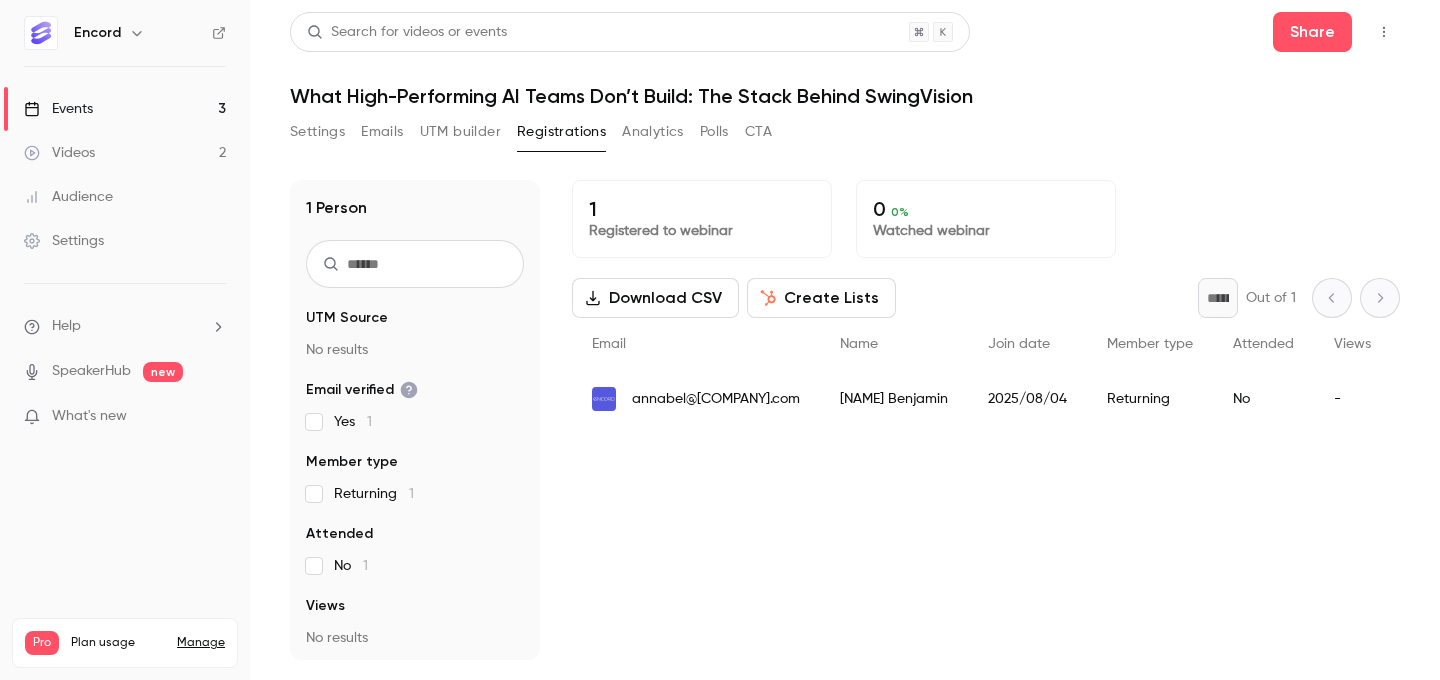 click on "Emails" at bounding box center [382, 132] 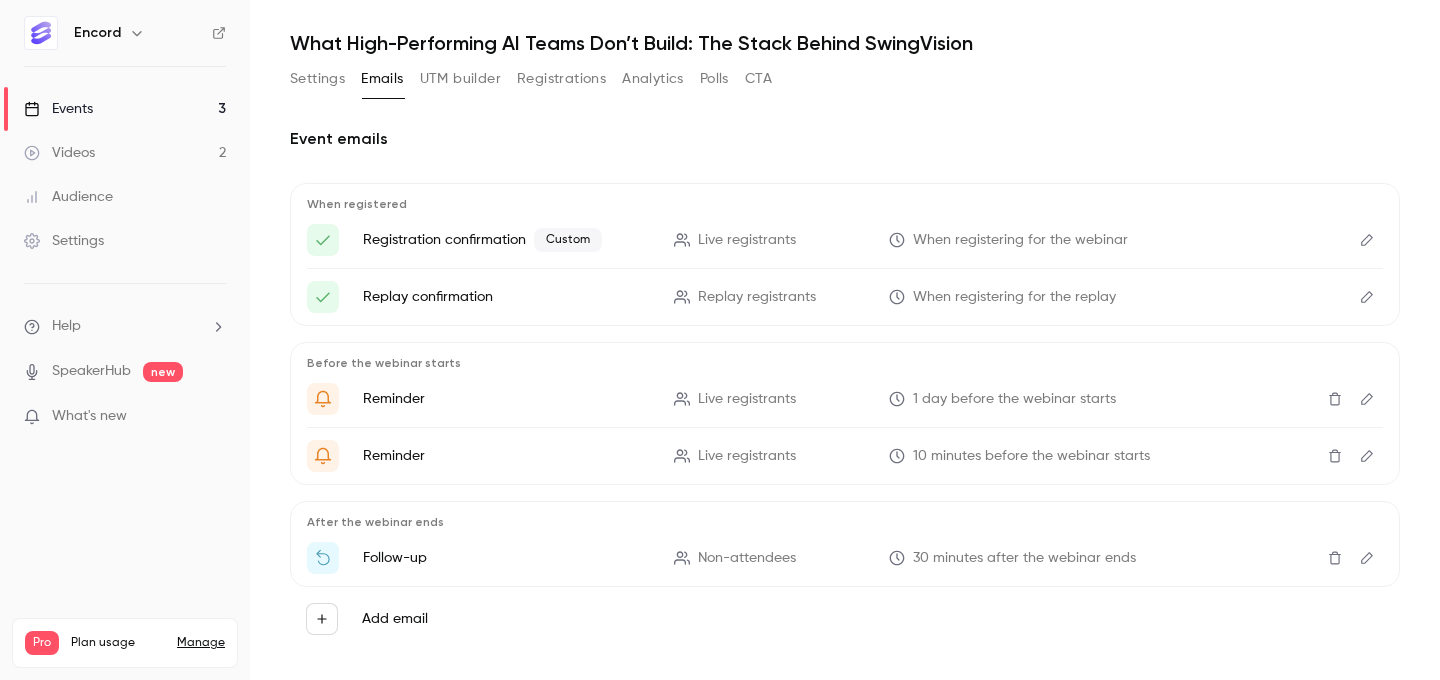 scroll, scrollTop: 76, scrollLeft: 0, axis: vertical 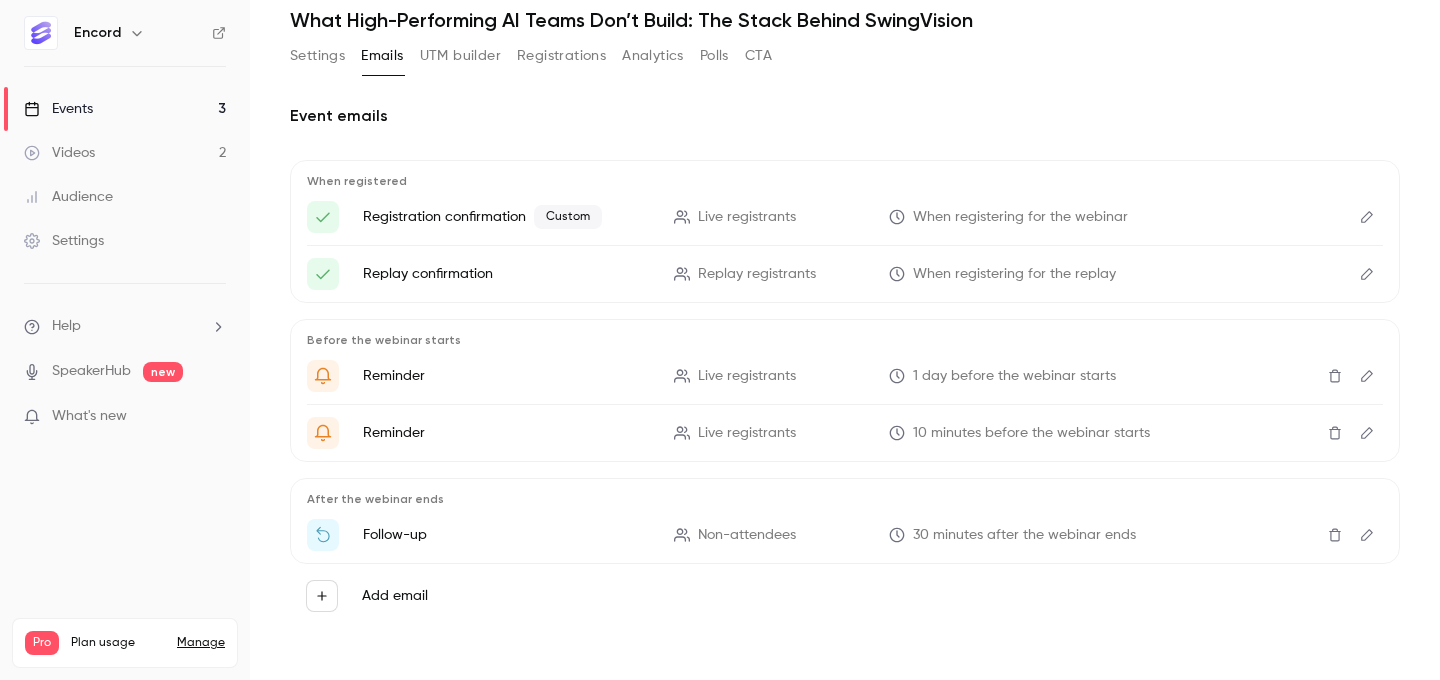 click 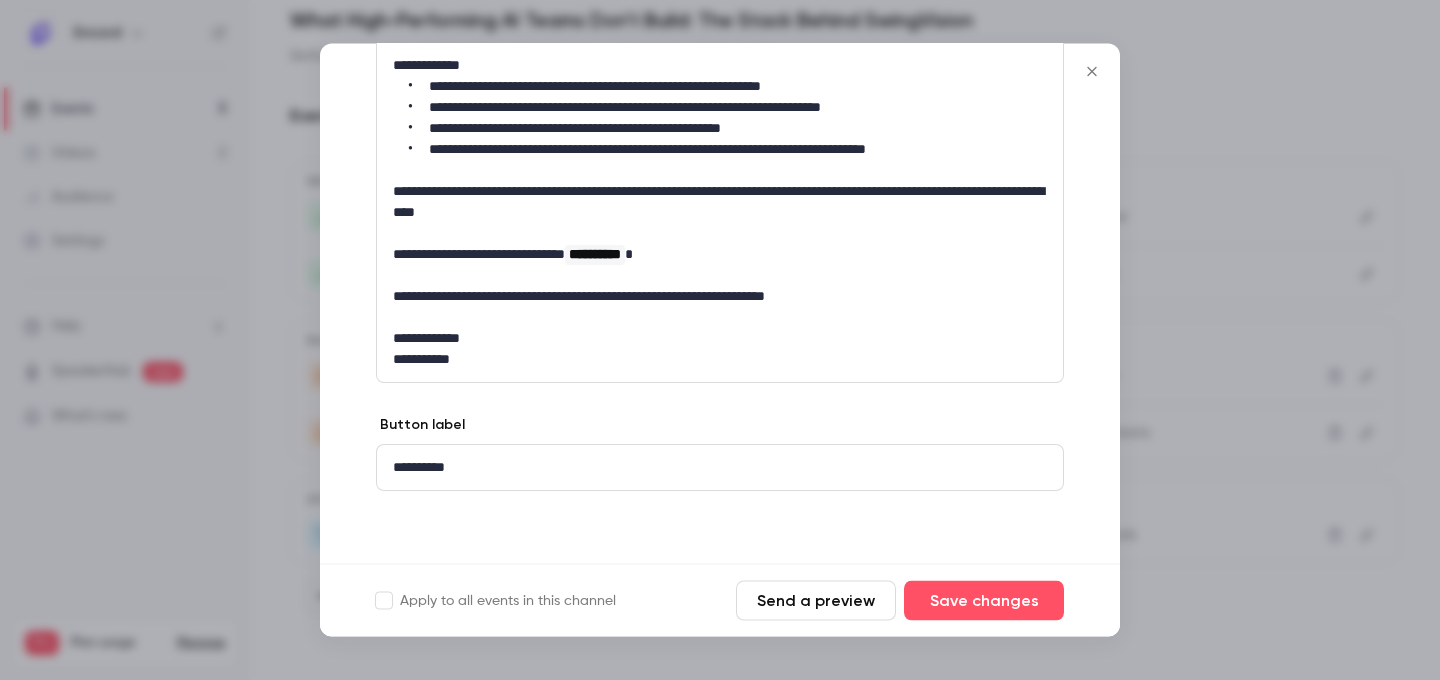 scroll, scrollTop: 0, scrollLeft: 0, axis: both 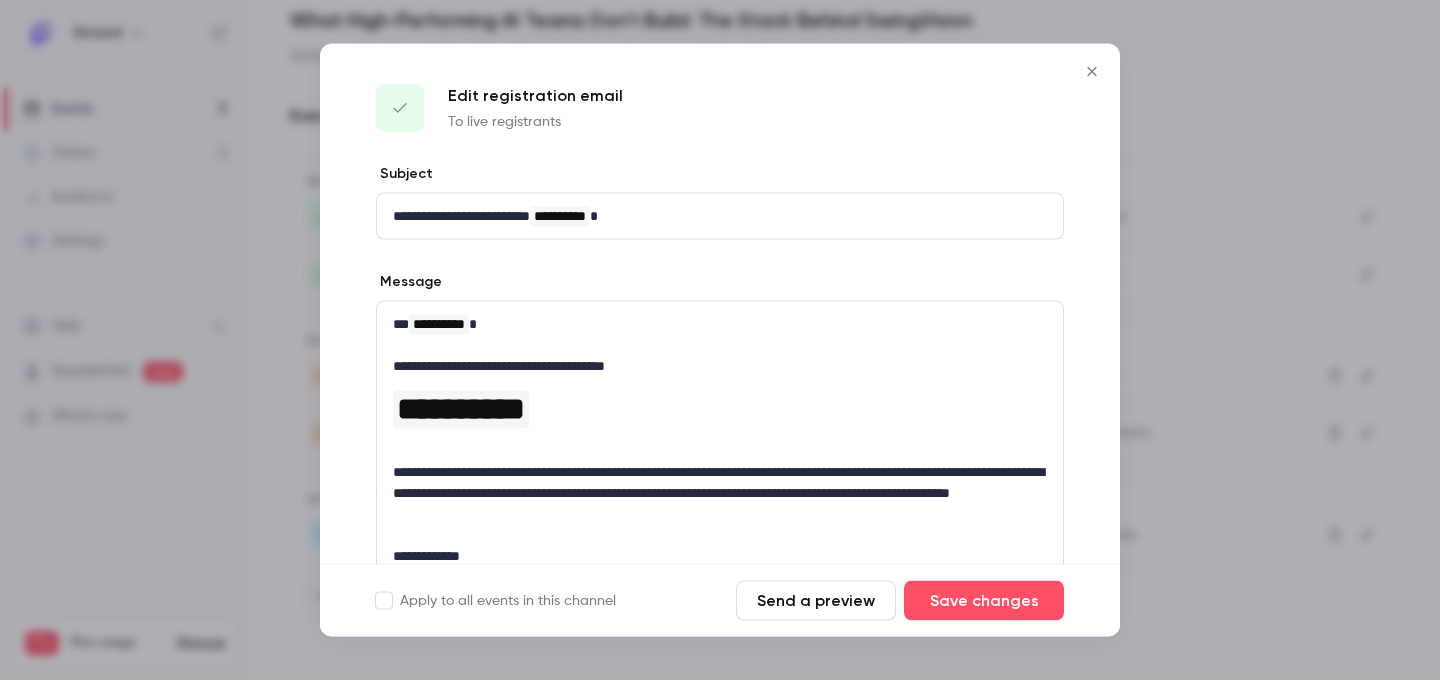 click 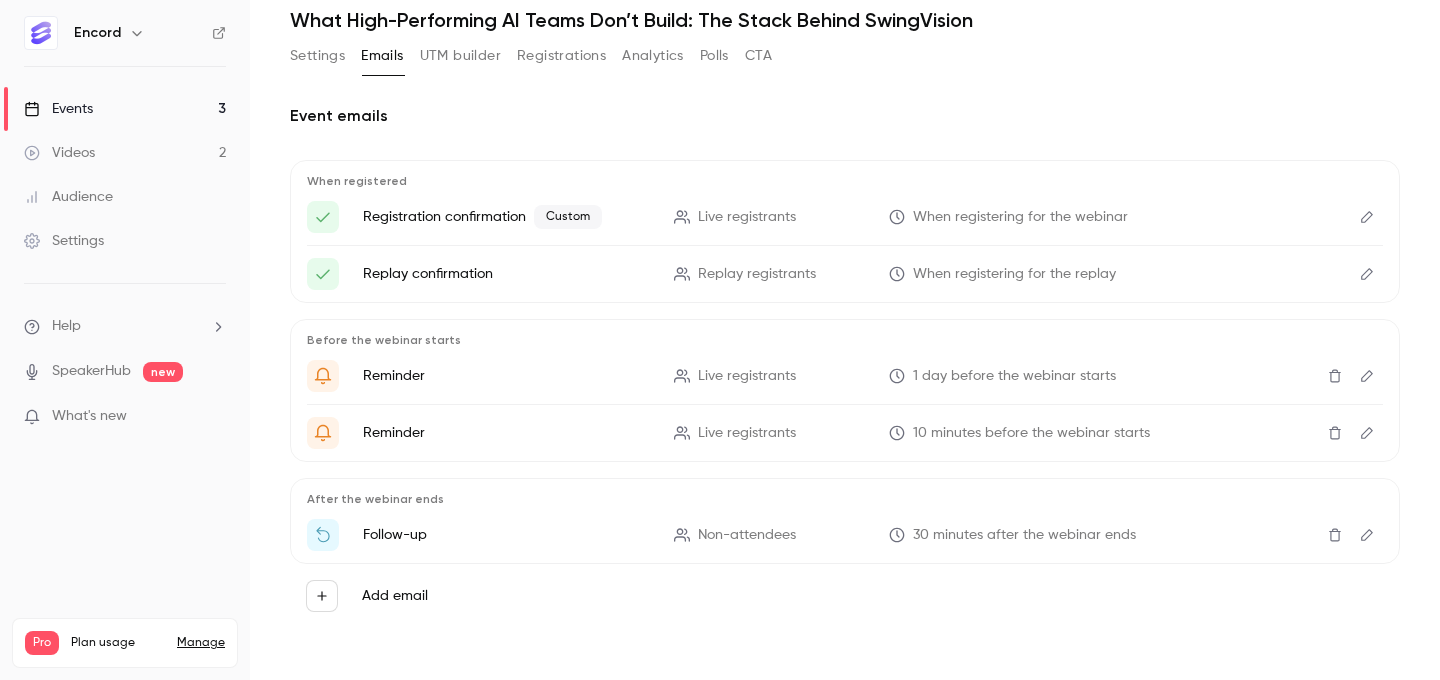 click on "Reminder Live registrants 1 day before the webinar starts Reminder Live registrants 10 minutes before the webinar starts" at bounding box center [845, 404] 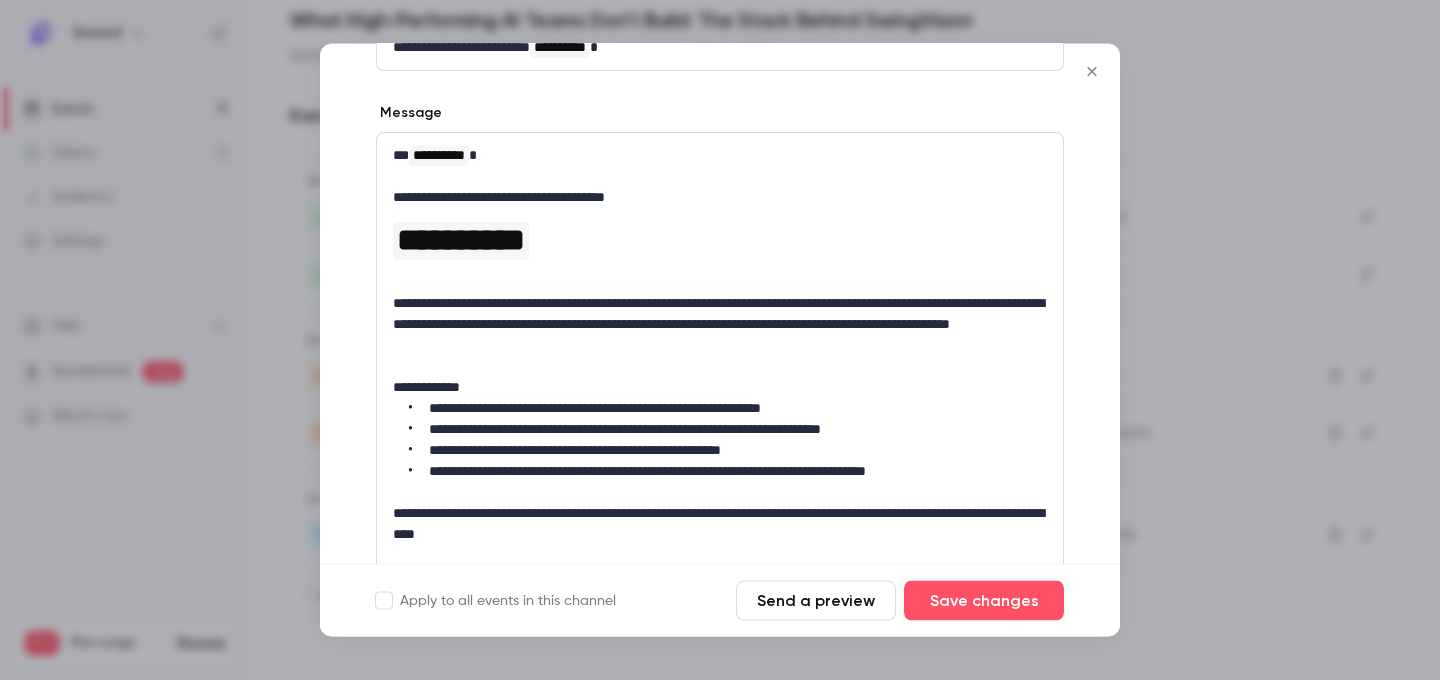 scroll, scrollTop: 0, scrollLeft: 0, axis: both 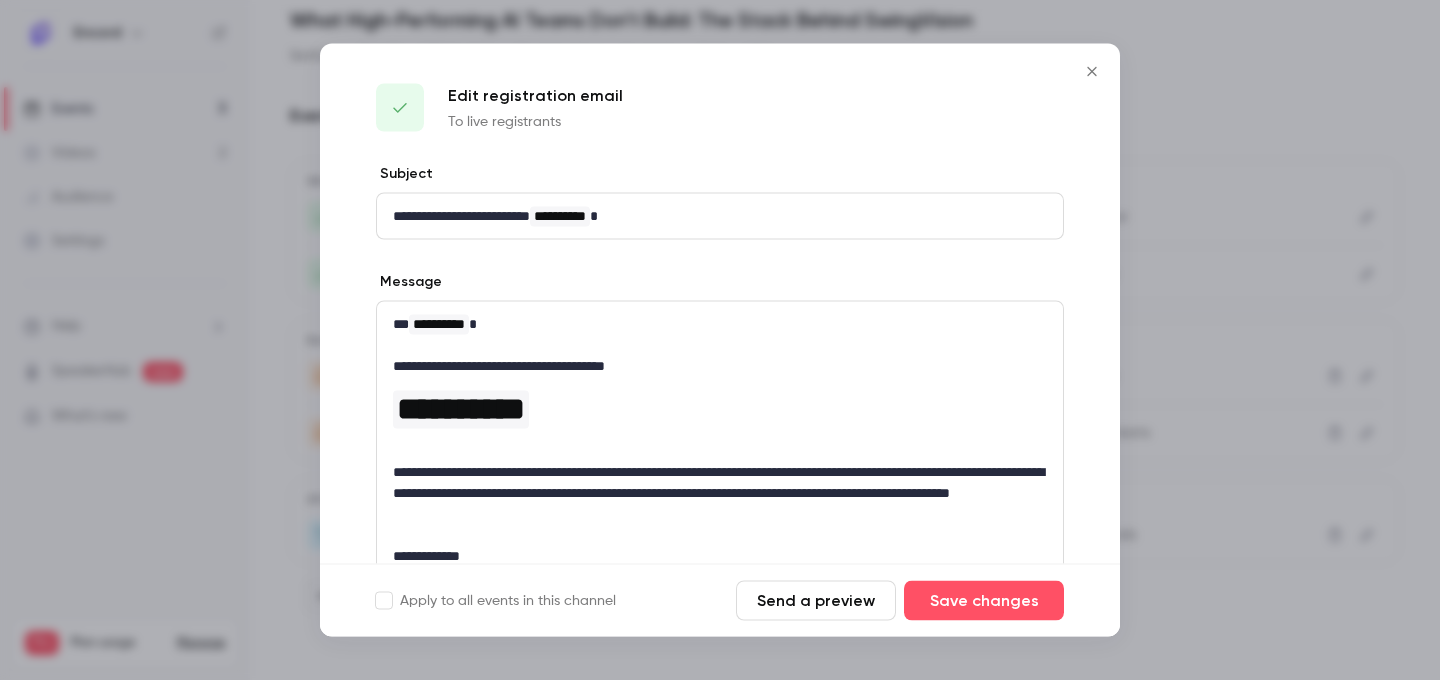click at bounding box center [1092, 72] 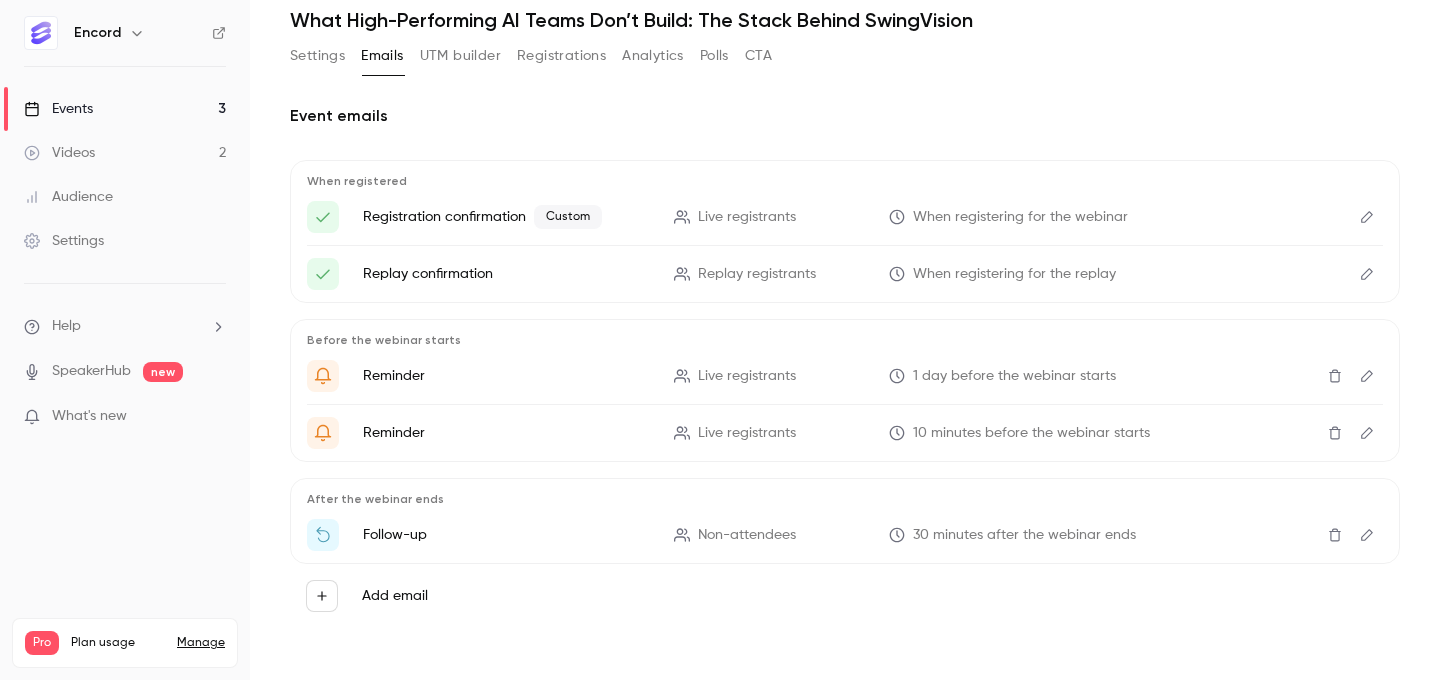 click on "Reminder Live registrants 1 day before the webinar starts" at bounding box center (845, 376) 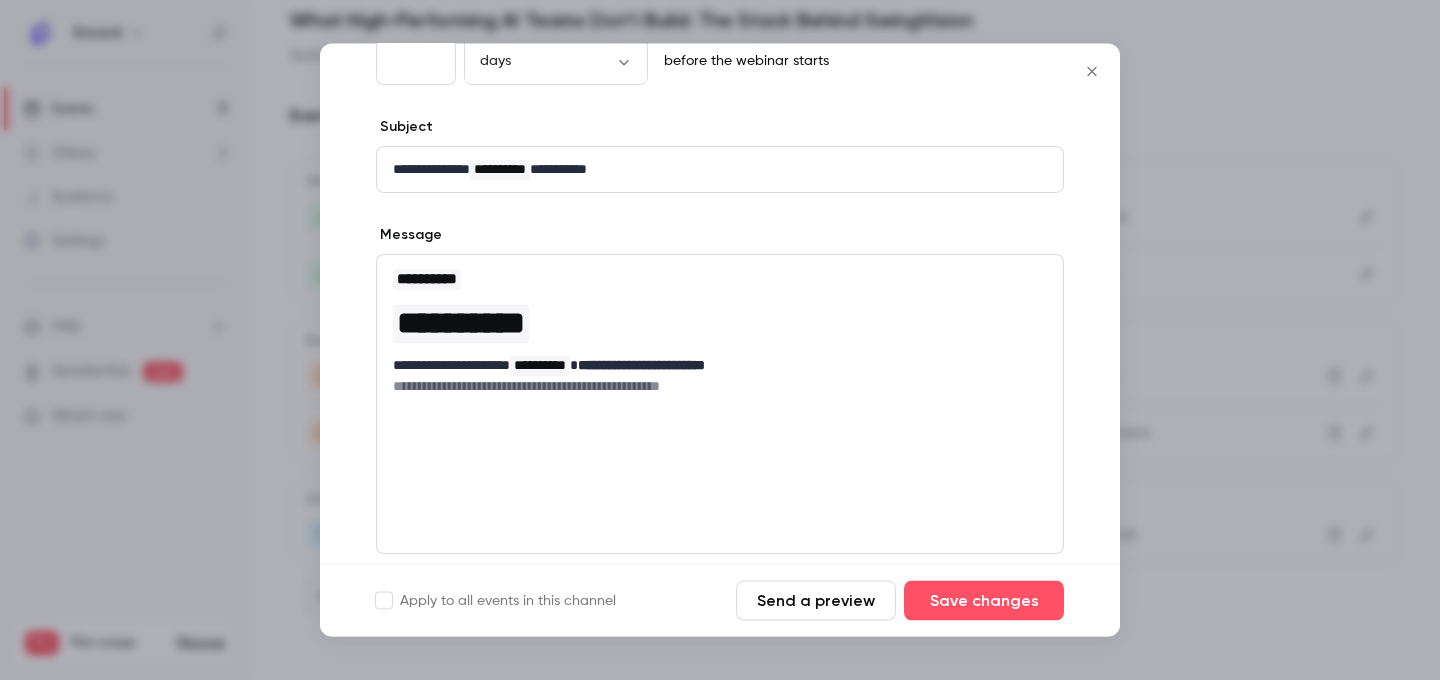 scroll, scrollTop: 148, scrollLeft: 0, axis: vertical 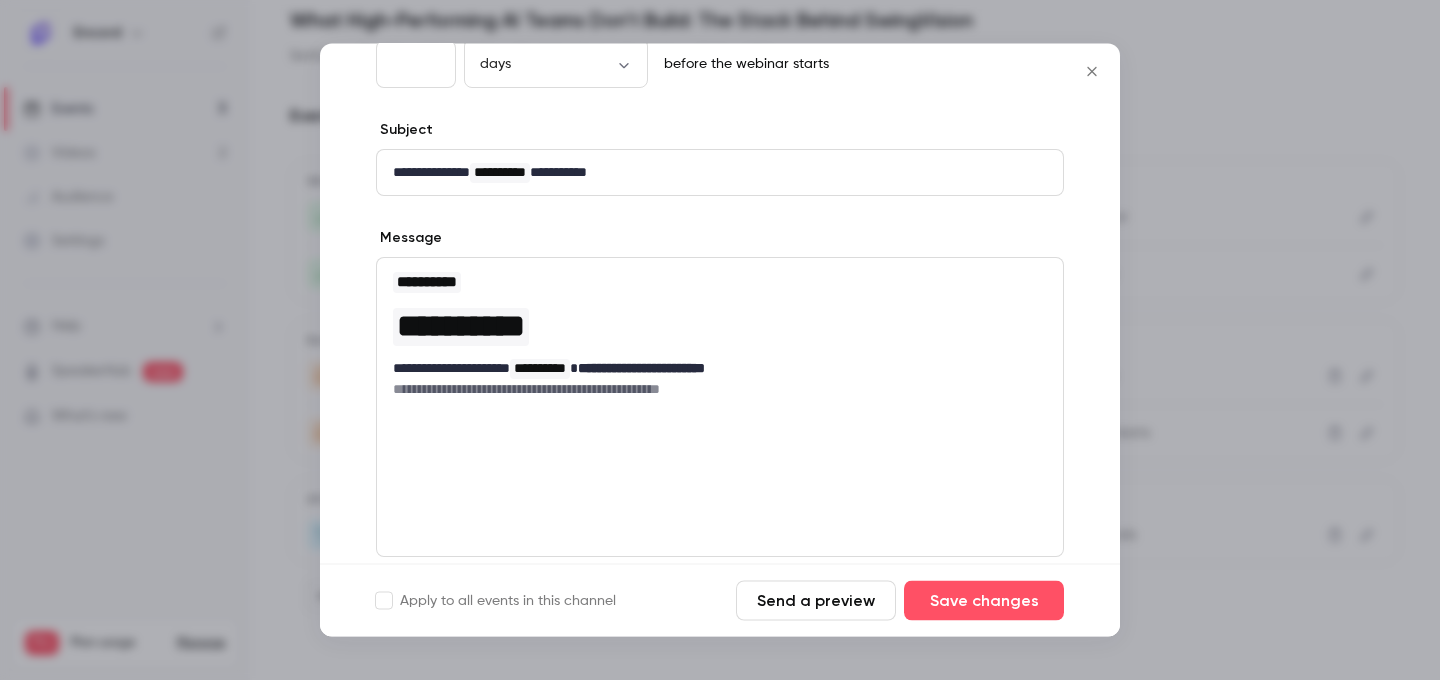 click 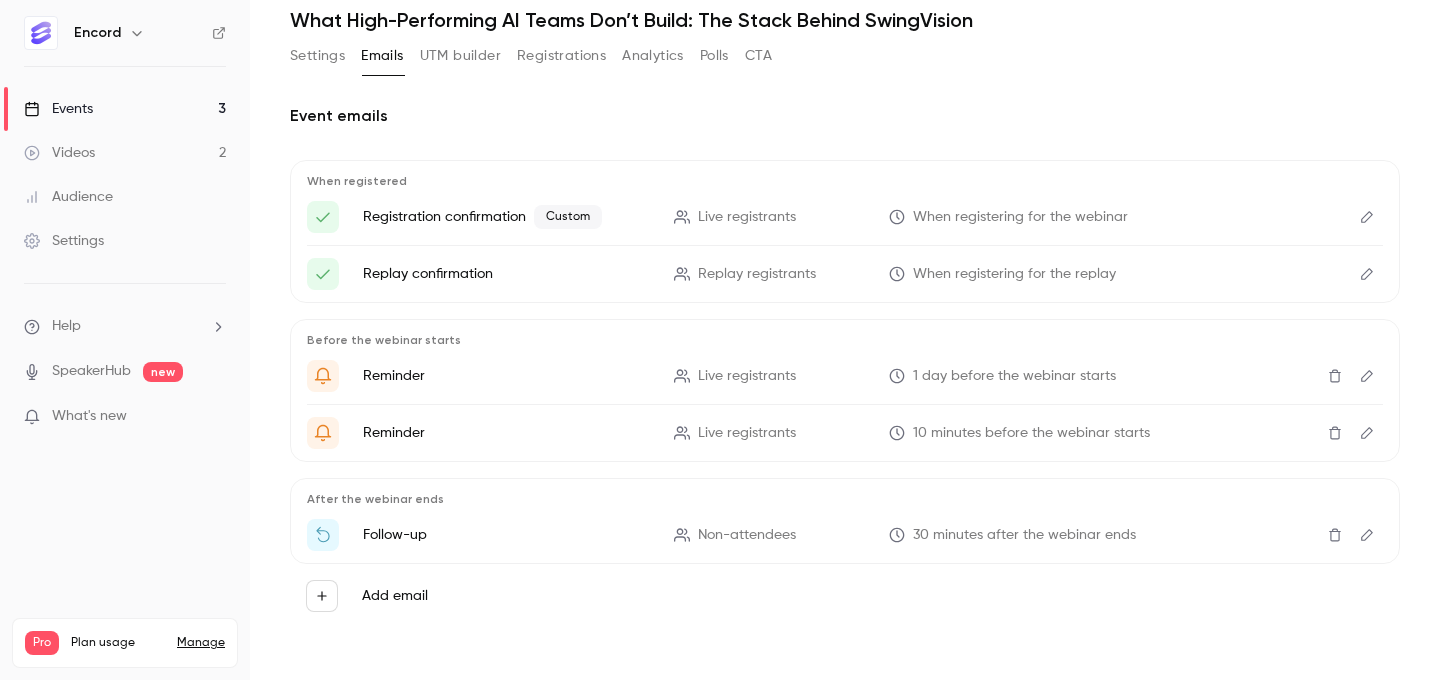click 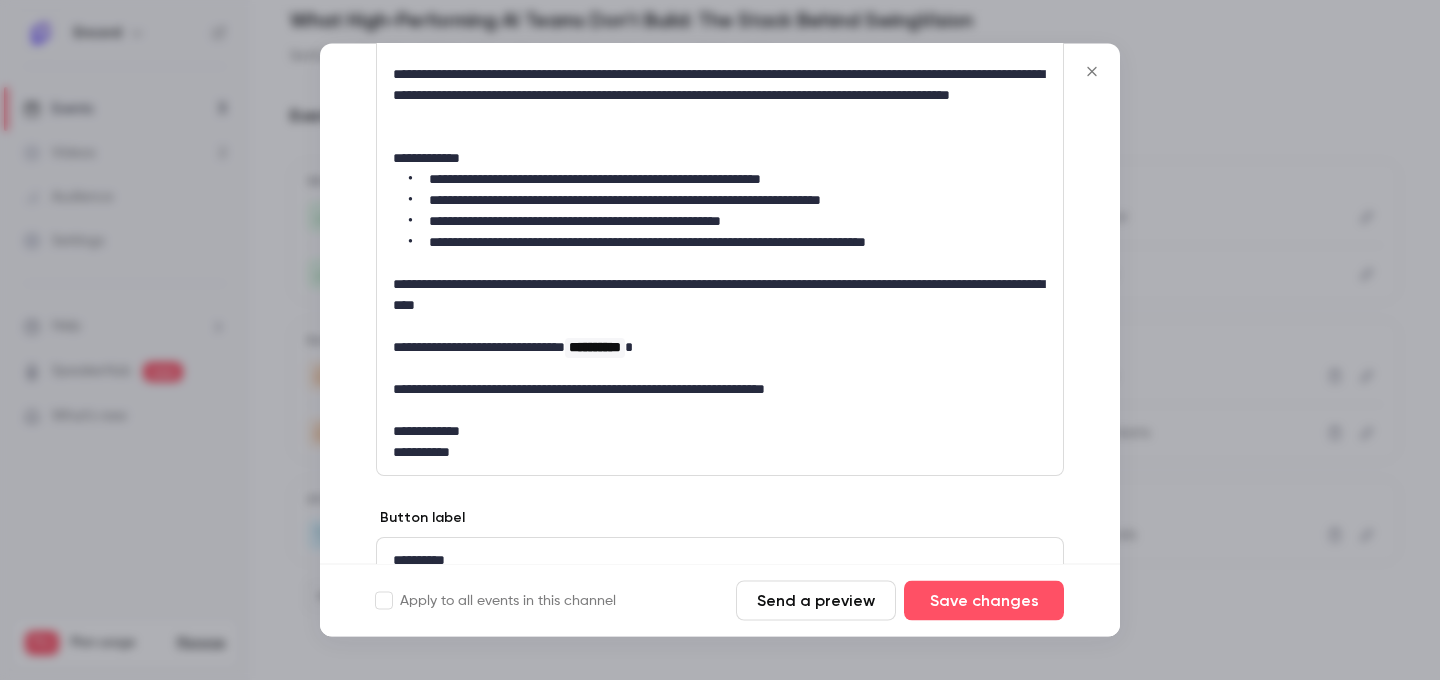 scroll, scrollTop: 0, scrollLeft: 0, axis: both 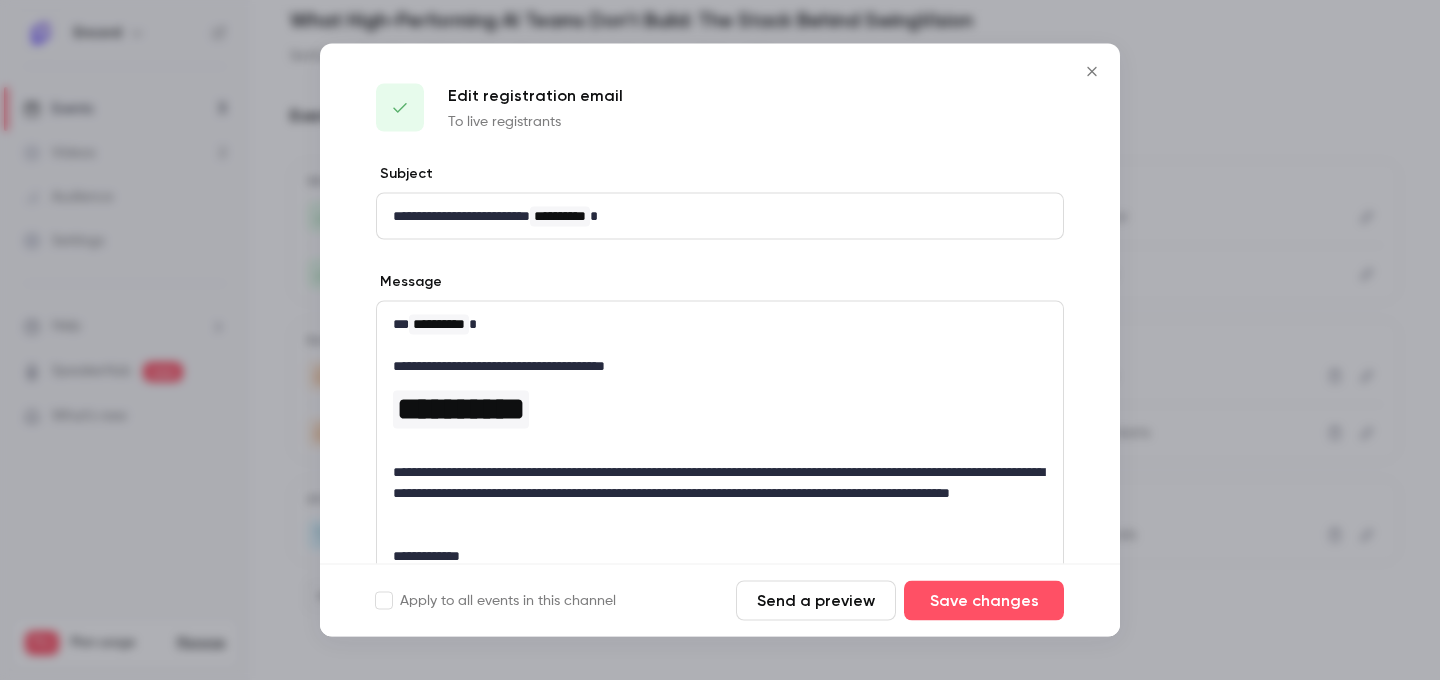 click on "**********" at bounding box center (720, 324) 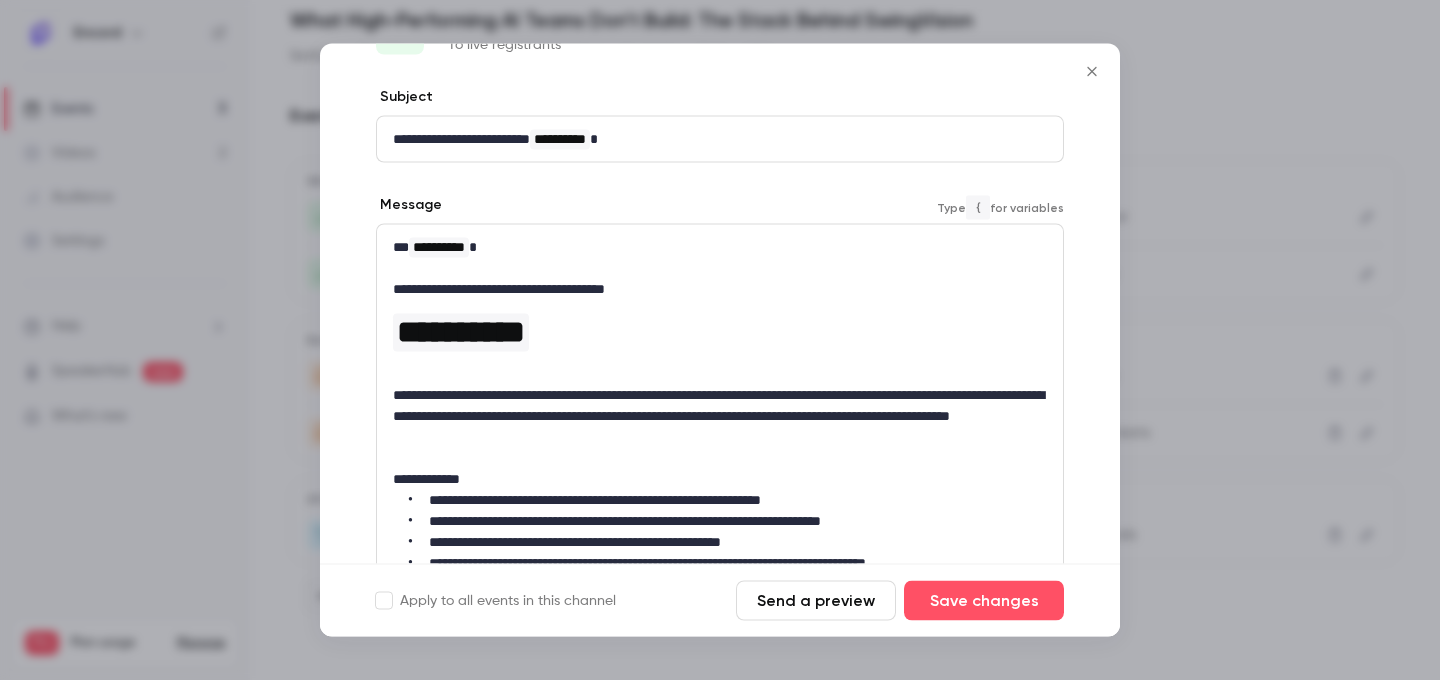 scroll, scrollTop: 0, scrollLeft: 0, axis: both 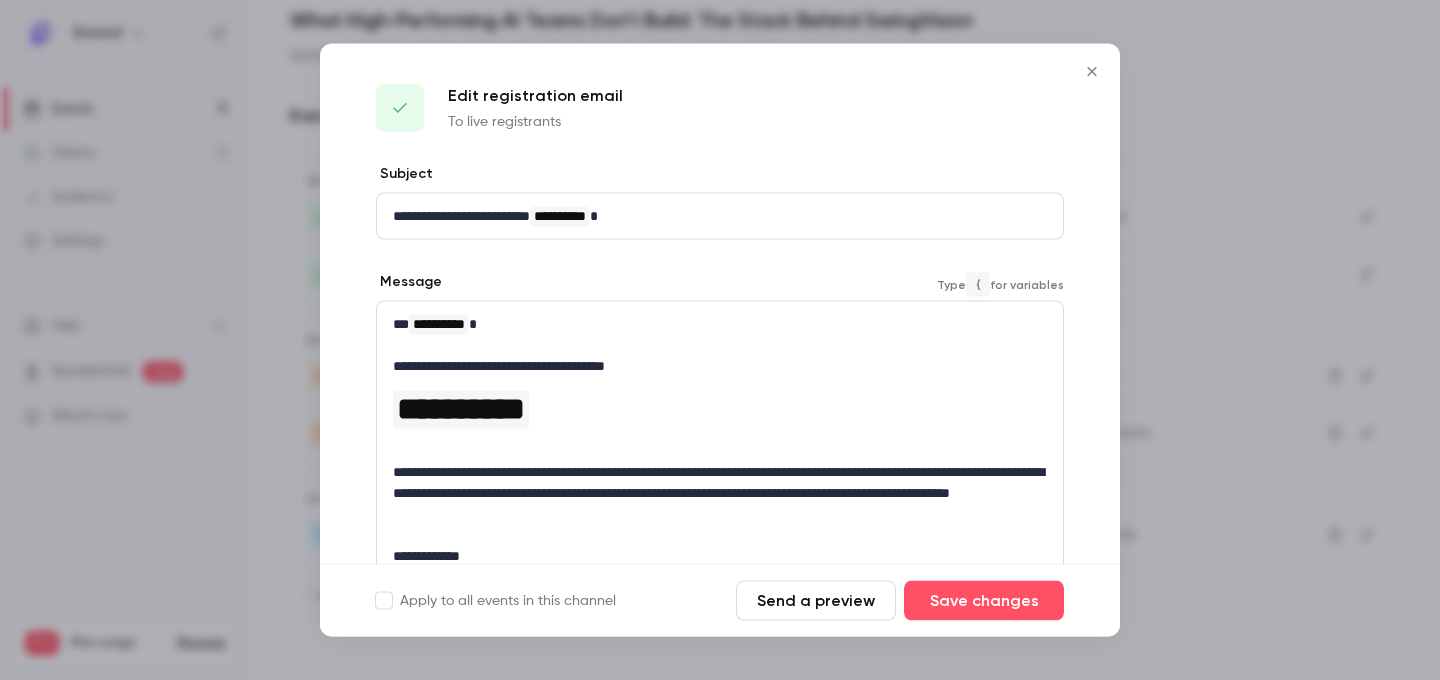 click on "**********" at bounding box center [720, 587] 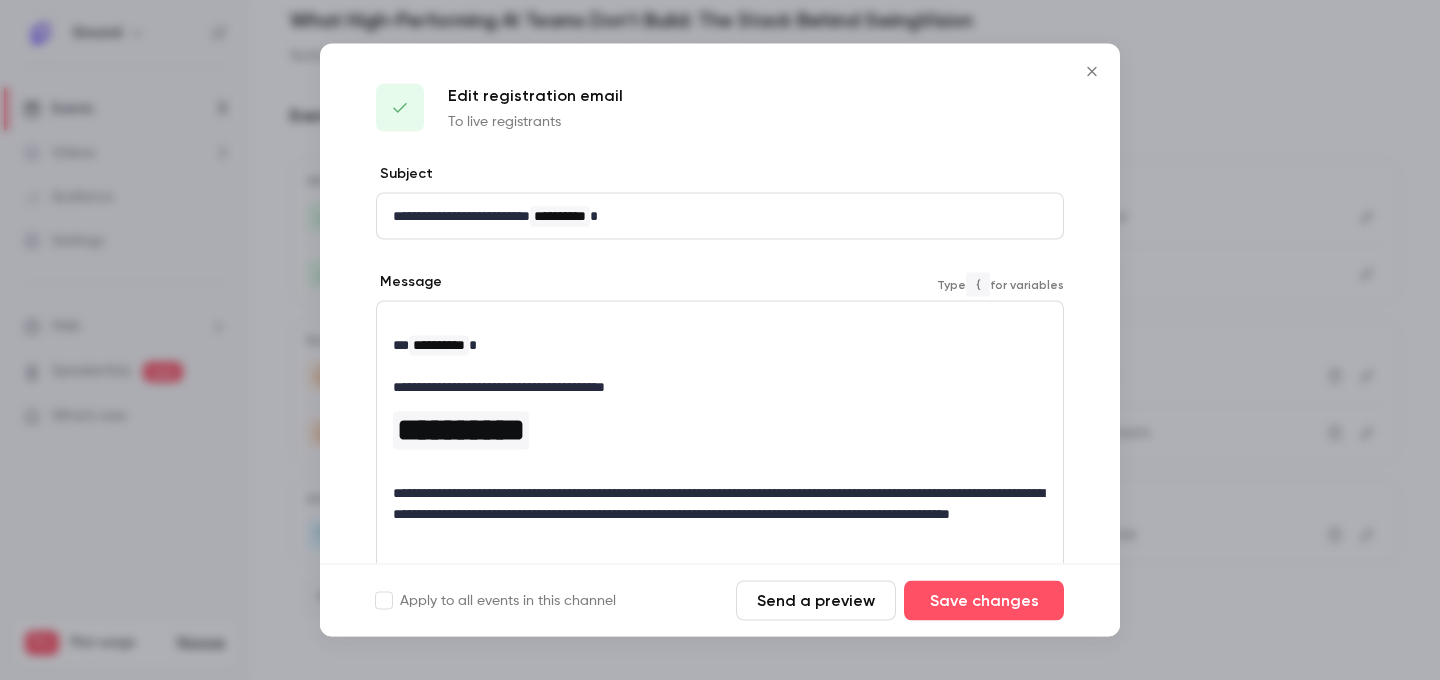click on "**********" at bounding box center (720, 598) 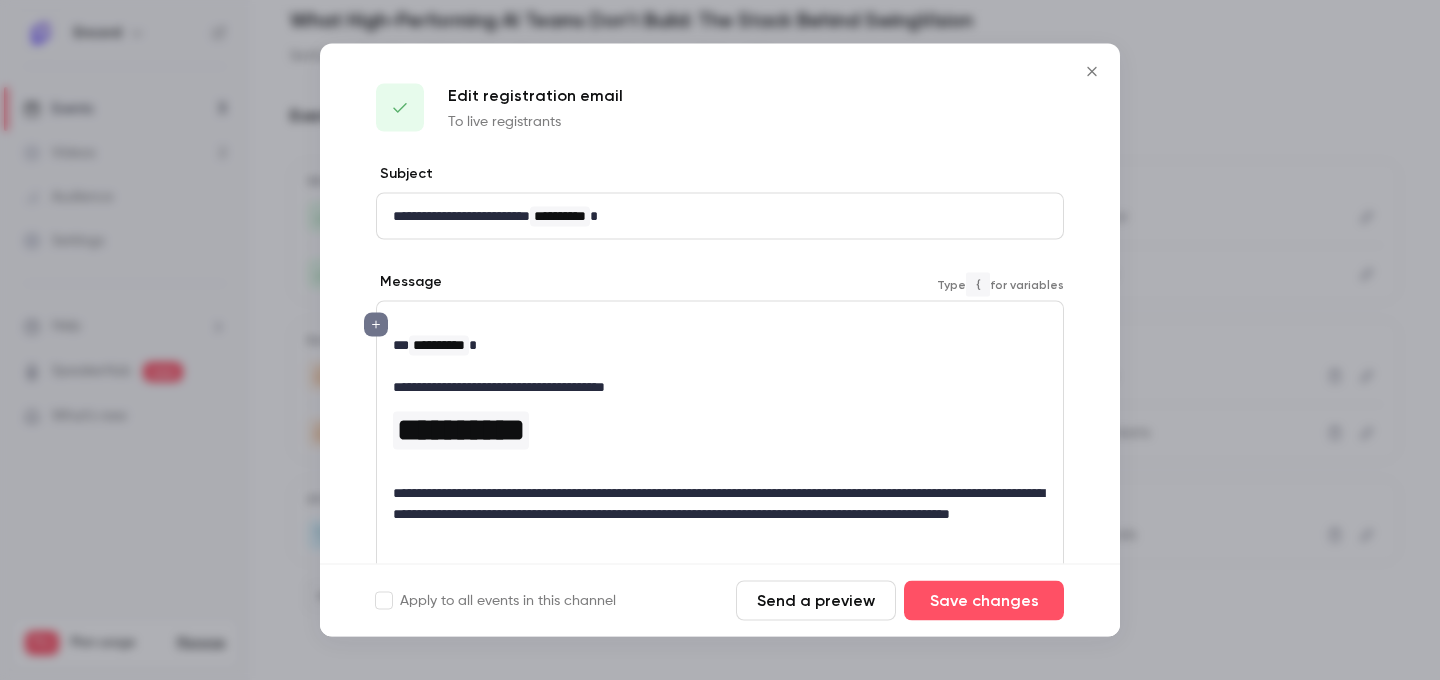 type 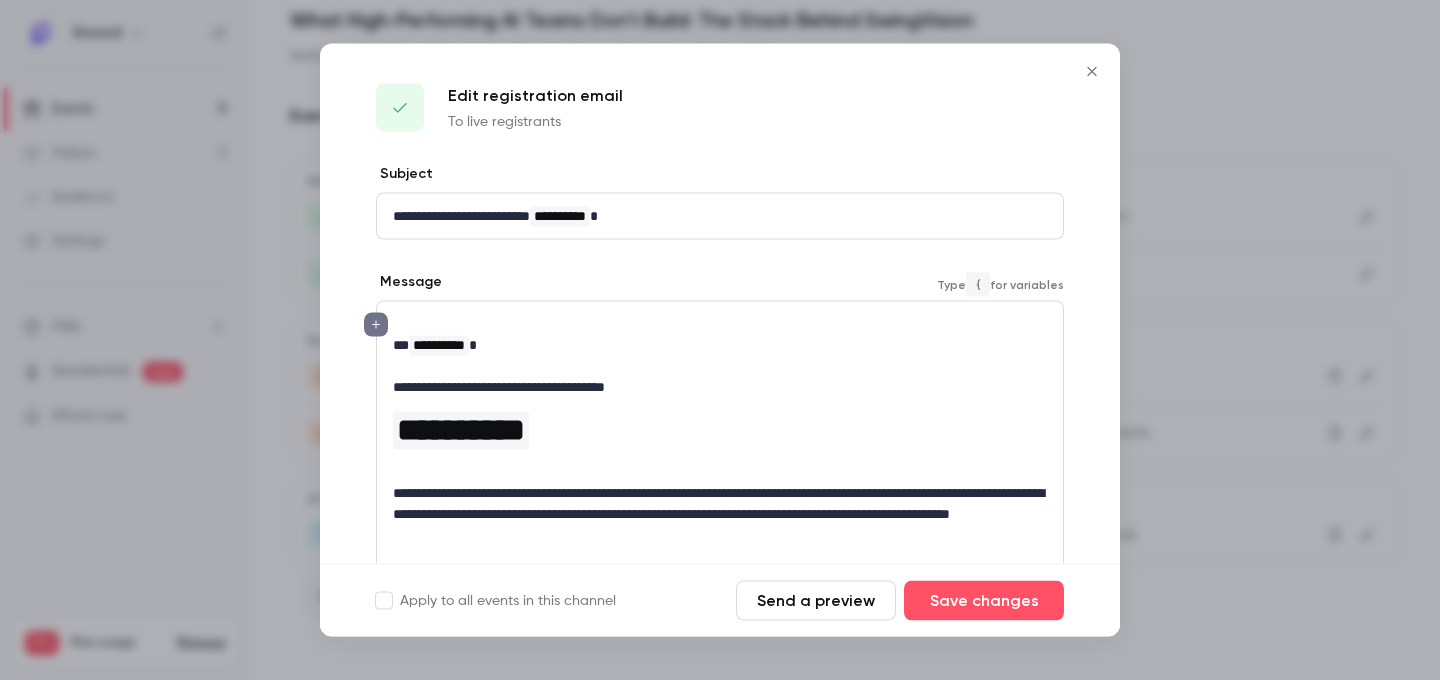 click 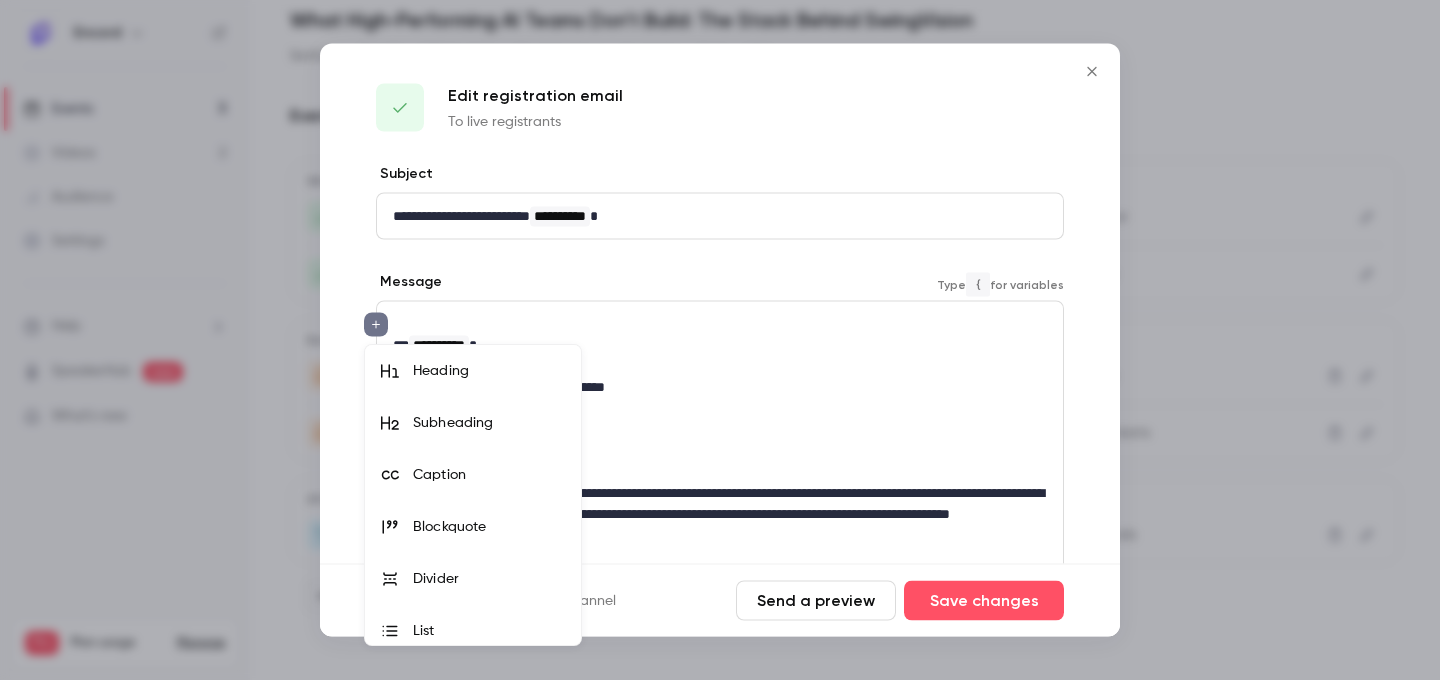 scroll, scrollTop: 64, scrollLeft: 0, axis: vertical 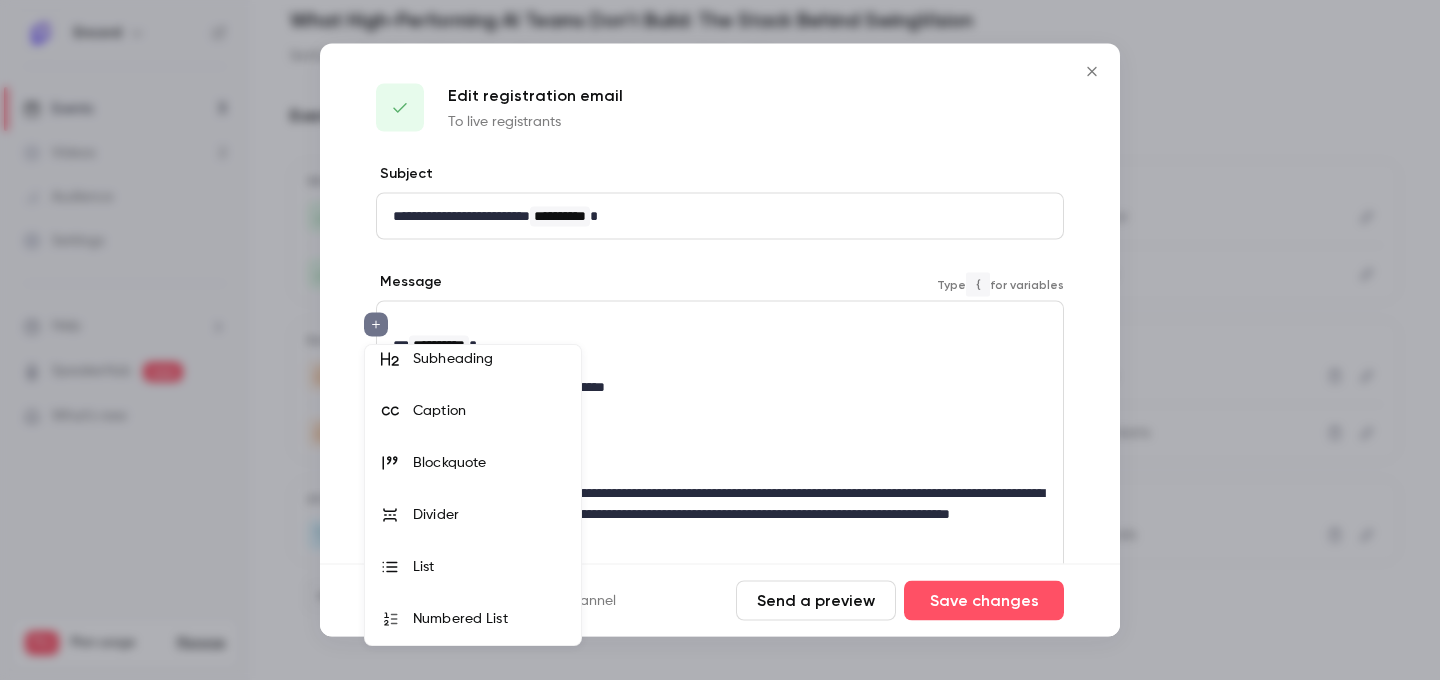 click at bounding box center (720, 340) 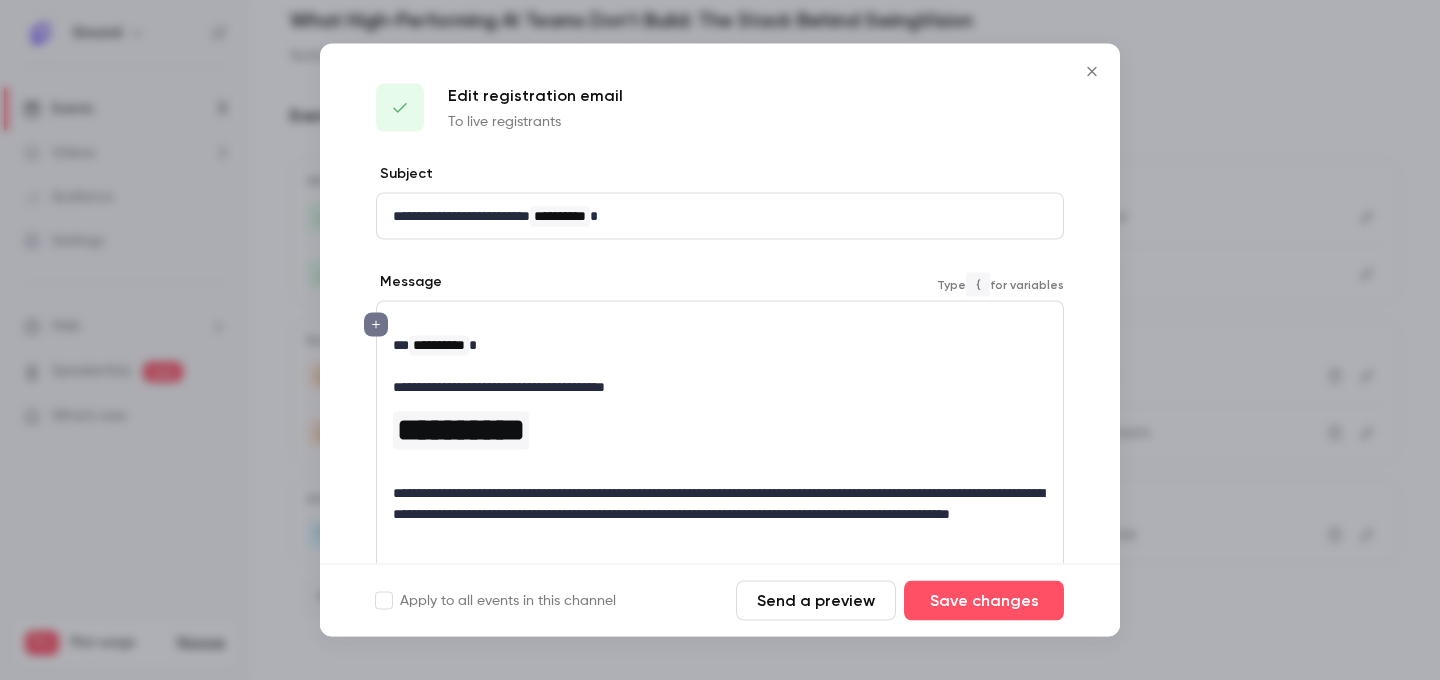 click on "**********" at bounding box center (720, 598) 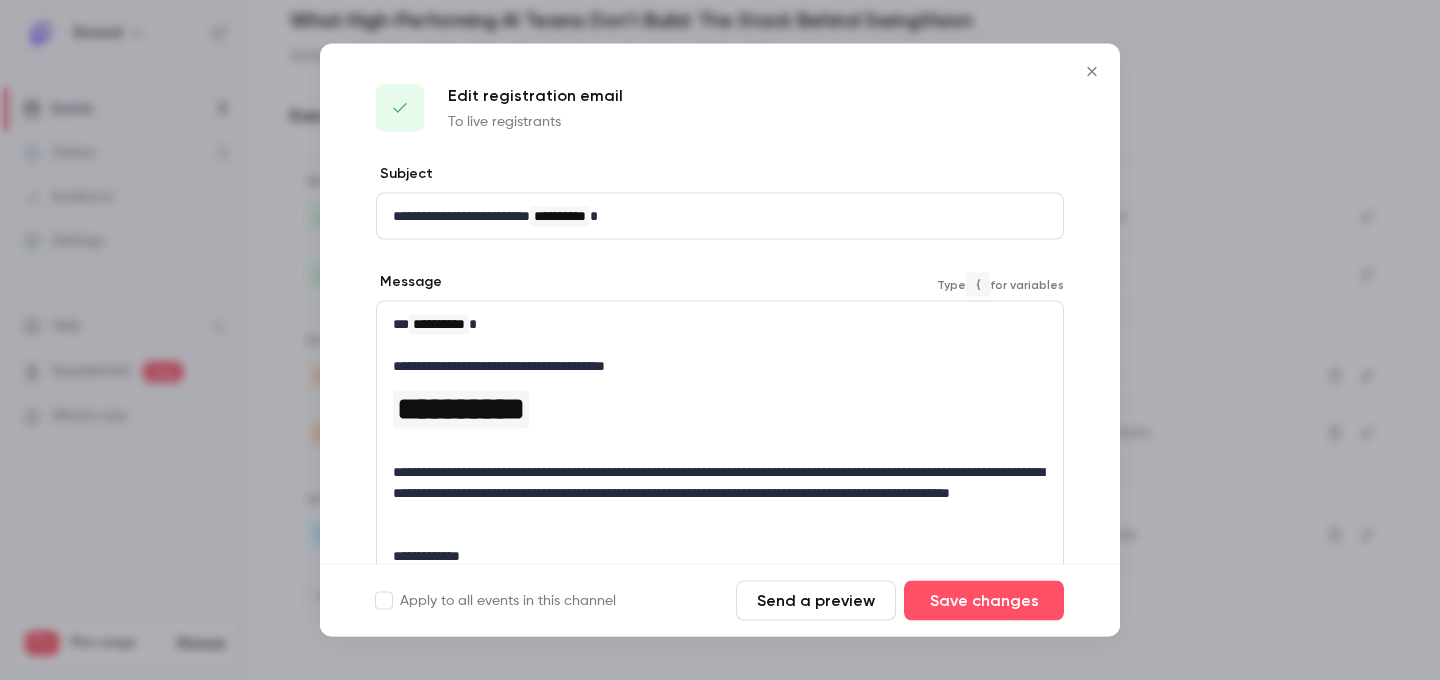 click 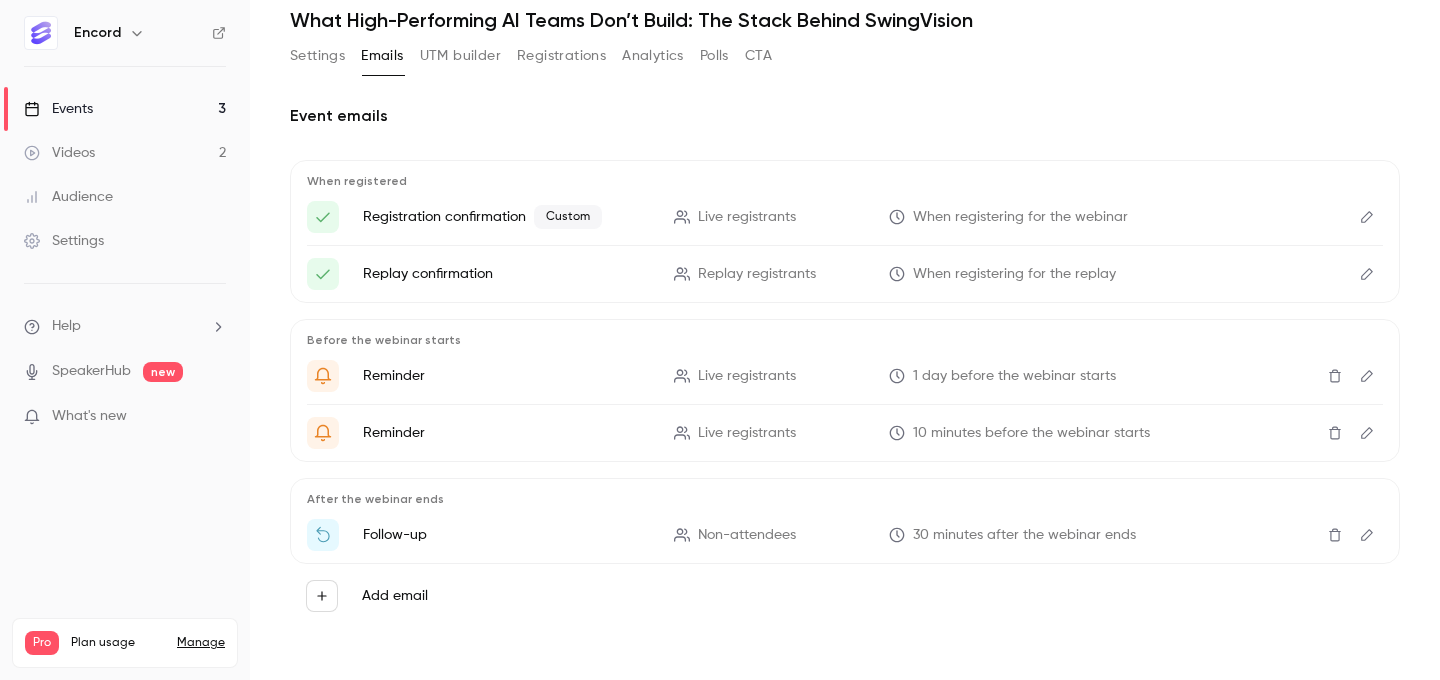 click on "UTM builder" at bounding box center (460, 56) 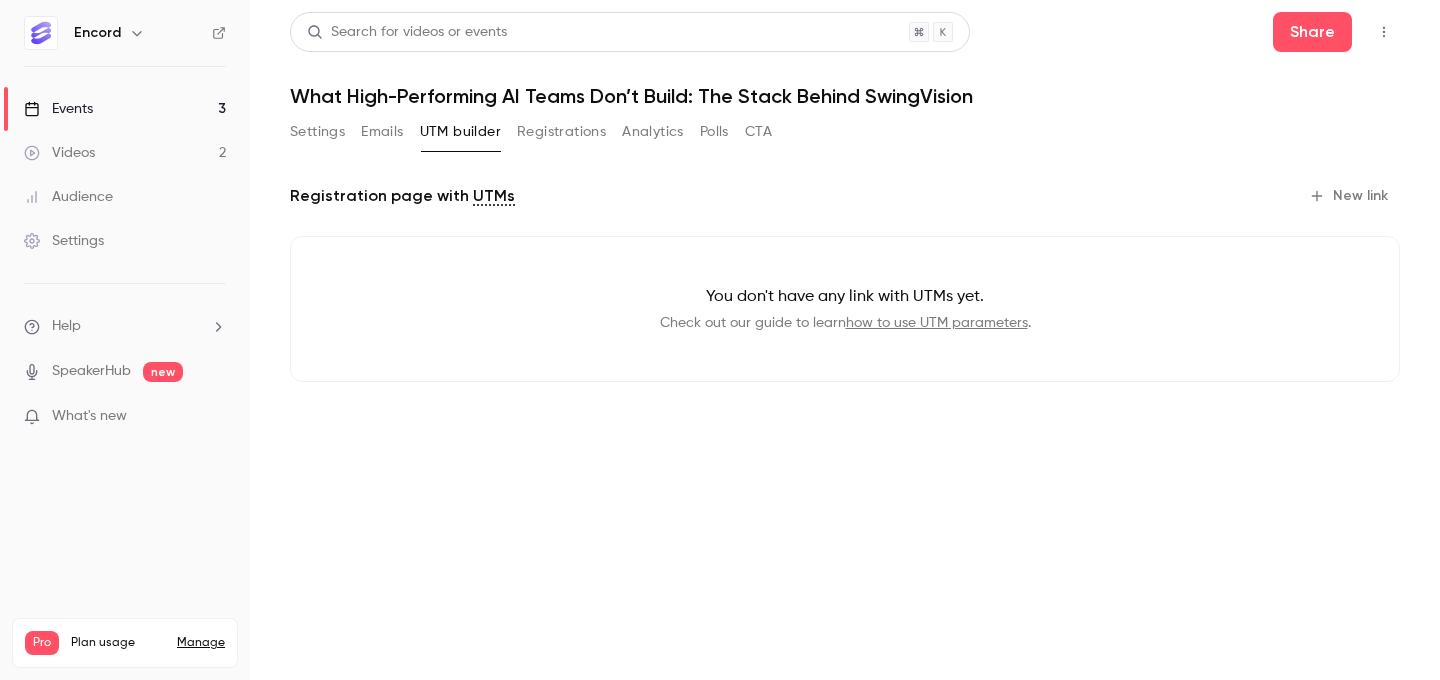 scroll, scrollTop: 0, scrollLeft: 0, axis: both 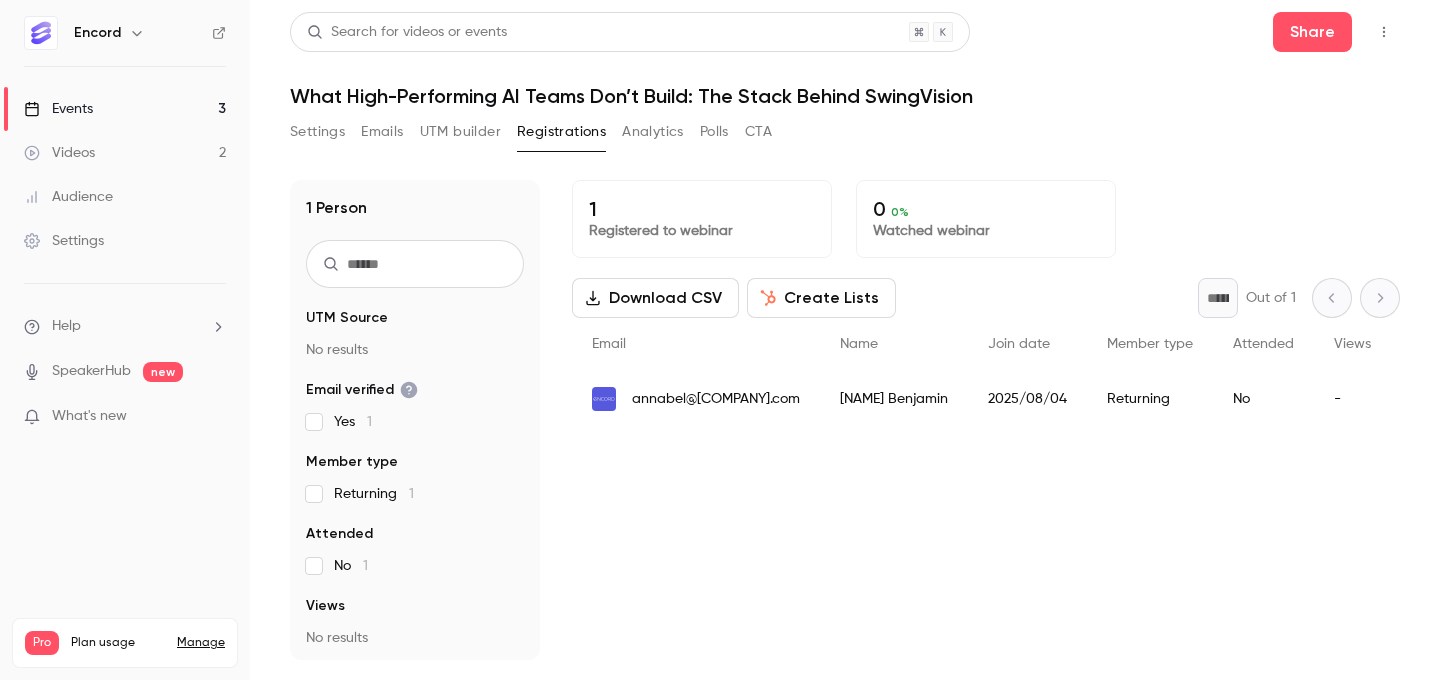 click on "Analytics" at bounding box center [653, 132] 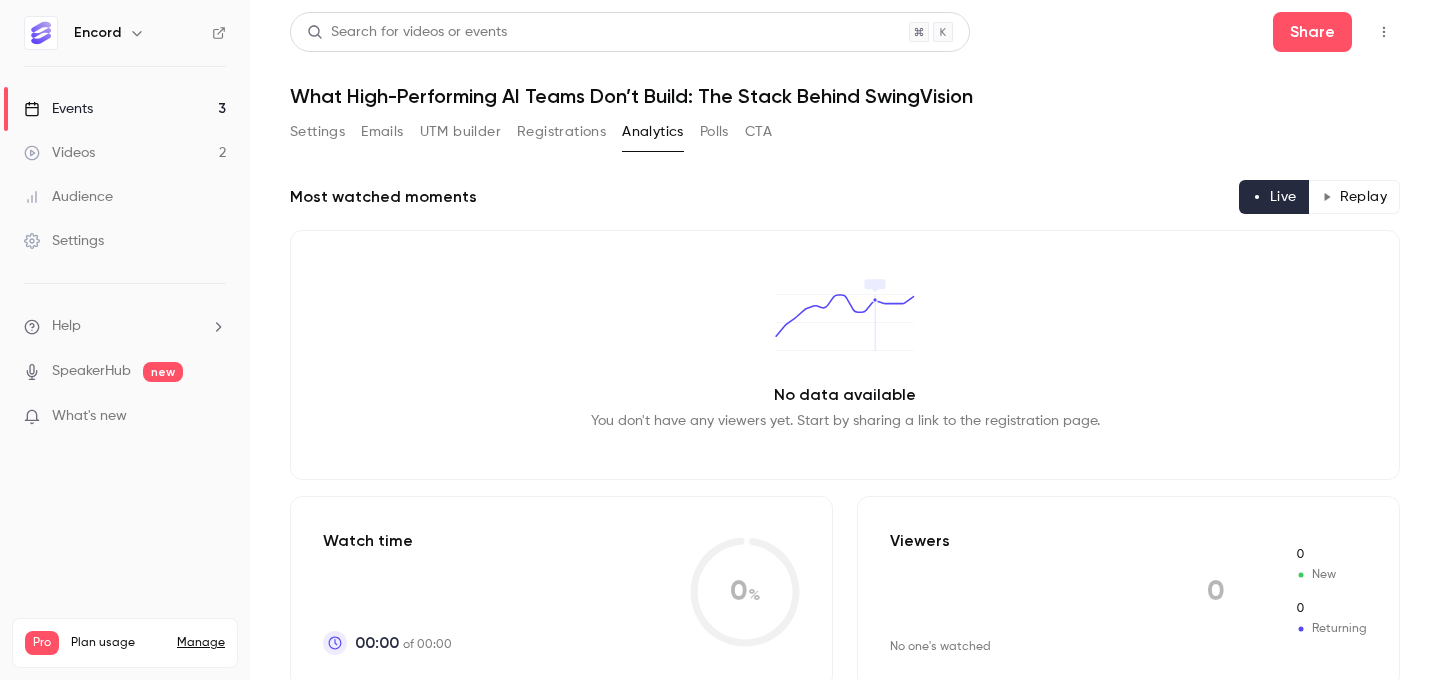 click on "Emails" at bounding box center [382, 132] 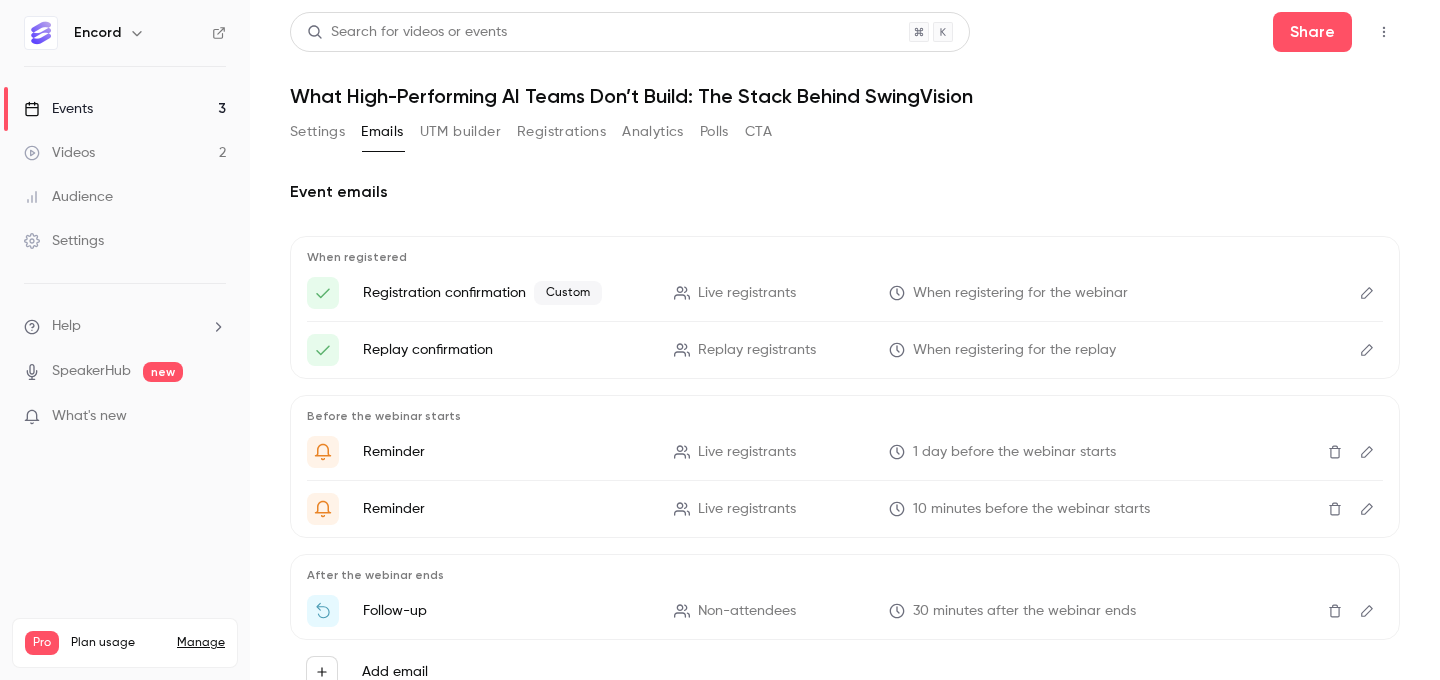 scroll, scrollTop: 76, scrollLeft: 0, axis: vertical 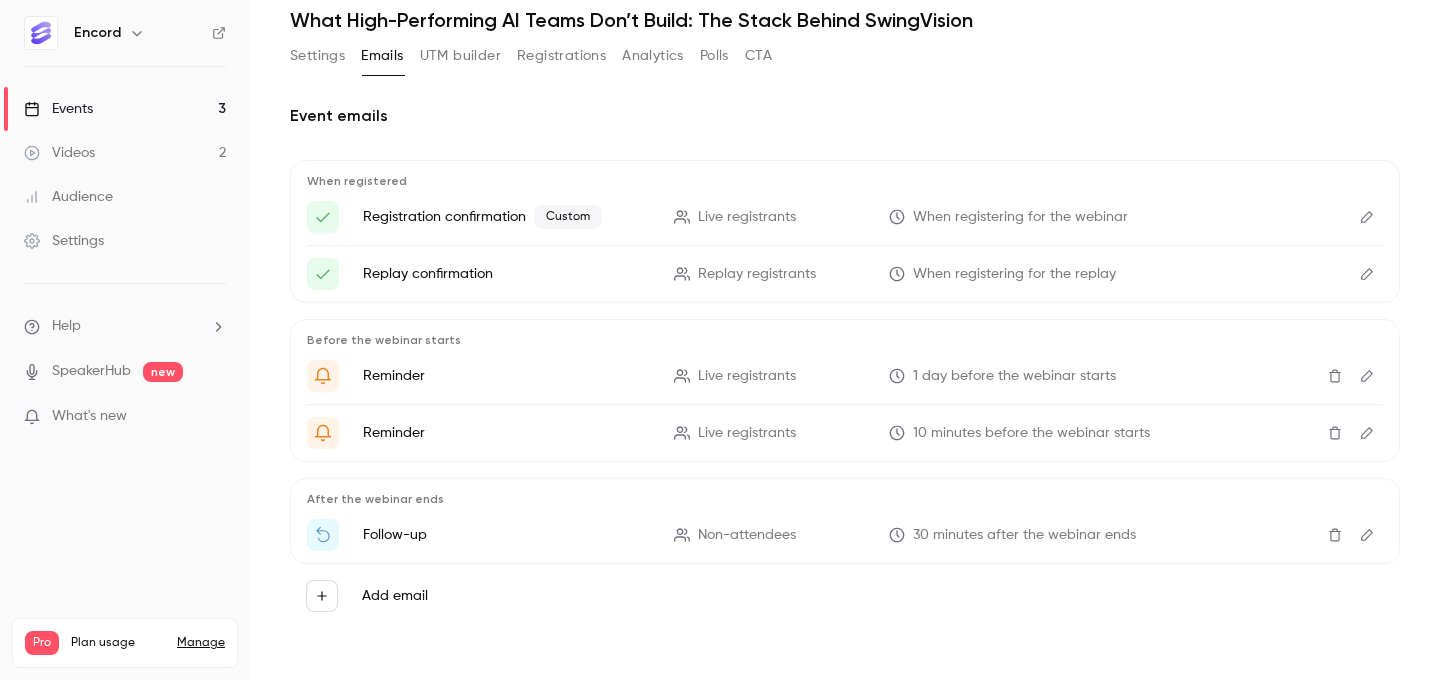 click on "Add email" at bounding box center [322, 596] 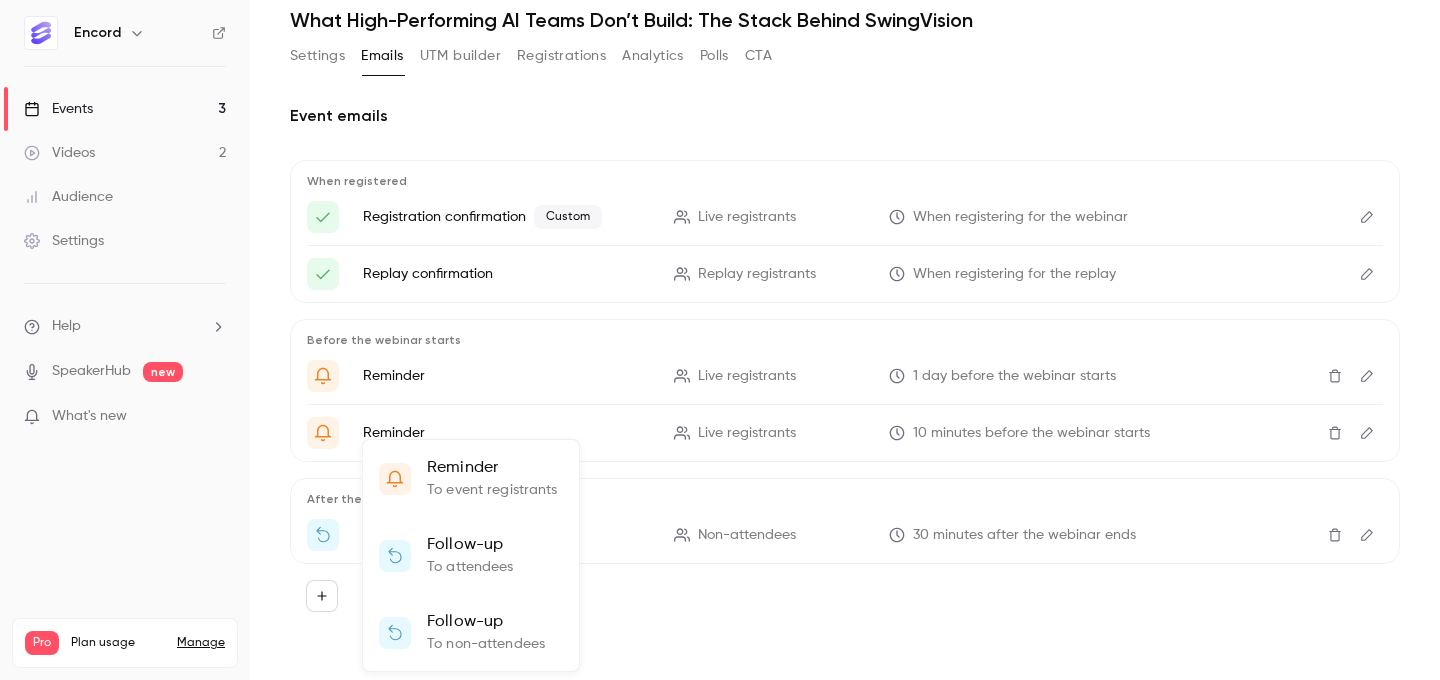 click at bounding box center [720, 340] 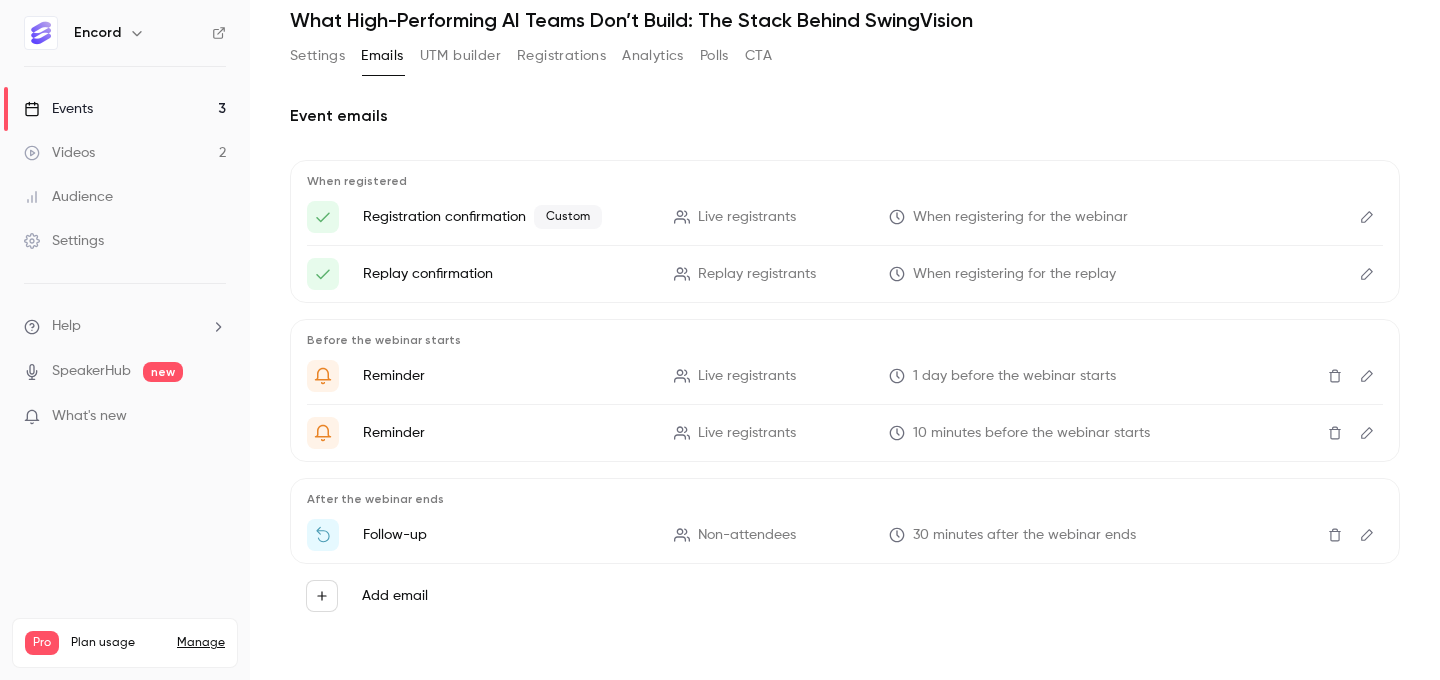 click on "Events 3" at bounding box center [125, 109] 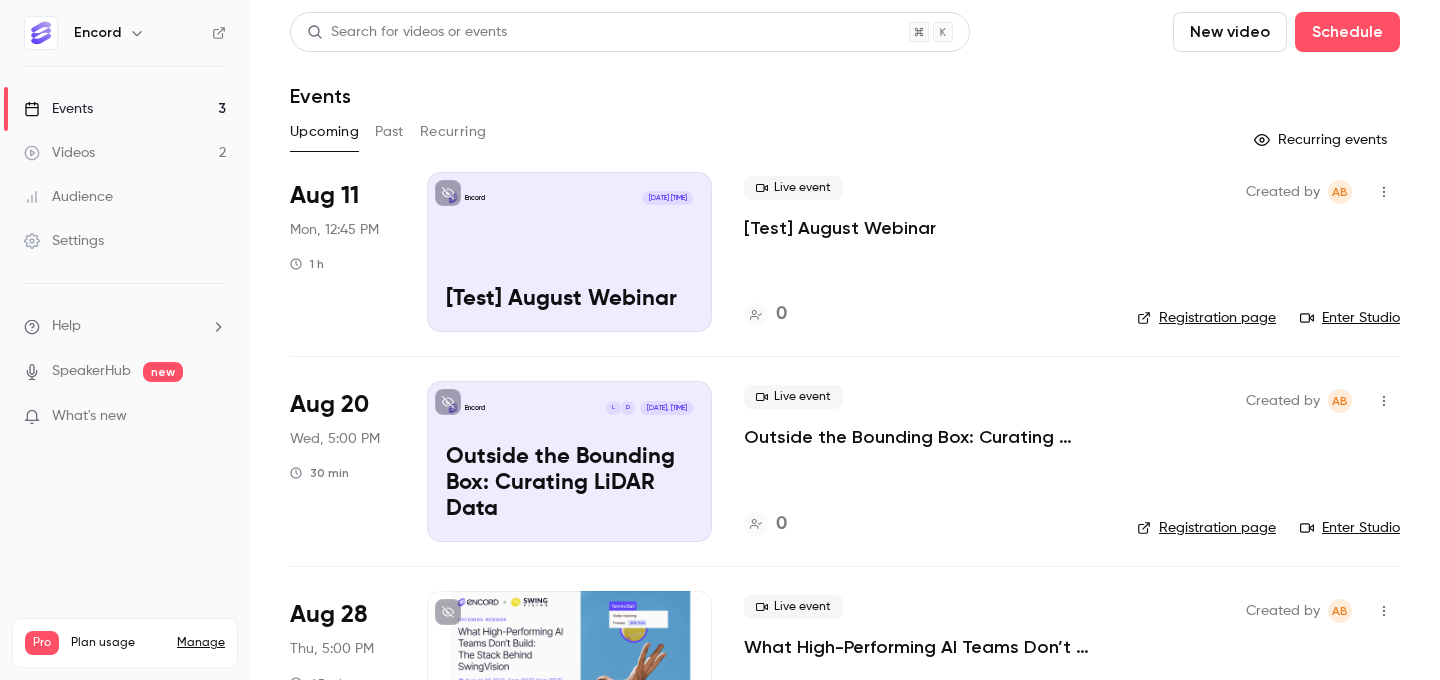 click on "[COMPANY] Events 3 Videos 2 Audience Settings Help SpeakerHub new What's new Pro Plan usage Manage Videos 2  / 150 Monthly registrants 1  / 250" at bounding box center (125, 340) 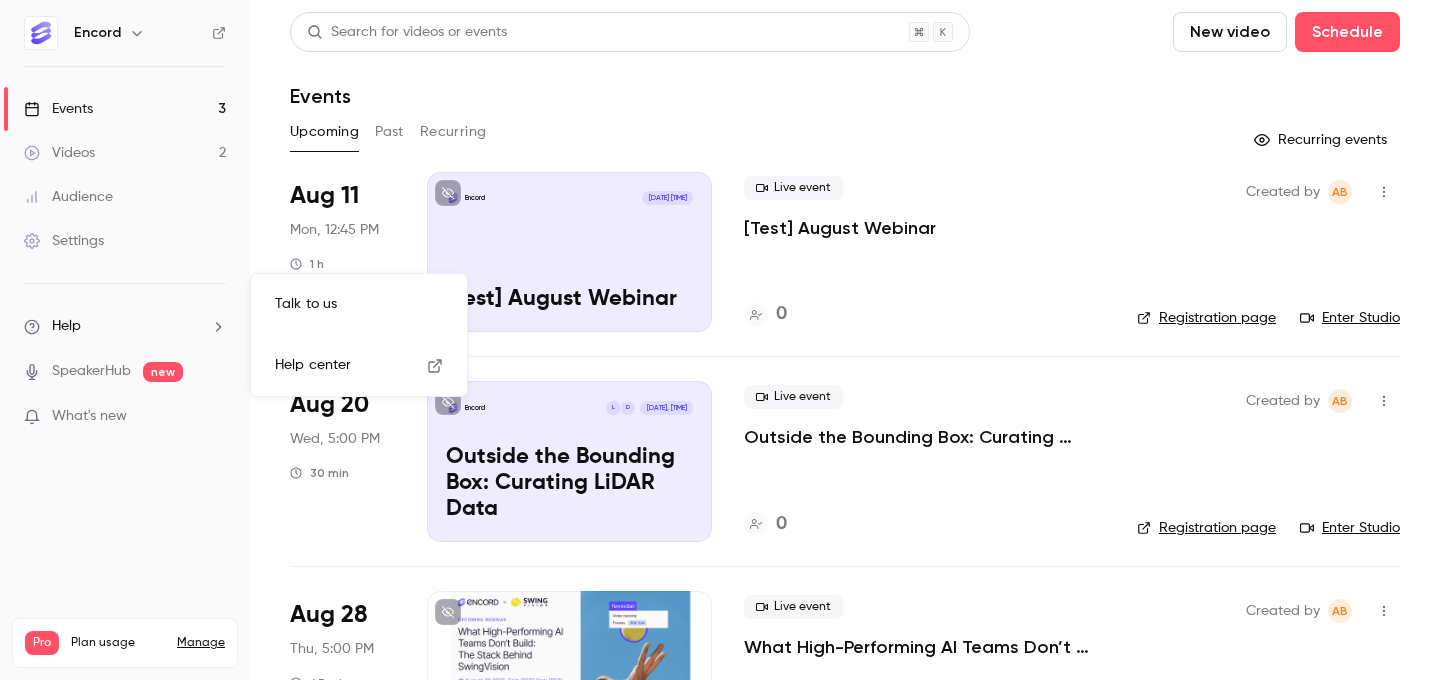 click on "Talk to us" at bounding box center [359, 304] 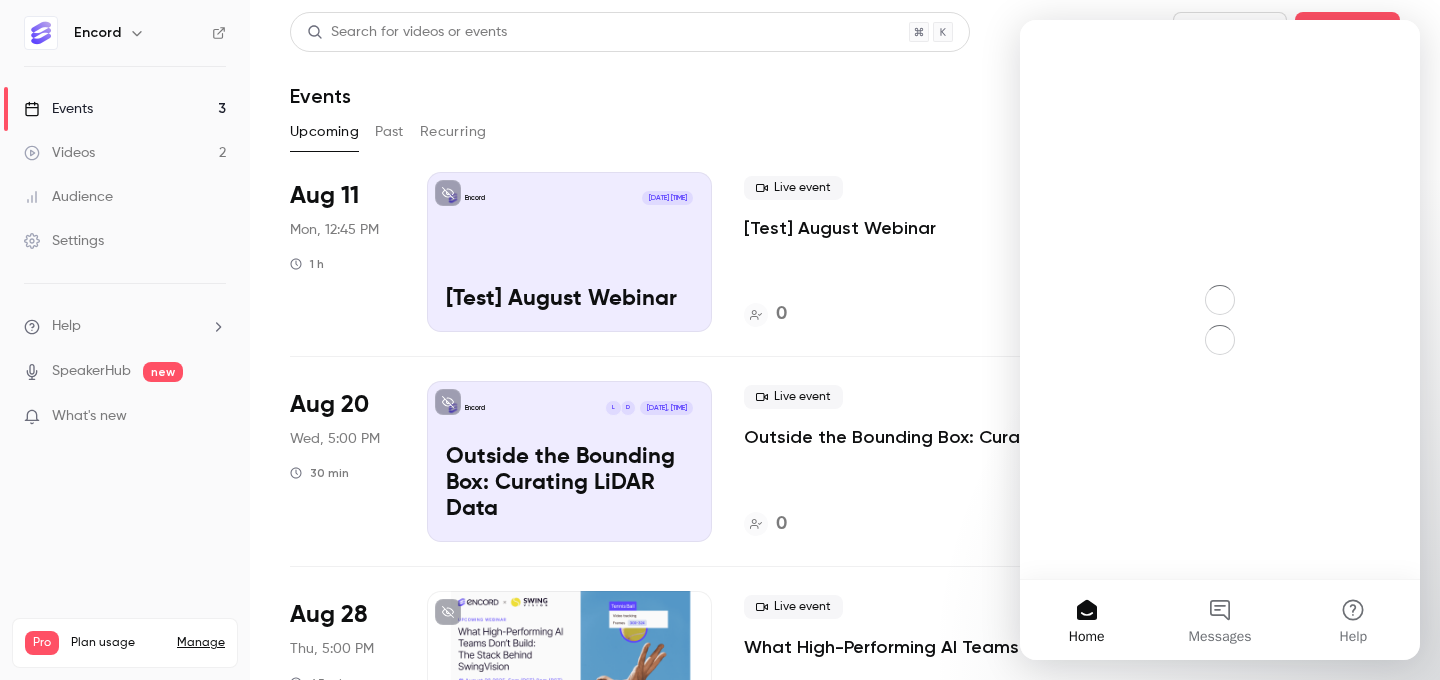 scroll, scrollTop: 0, scrollLeft: 0, axis: both 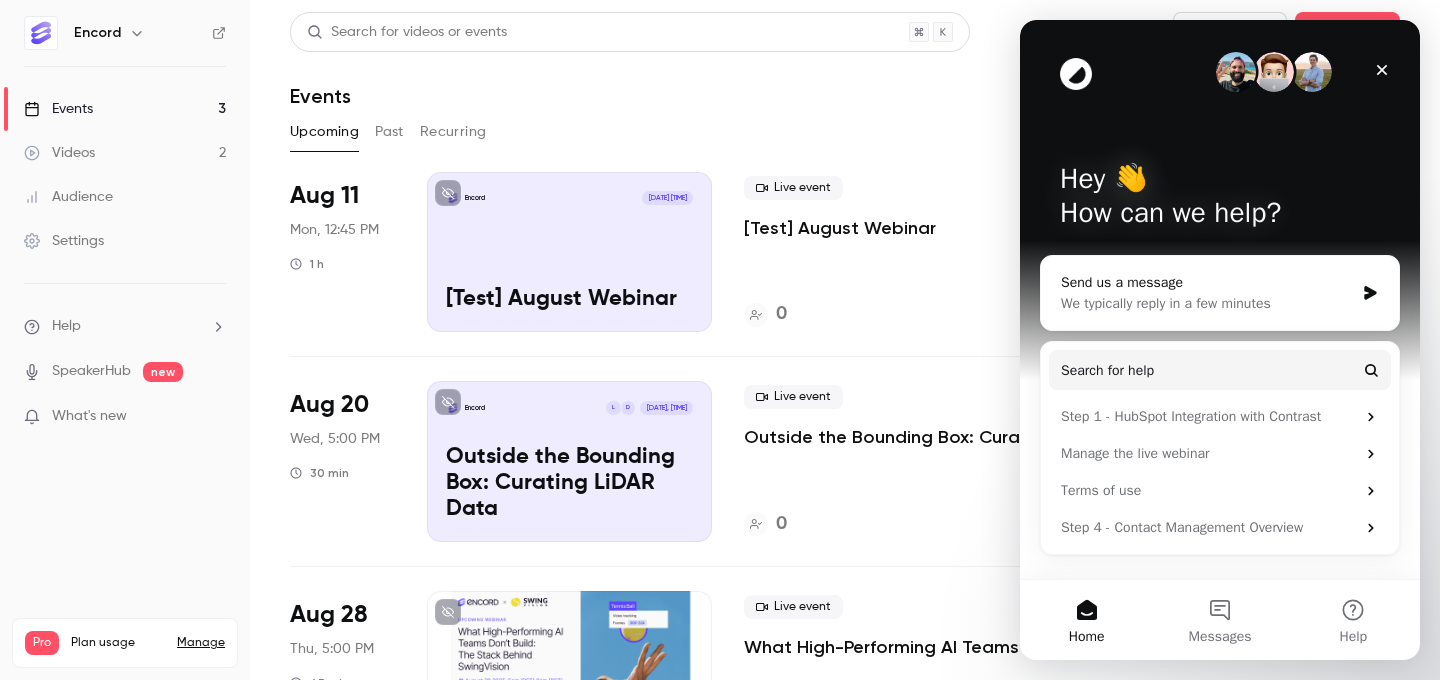 click on "We typically reply in a few minutes" at bounding box center [1207, 303] 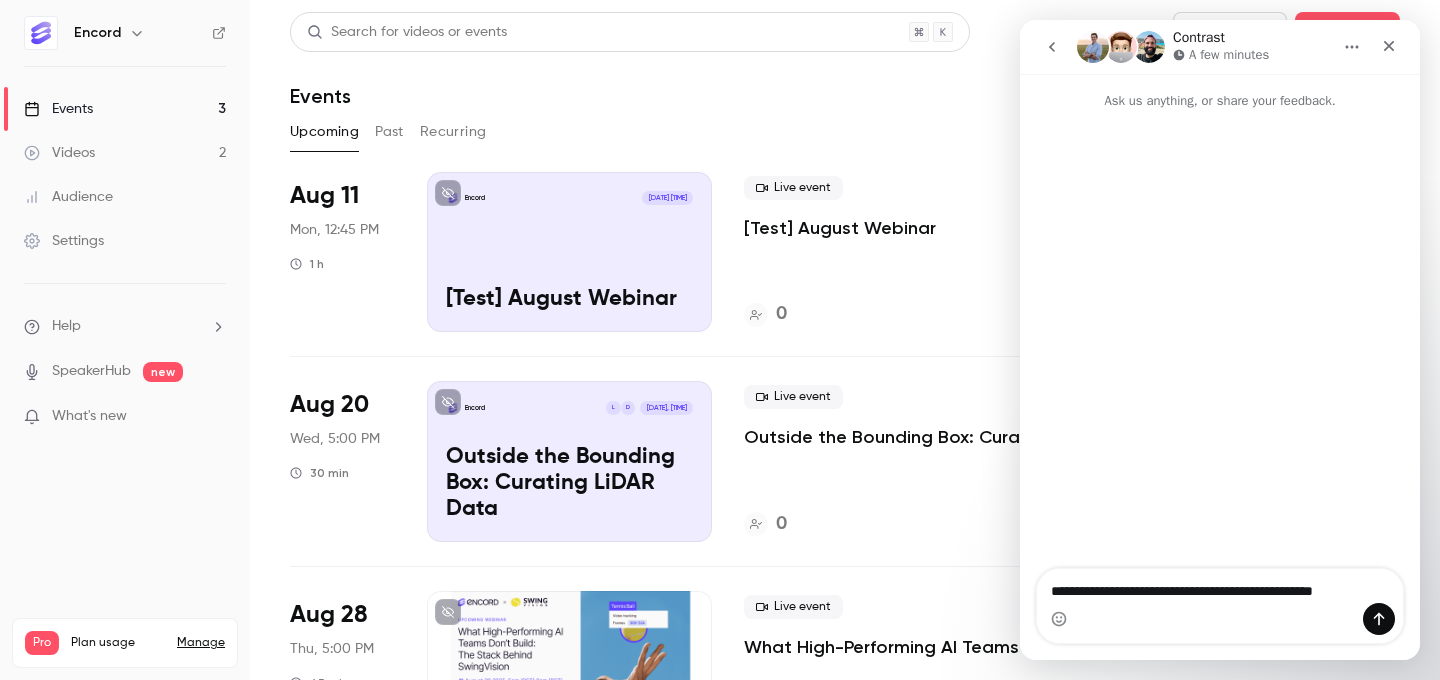 click on "**********" at bounding box center [1220, 586] 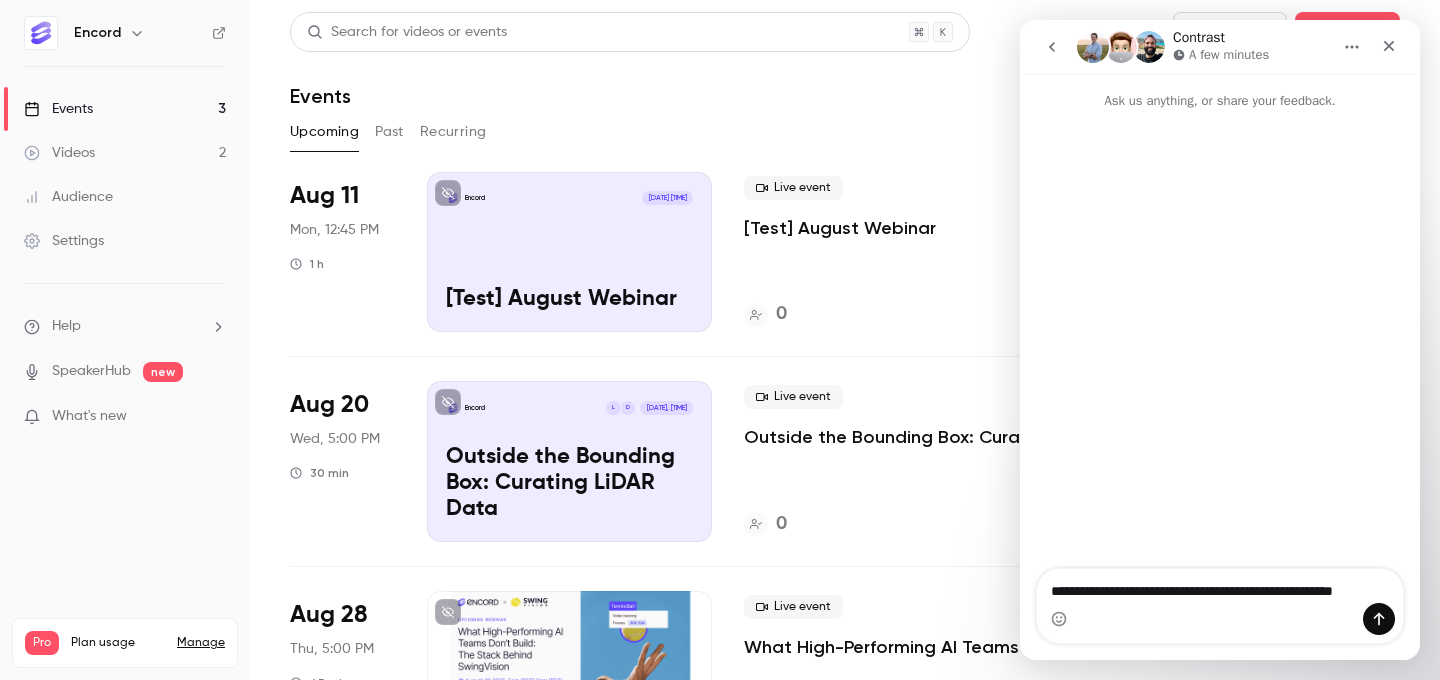 scroll, scrollTop: 0, scrollLeft: 0, axis: both 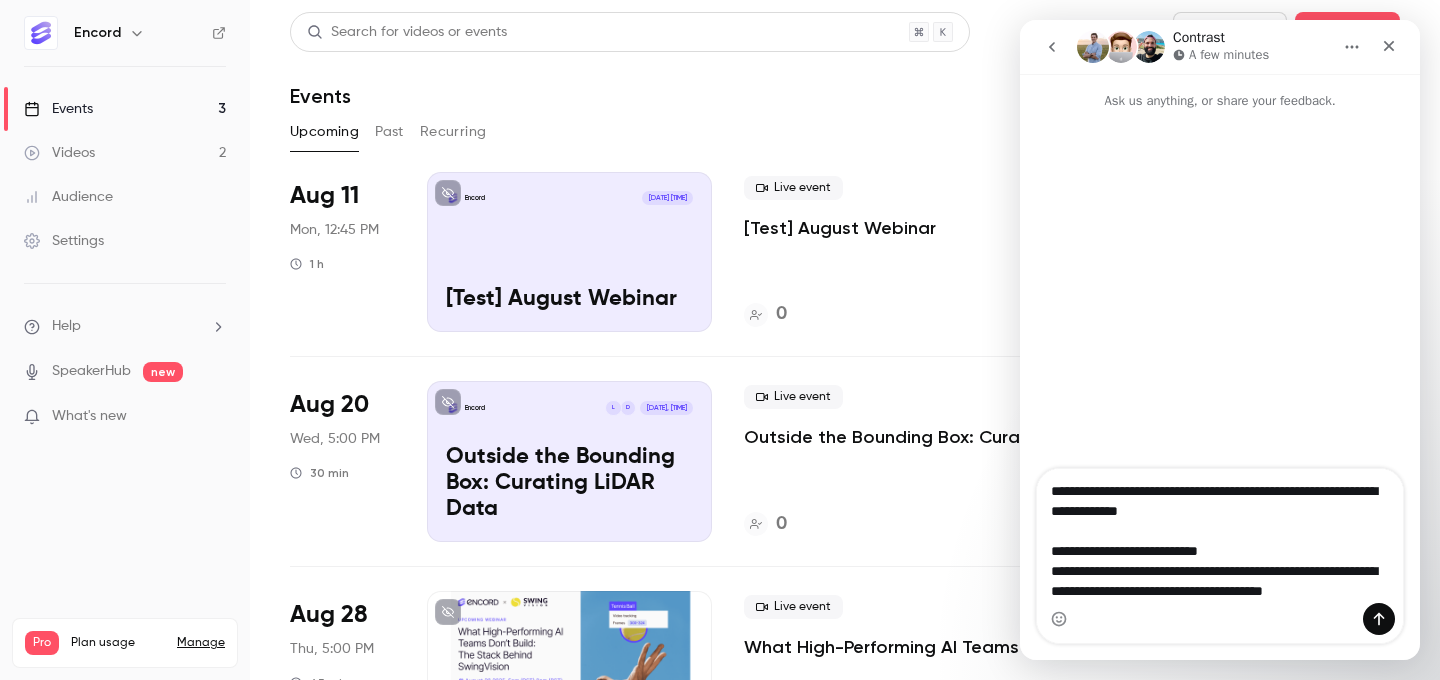 type on "**********" 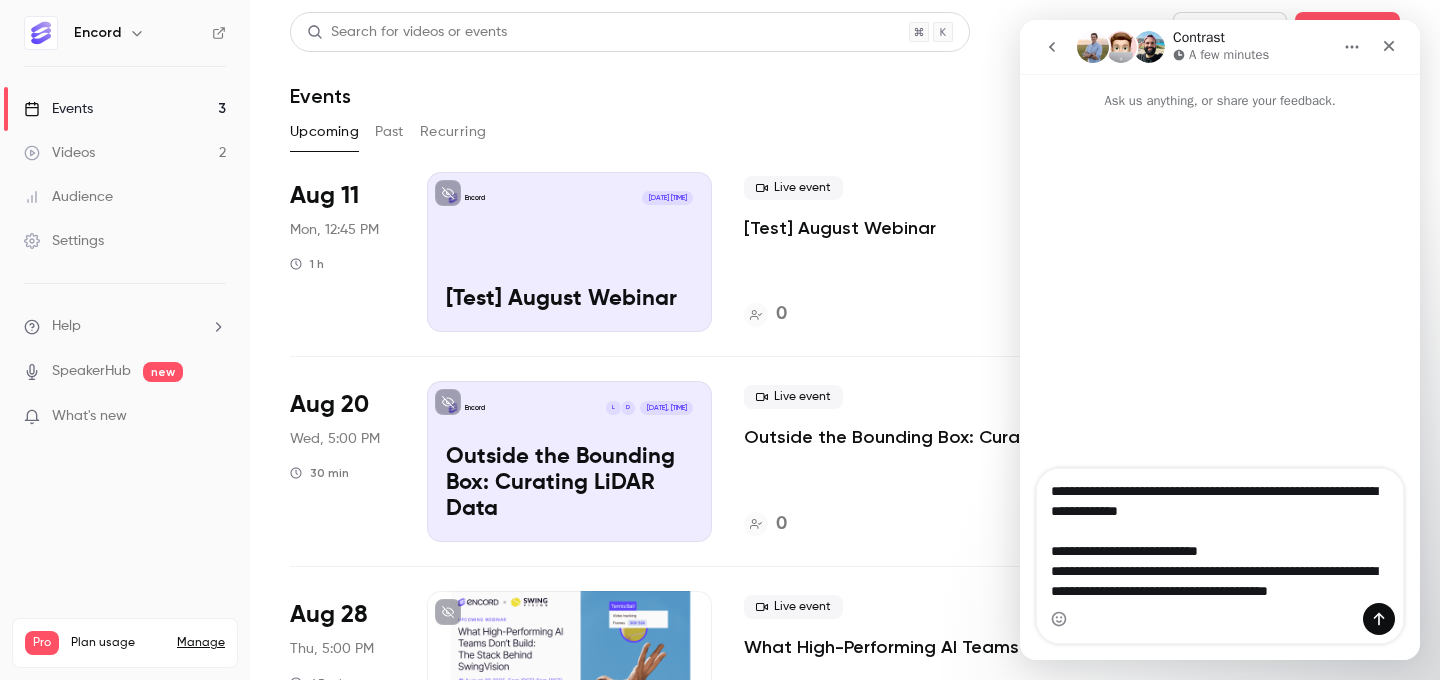 type 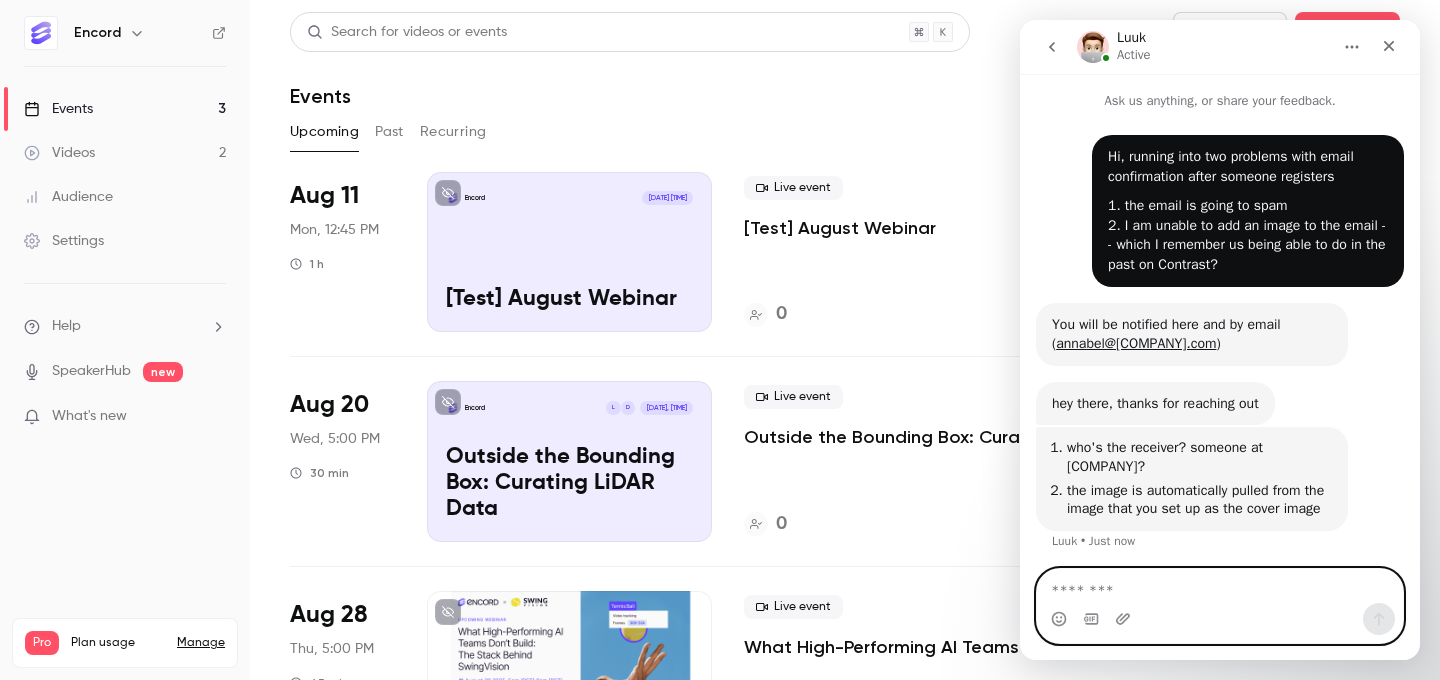 scroll, scrollTop: 4, scrollLeft: 0, axis: vertical 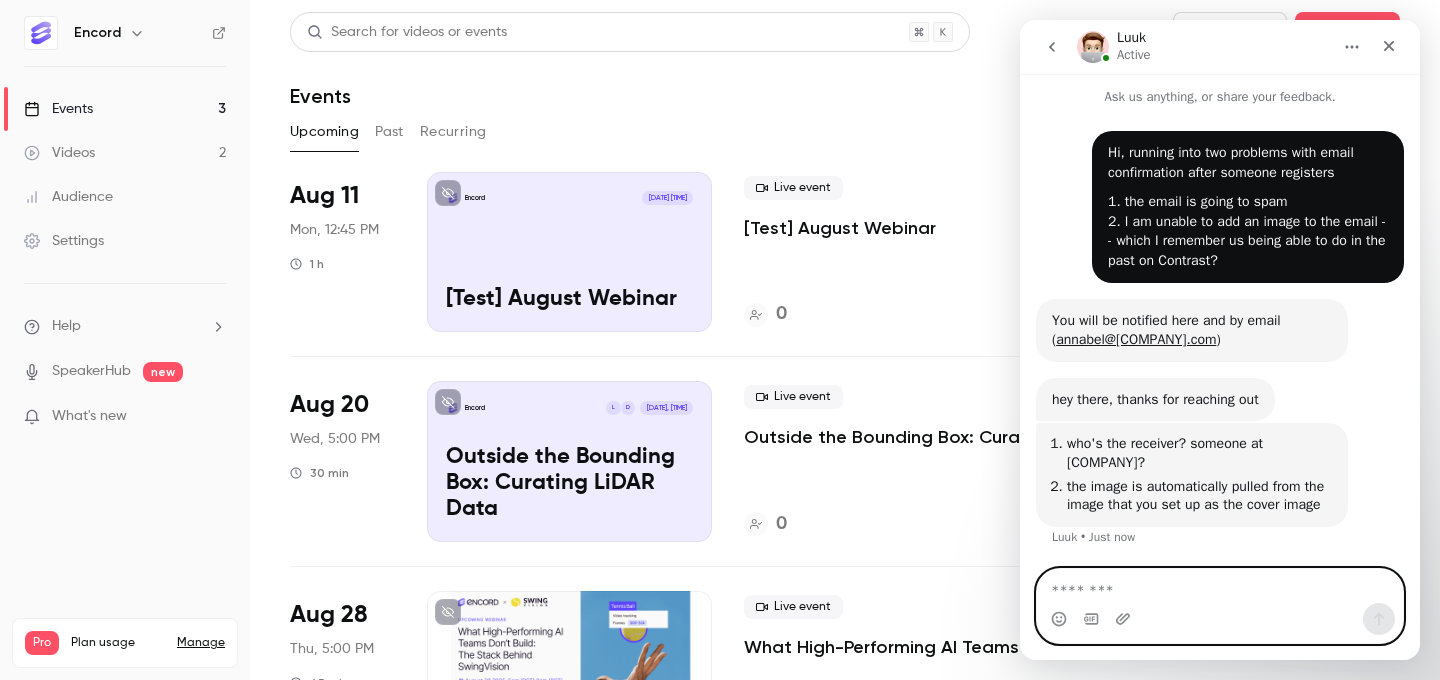 click at bounding box center (1220, 586) 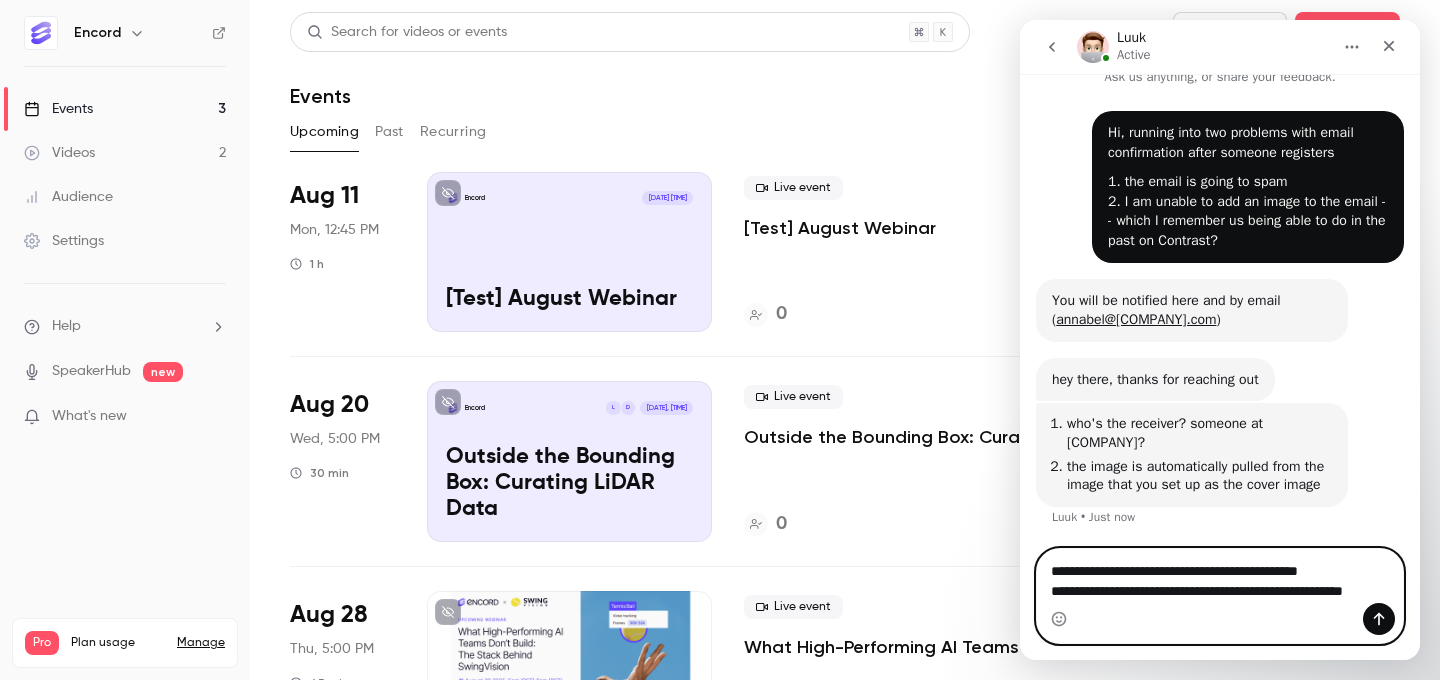 scroll, scrollTop: 44, scrollLeft: 0, axis: vertical 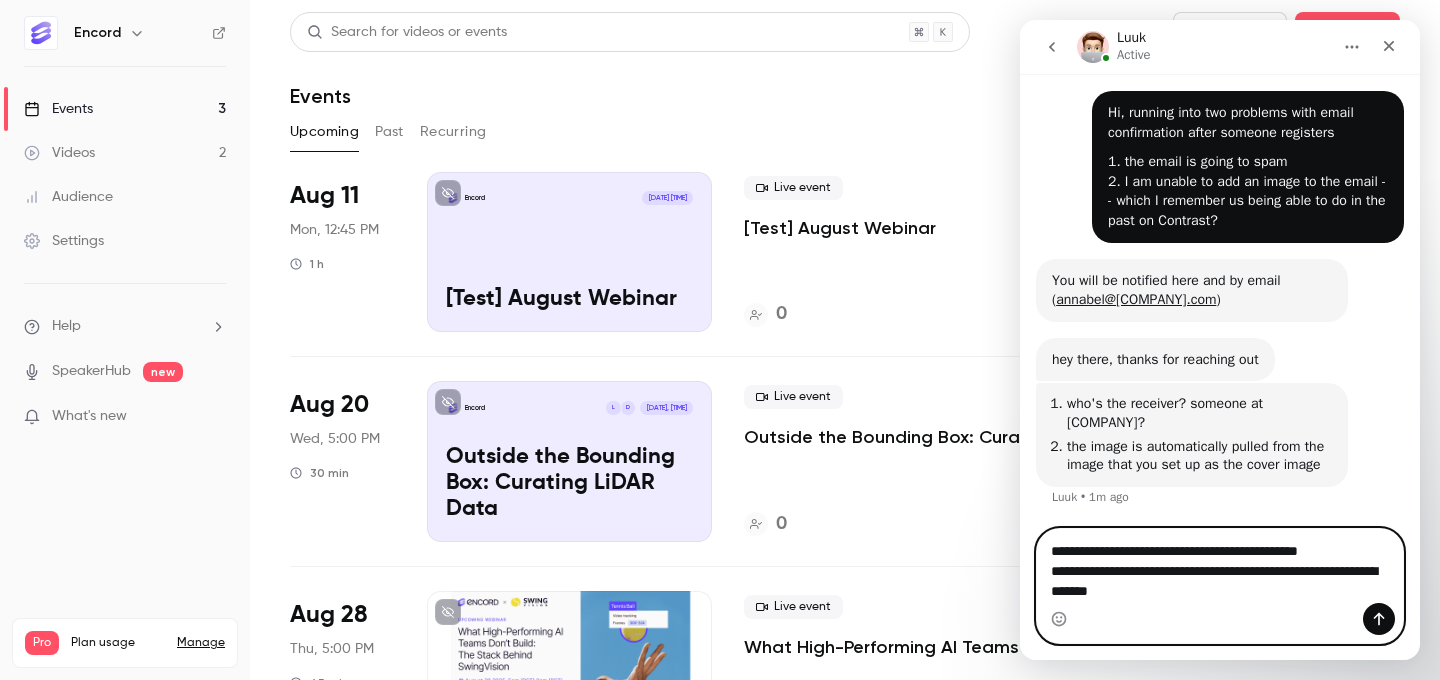 type on "**********" 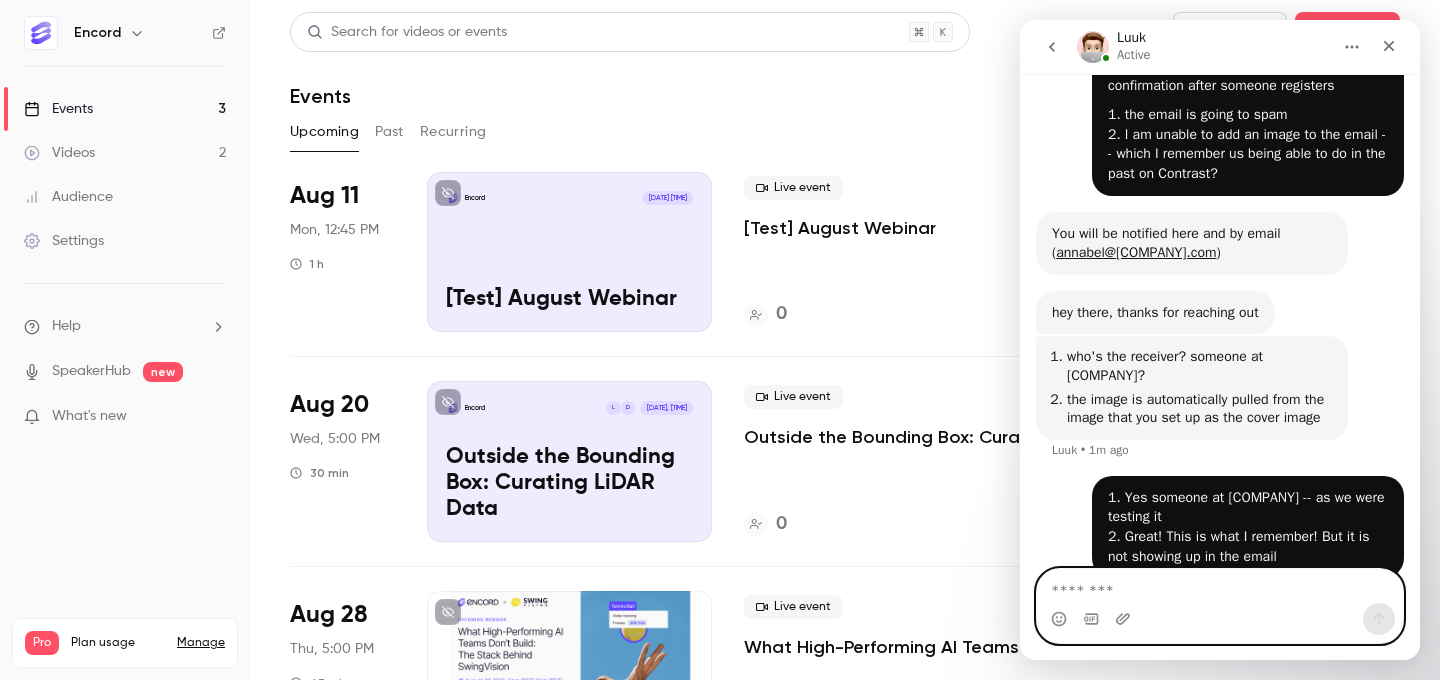 scroll, scrollTop: 122, scrollLeft: 0, axis: vertical 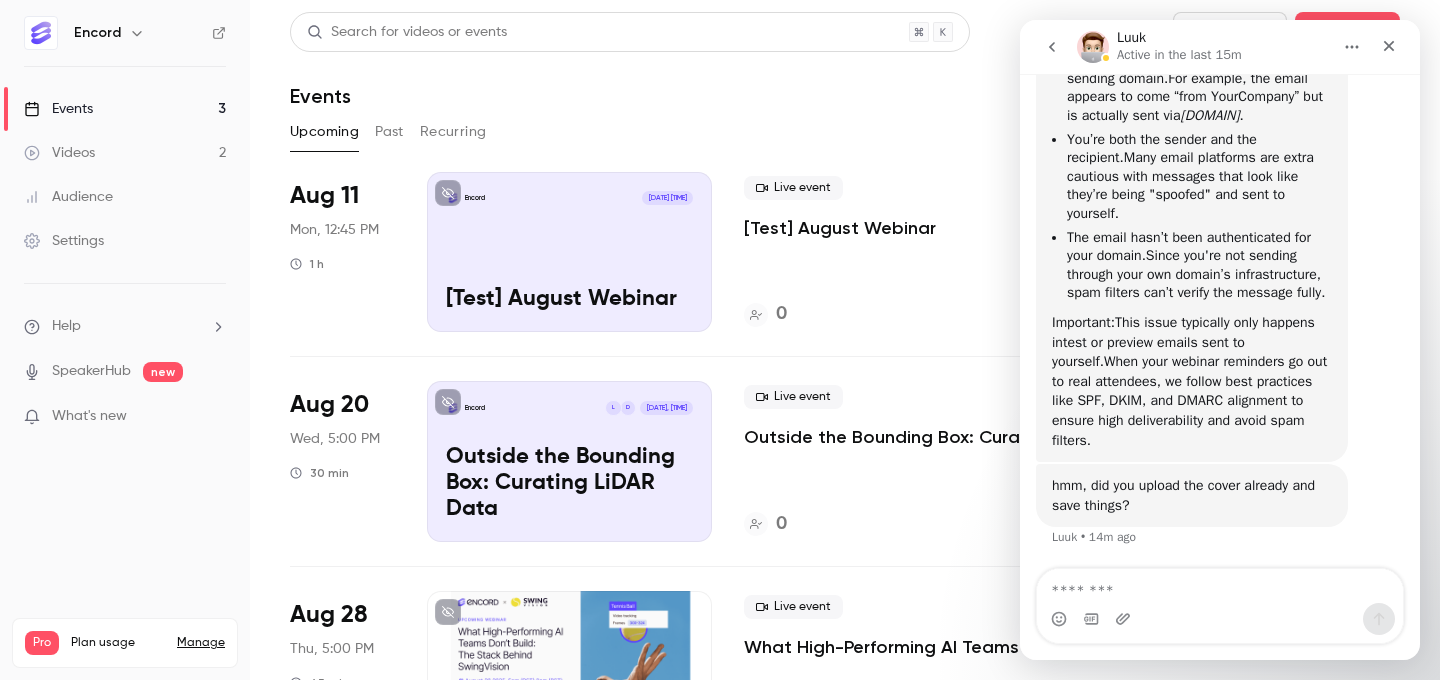click at bounding box center [1220, 619] 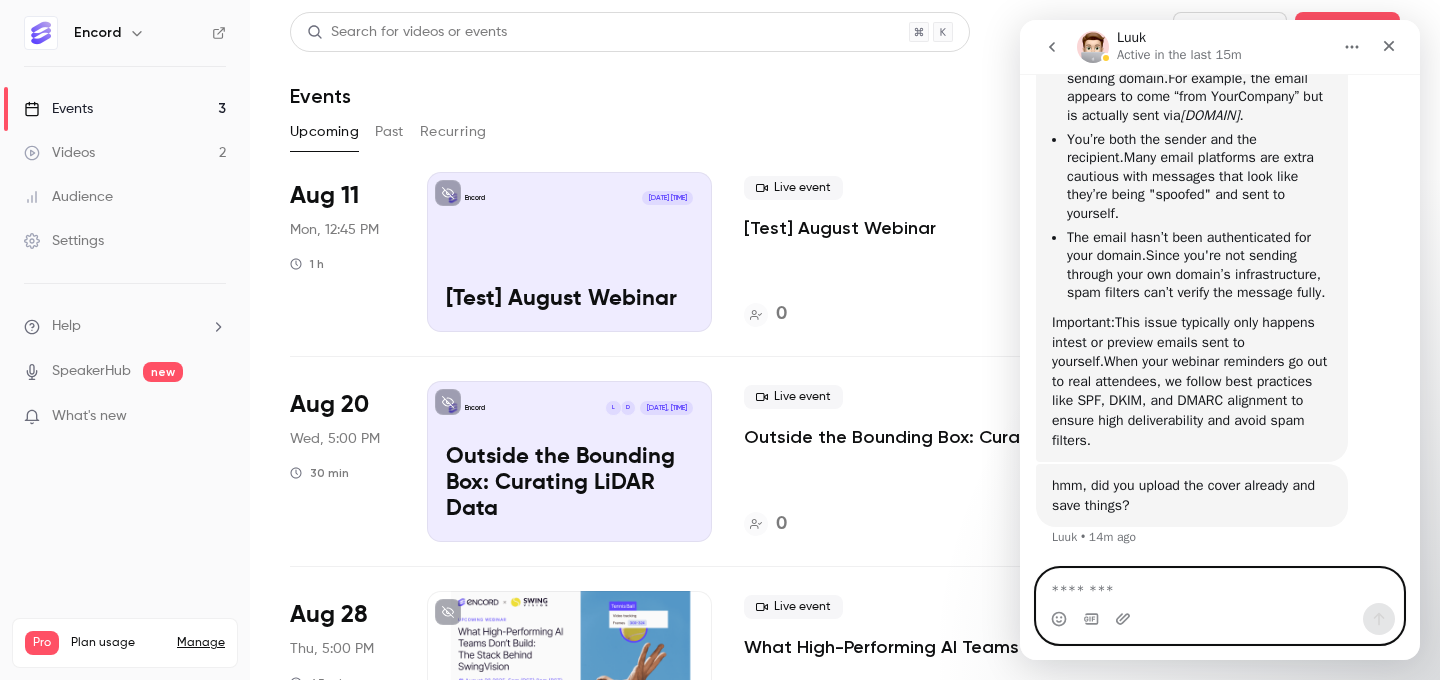 click at bounding box center [1220, 586] 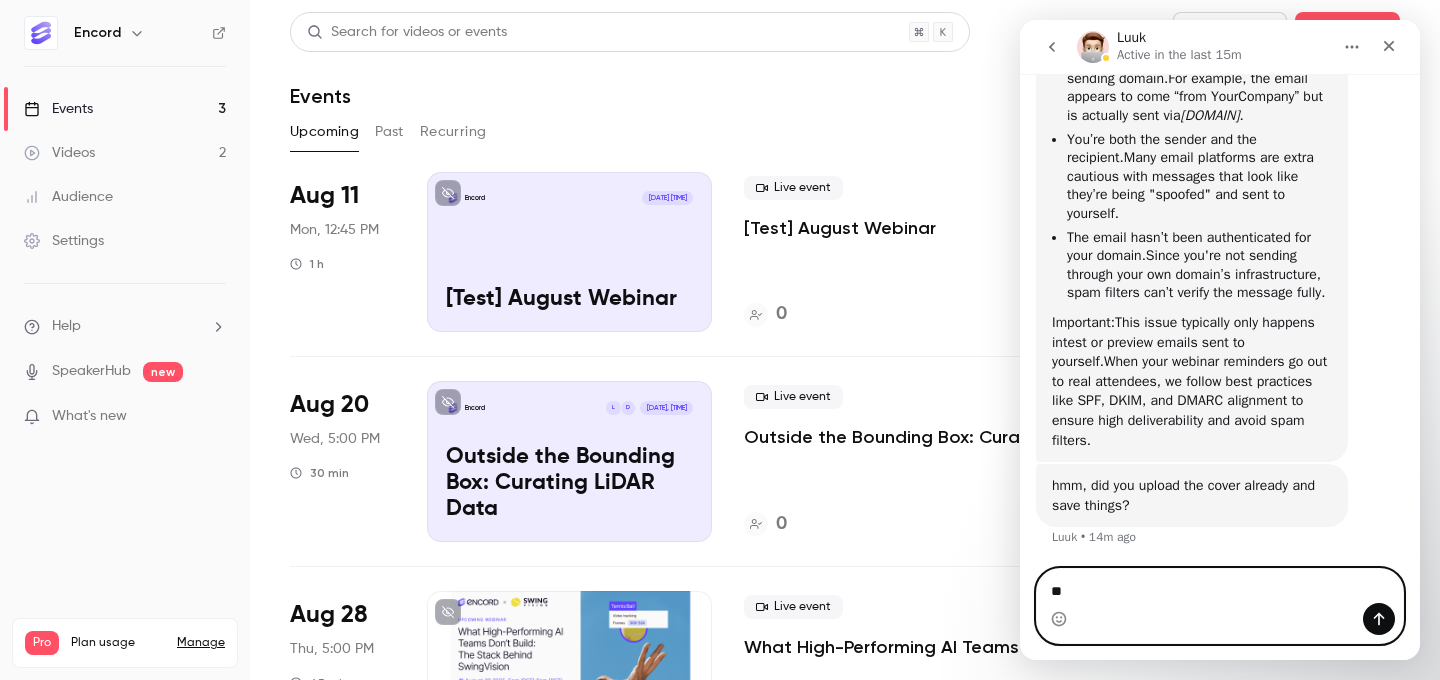 type on "*" 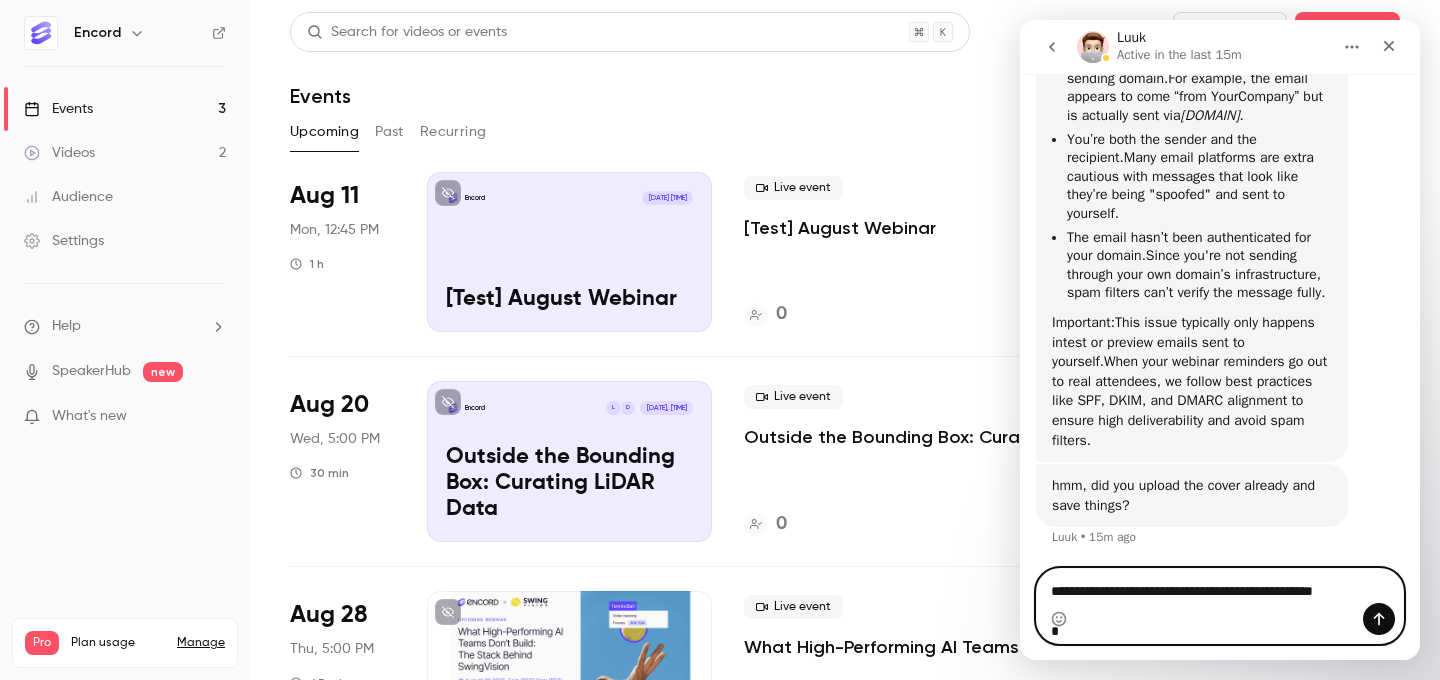 scroll, scrollTop: 881, scrollLeft: 0, axis: vertical 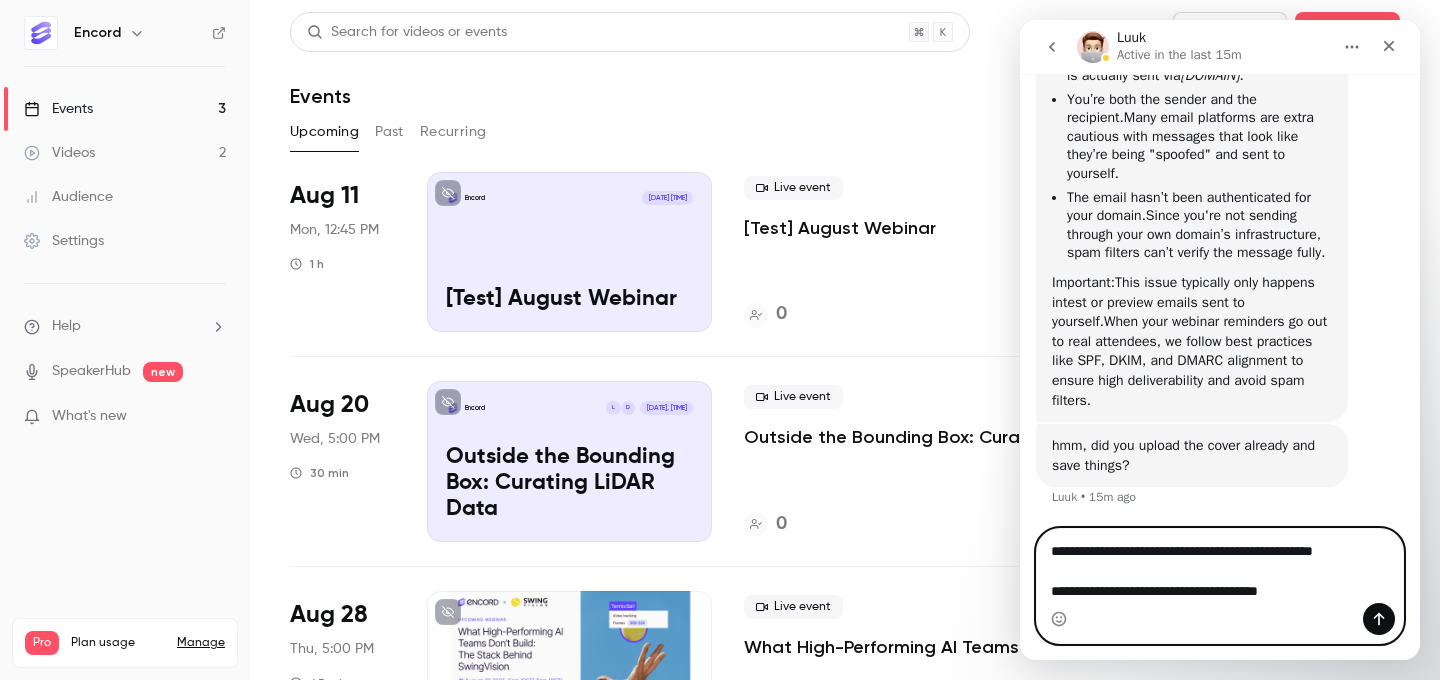 type on "**********" 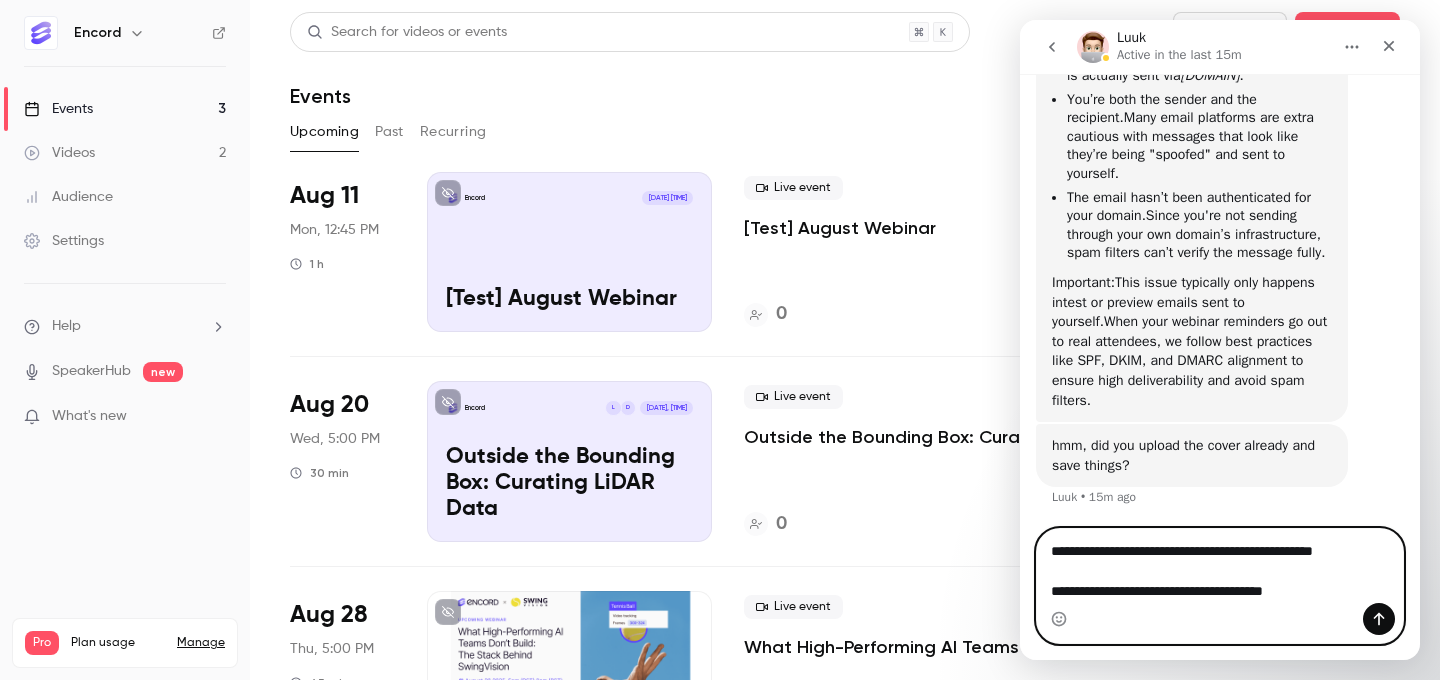 type 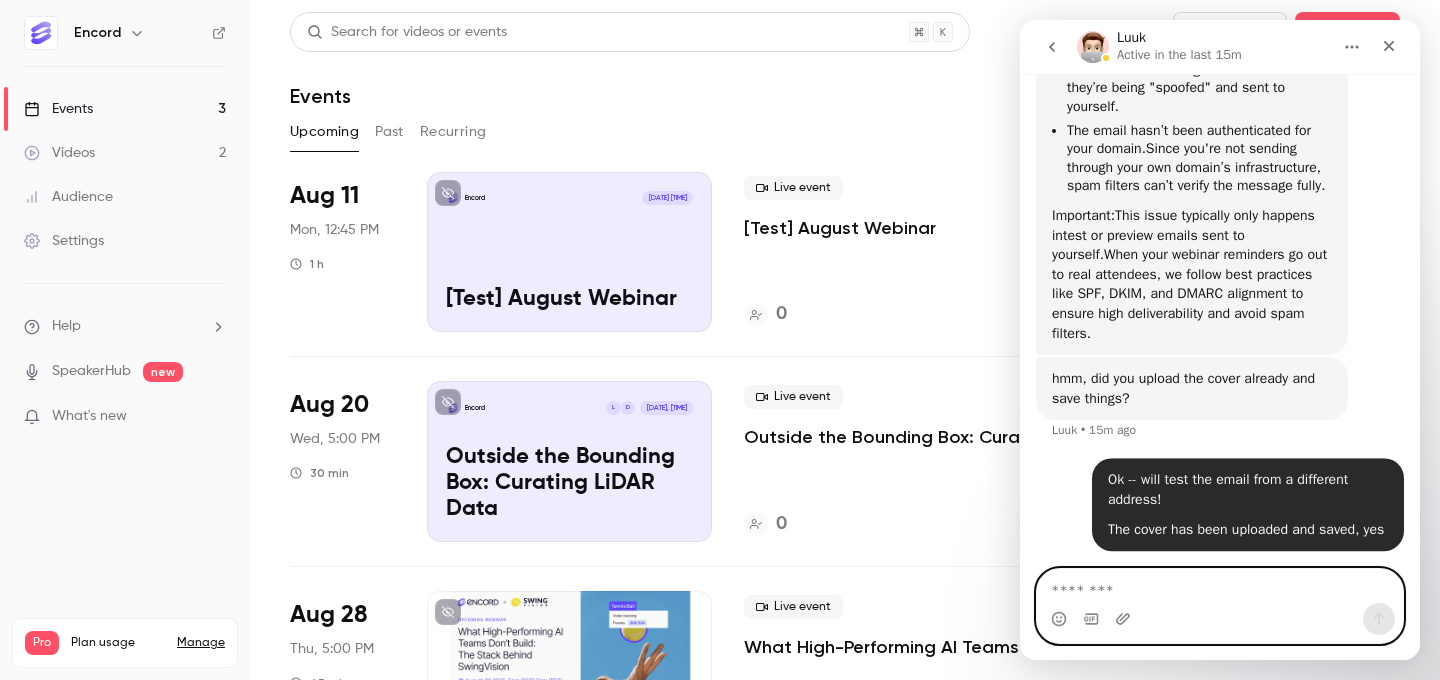 scroll, scrollTop: 969, scrollLeft: 0, axis: vertical 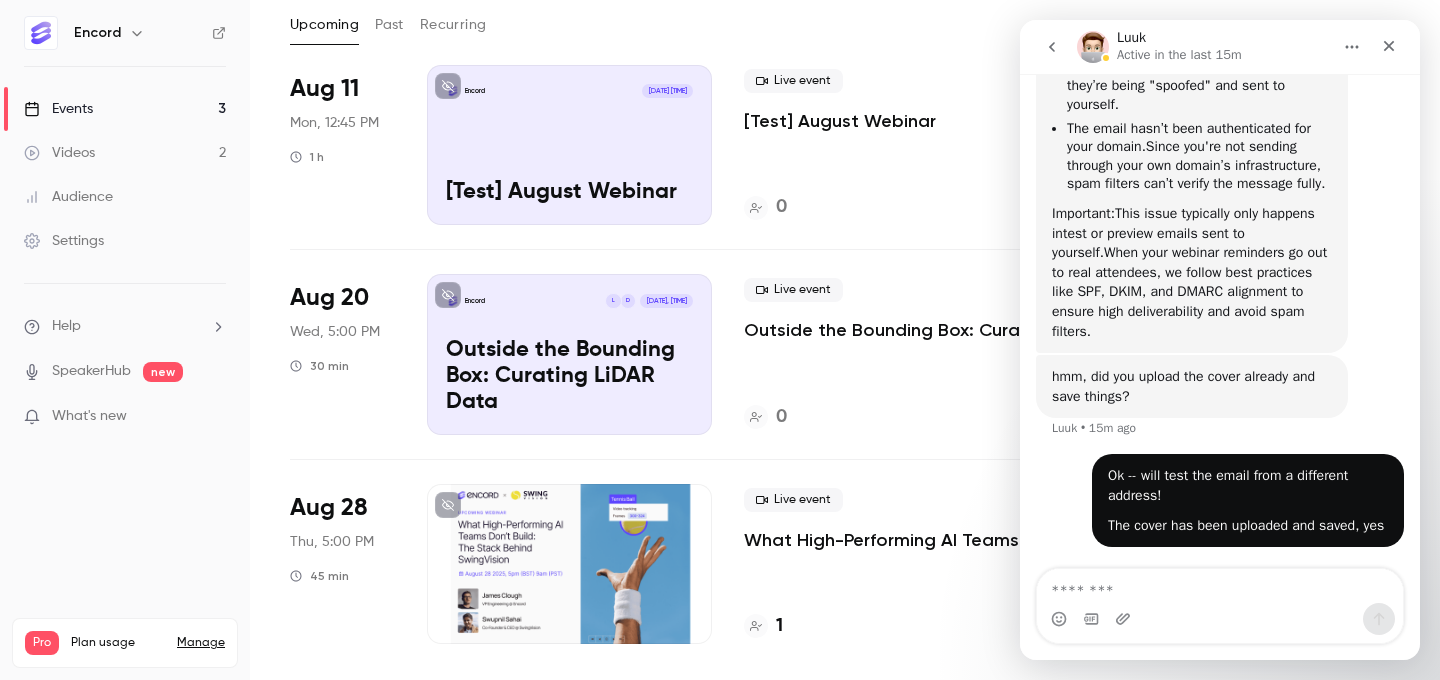 click on "What High-Performing AI Teams Don’t Build: The Stack Behind SwingVision" at bounding box center (924, 540) 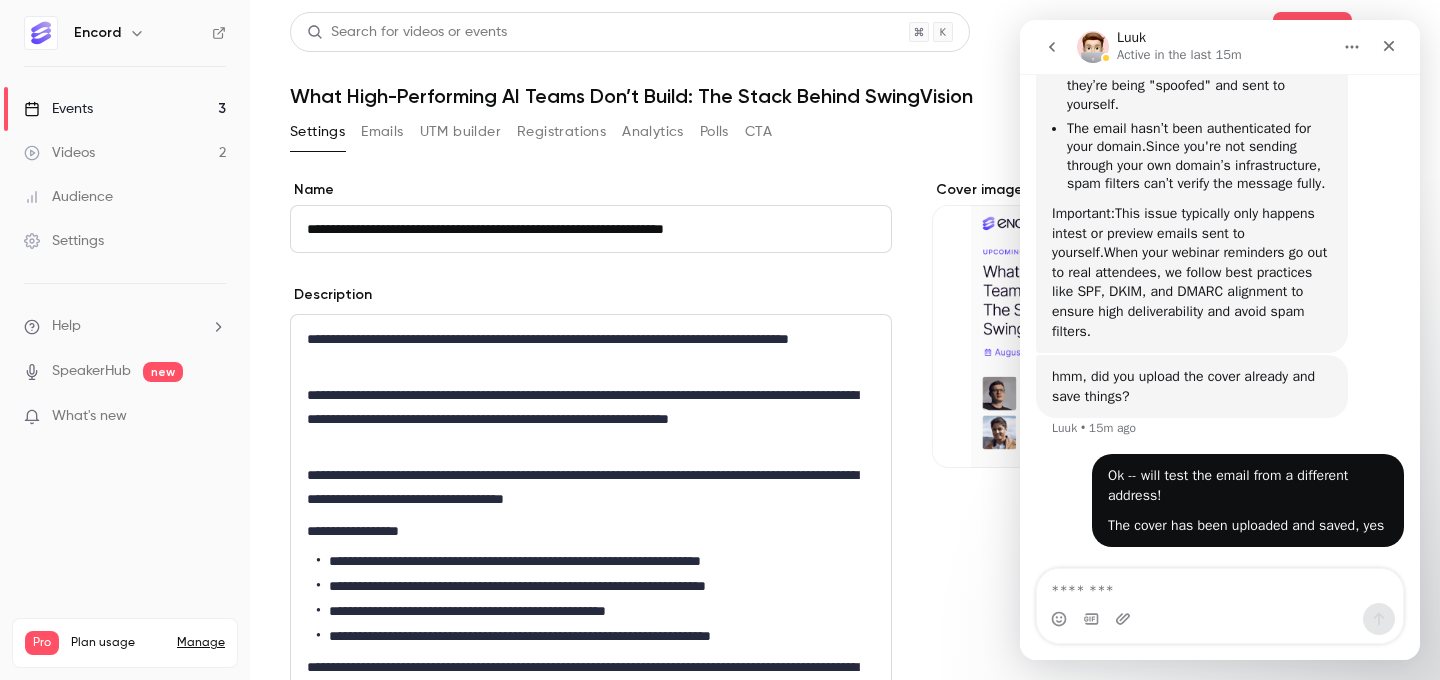 scroll, scrollTop: 14, scrollLeft: 0, axis: vertical 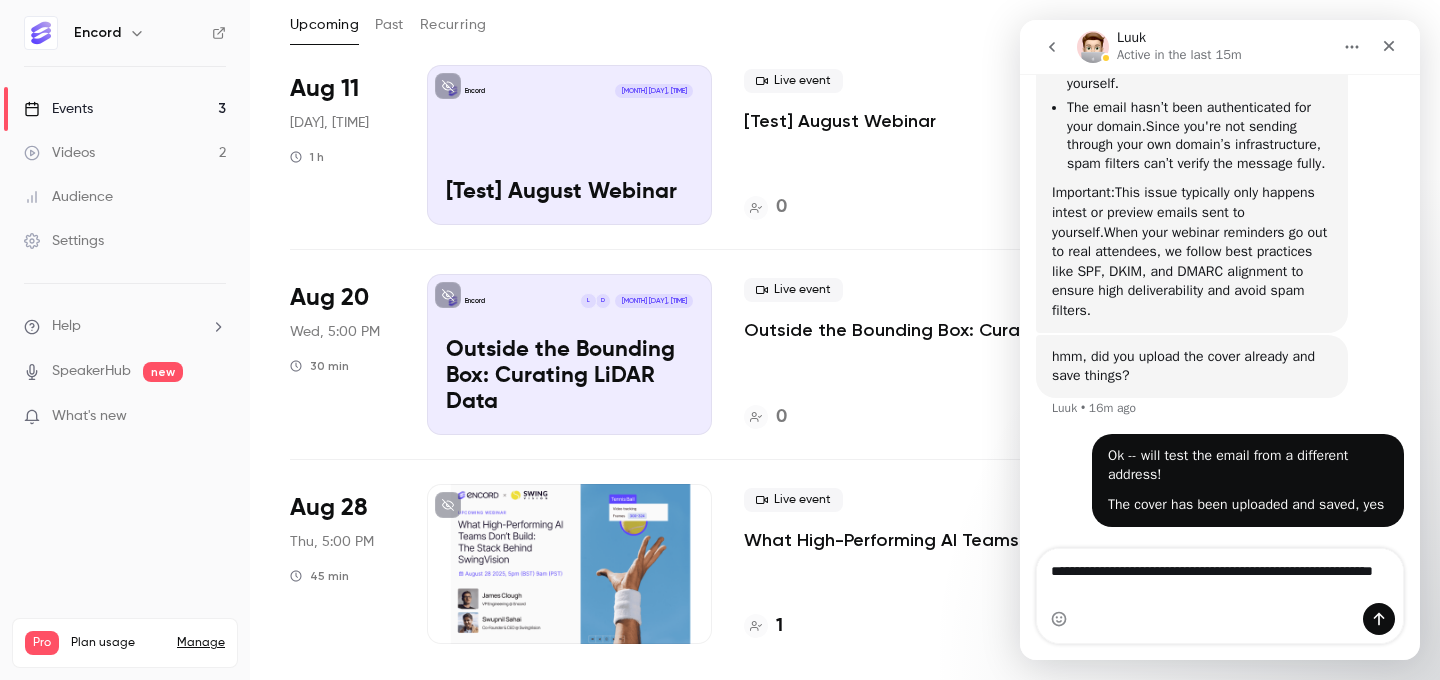 type on "**********" 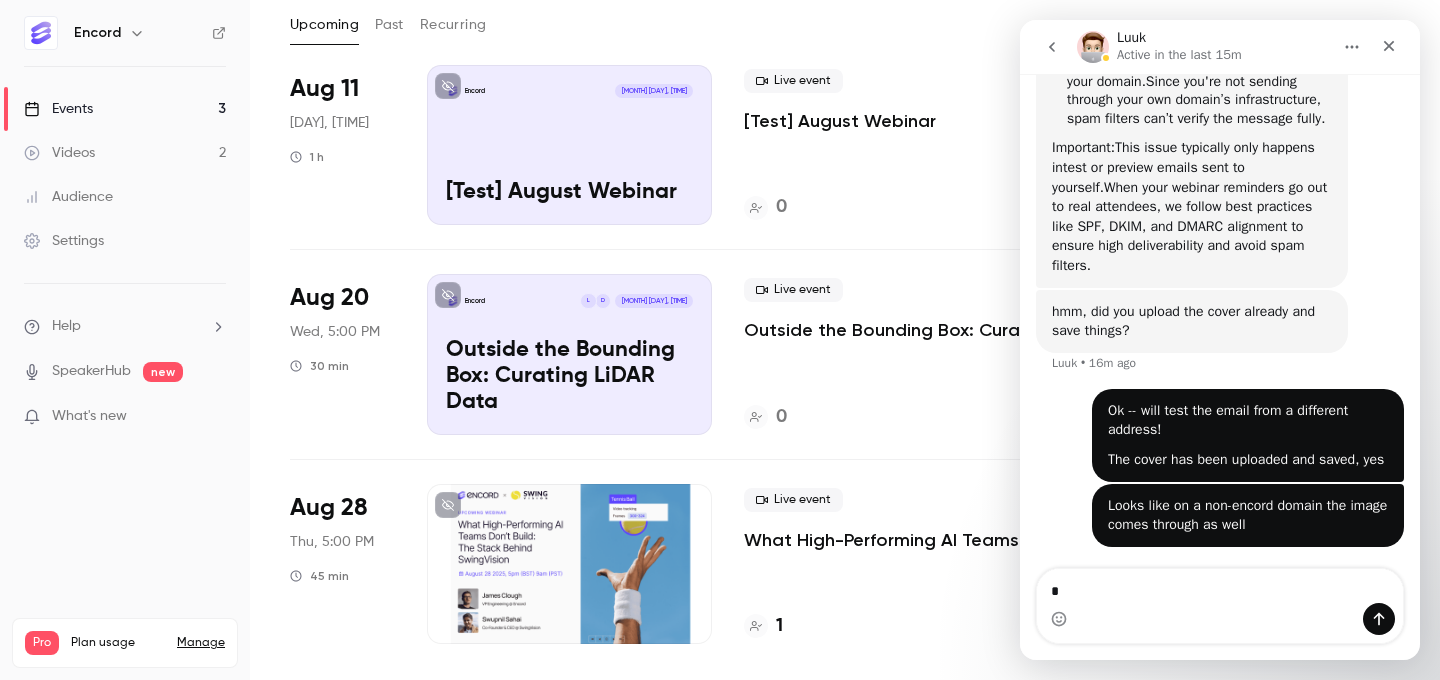 scroll, scrollTop: 1034, scrollLeft: 0, axis: vertical 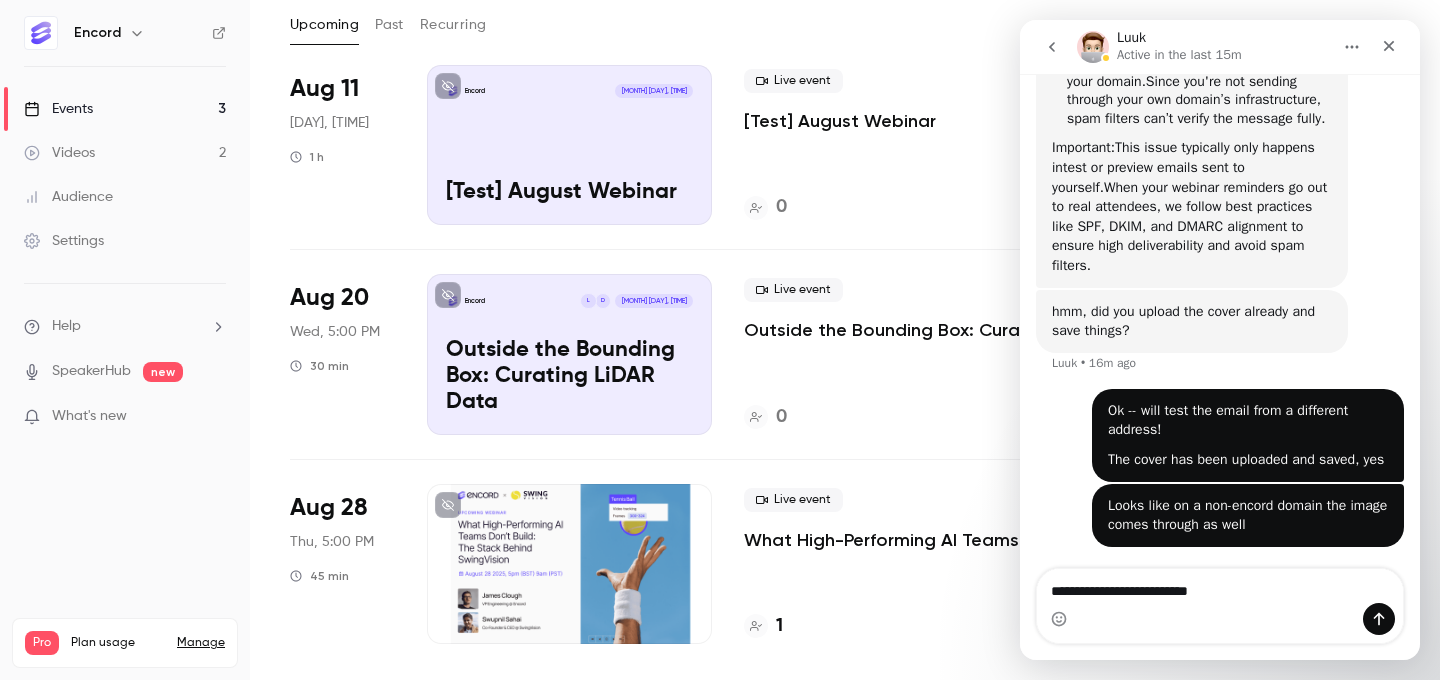 type on "**********" 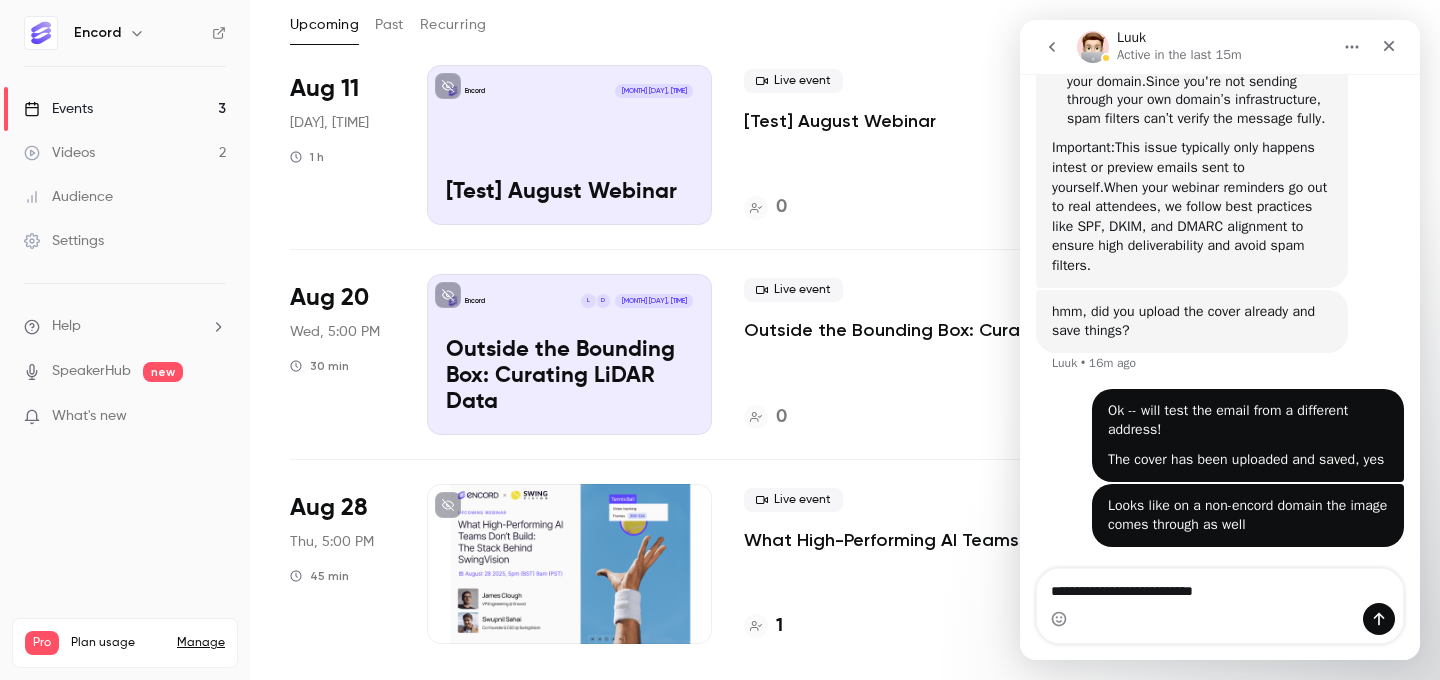 type 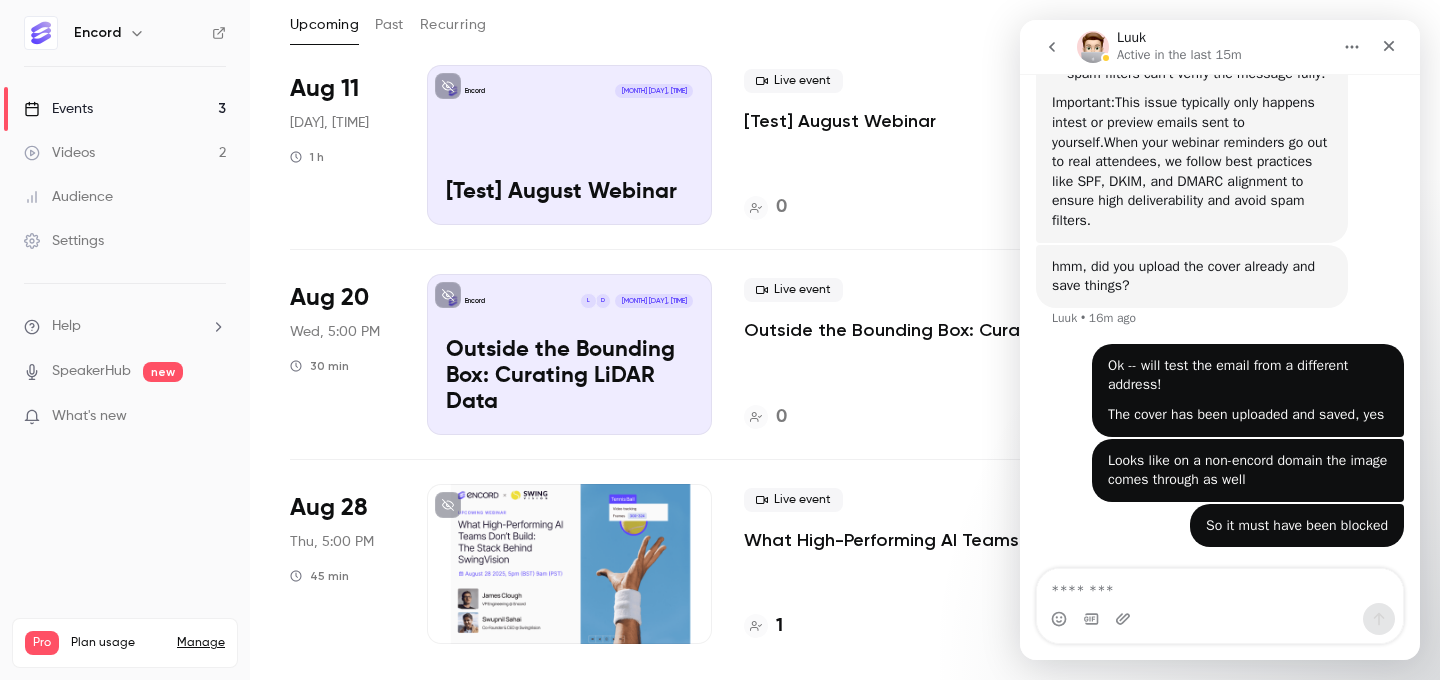 scroll, scrollTop: 1080, scrollLeft: 0, axis: vertical 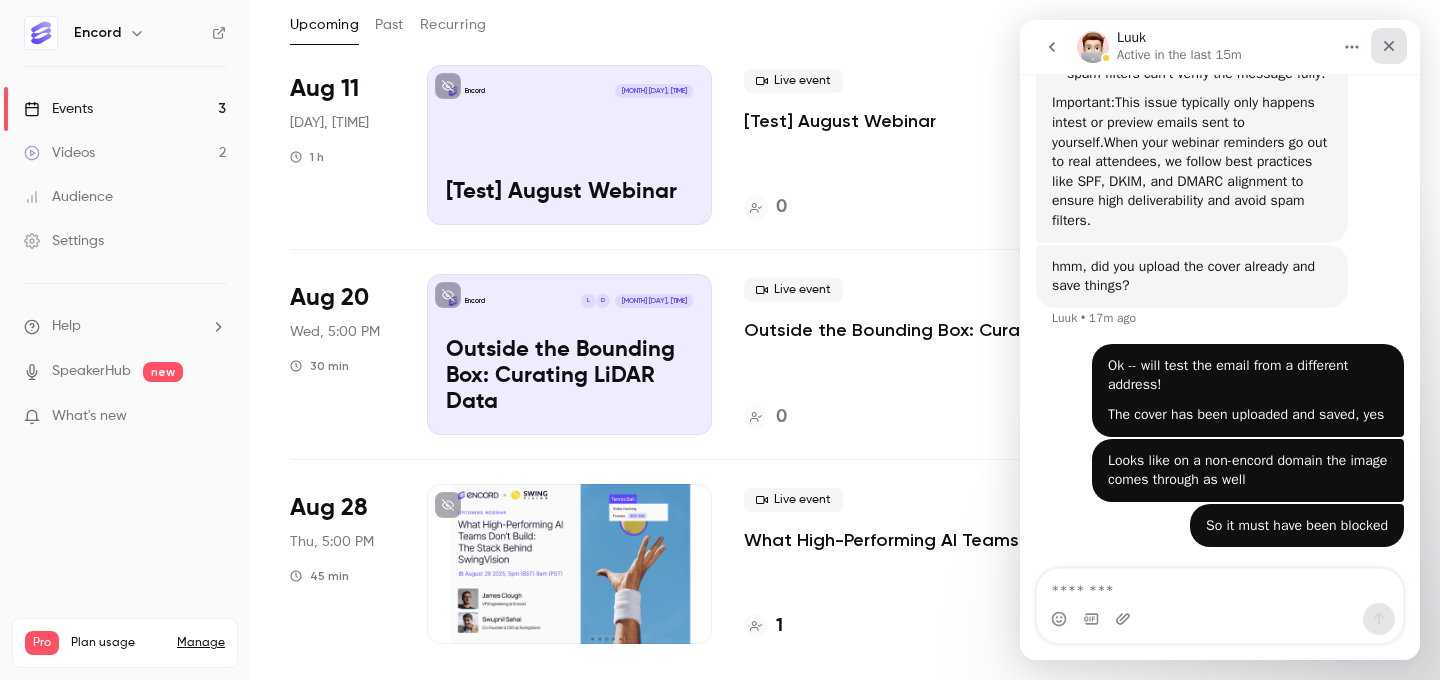 click at bounding box center (1389, 46) 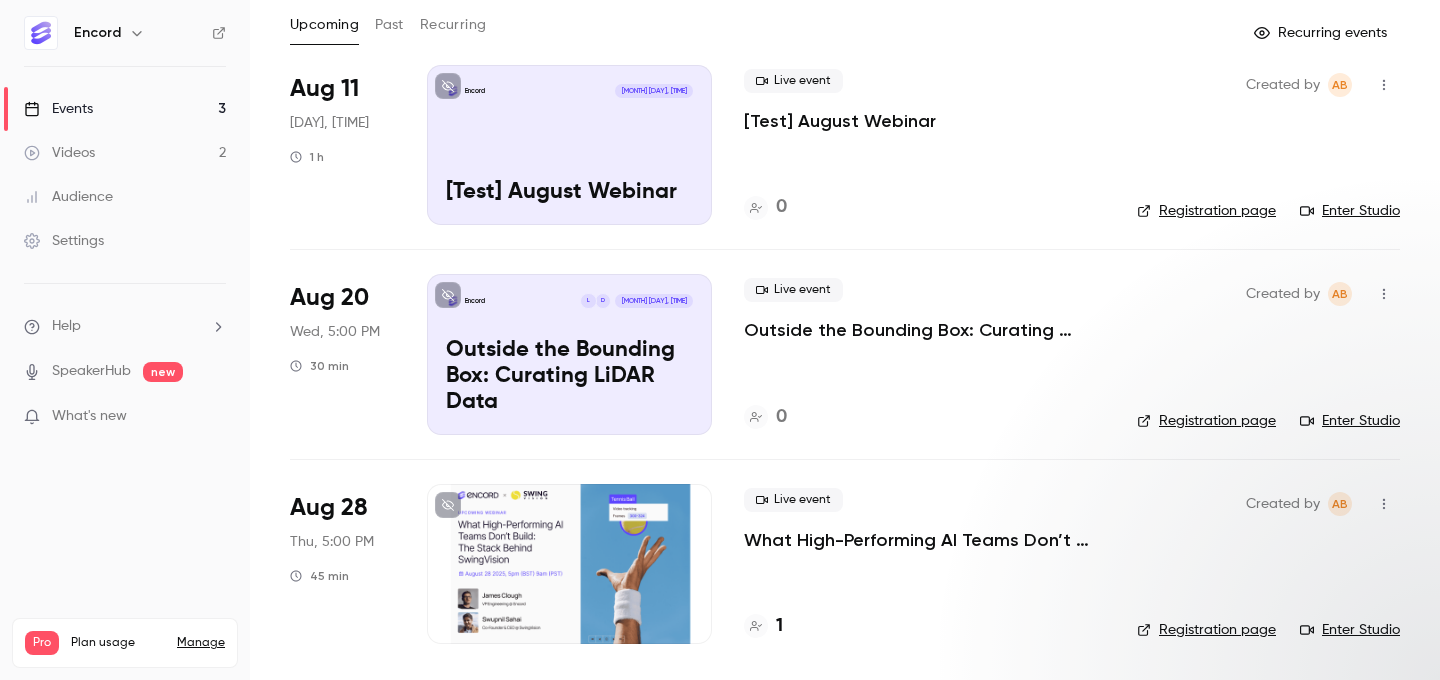 scroll, scrollTop: 0, scrollLeft: 0, axis: both 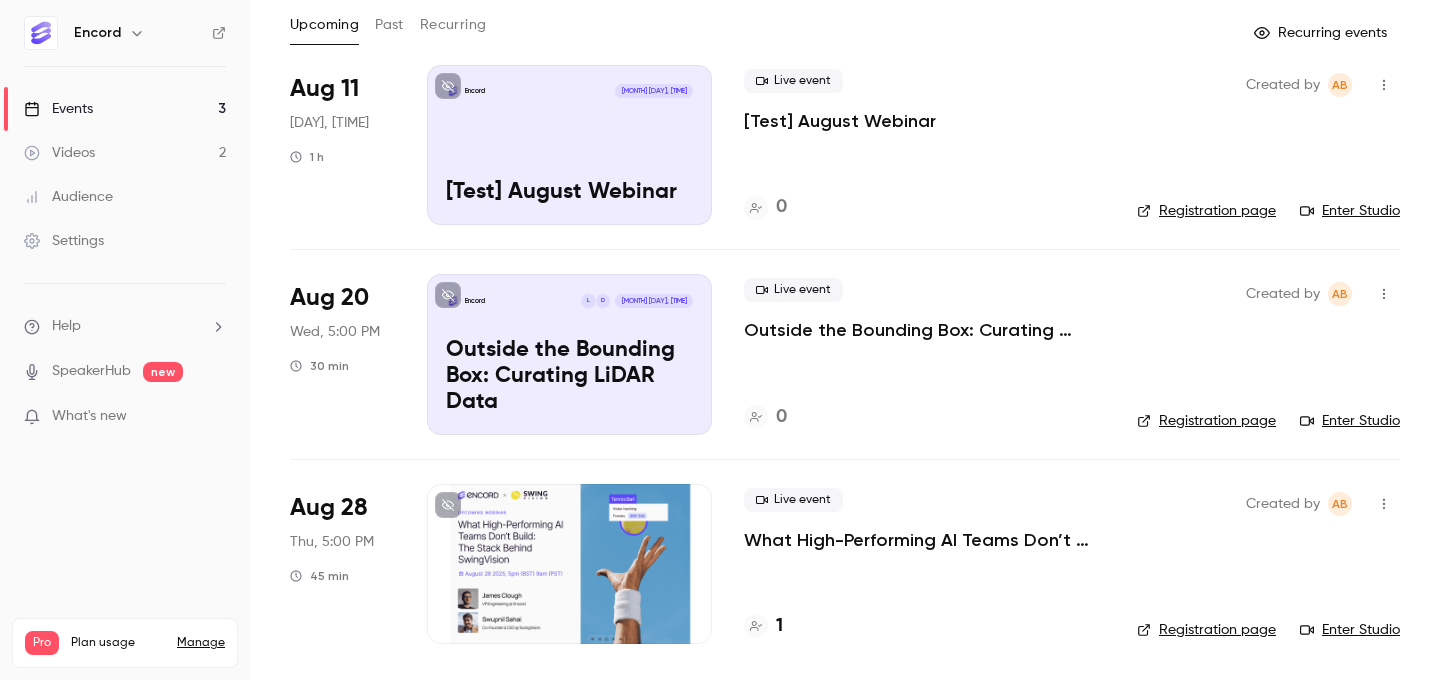 click on "What High-Performing AI Teams Don’t Build: The Stack Behind SwingVision" at bounding box center [924, 540] 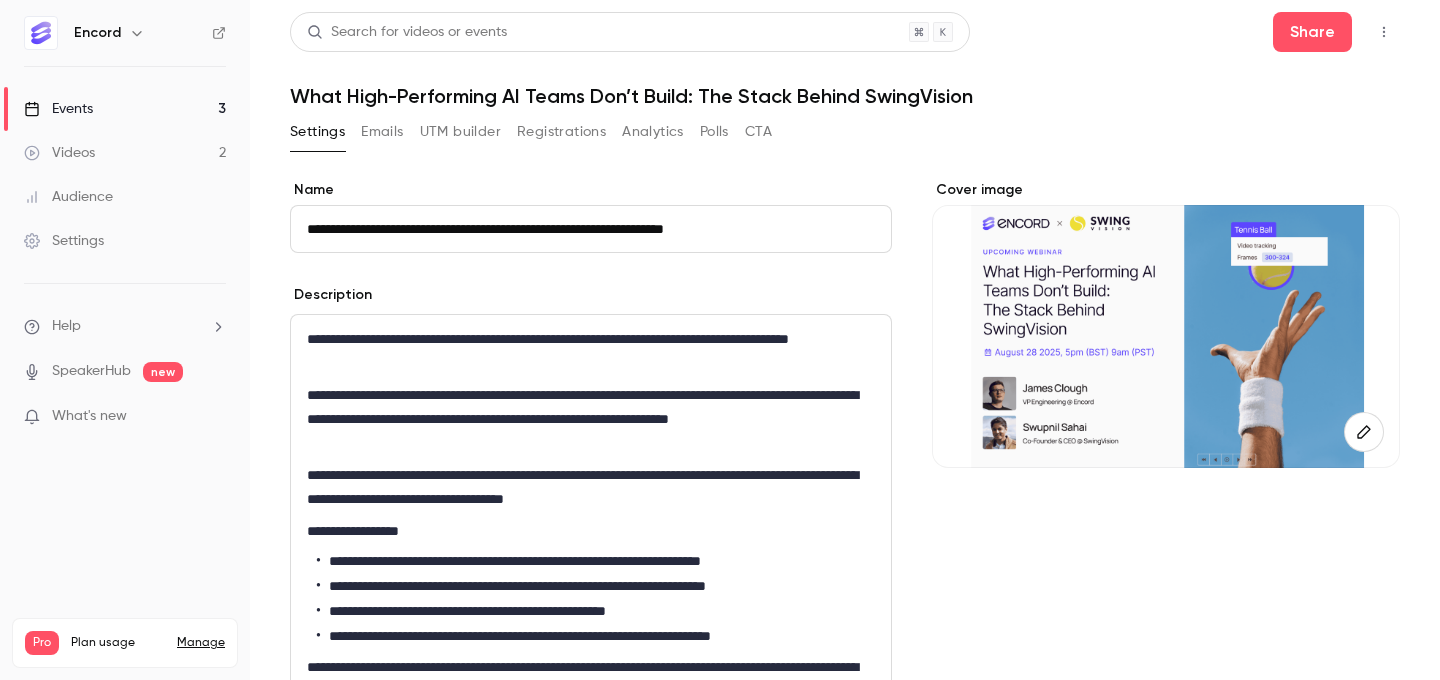 click on "Videos 2" at bounding box center [125, 153] 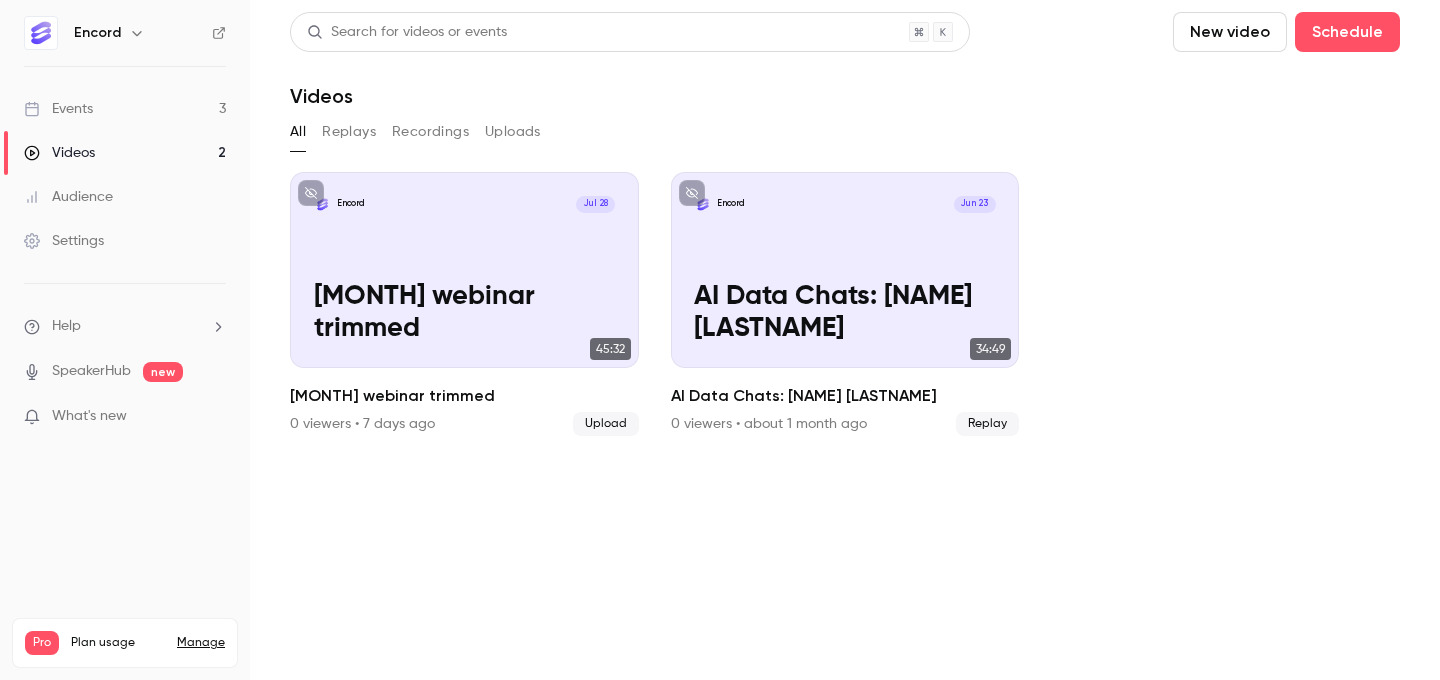click on "Audience" at bounding box center (125, 197) 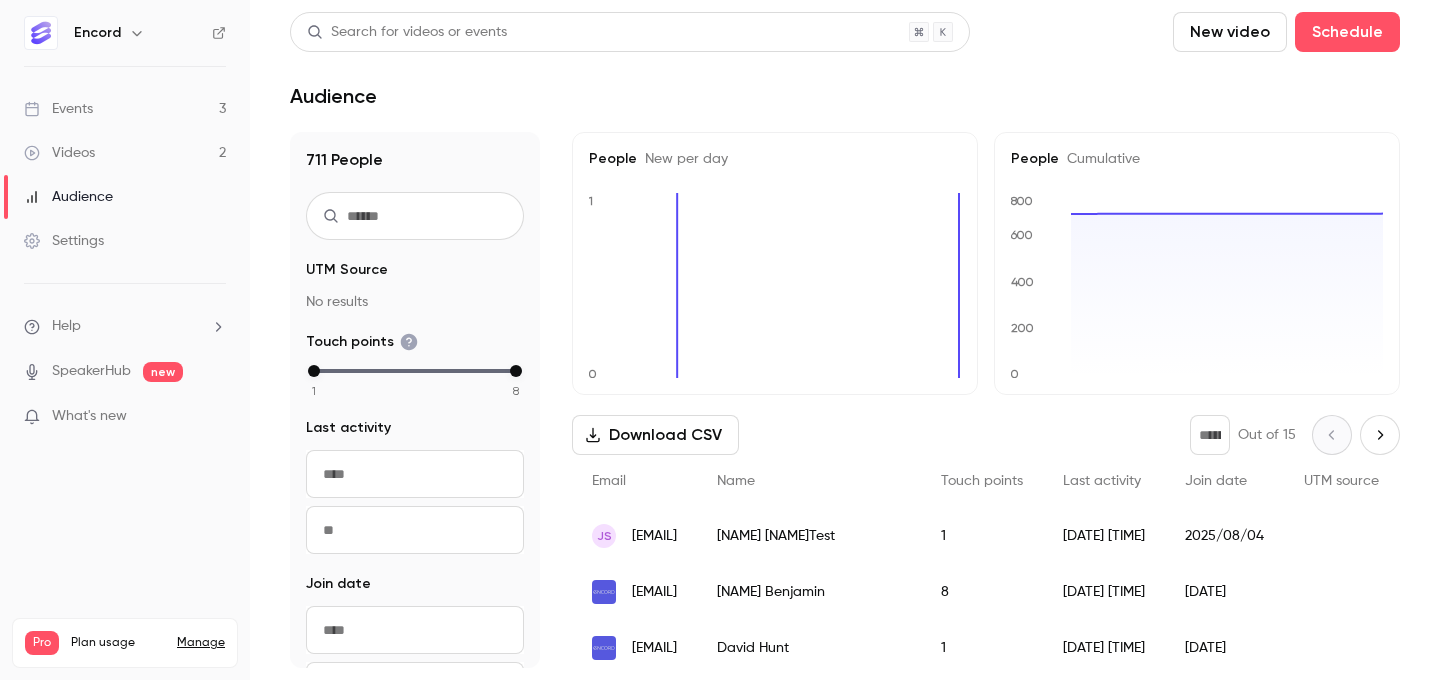 click on "Events 3" at bounding box center (125, 109) 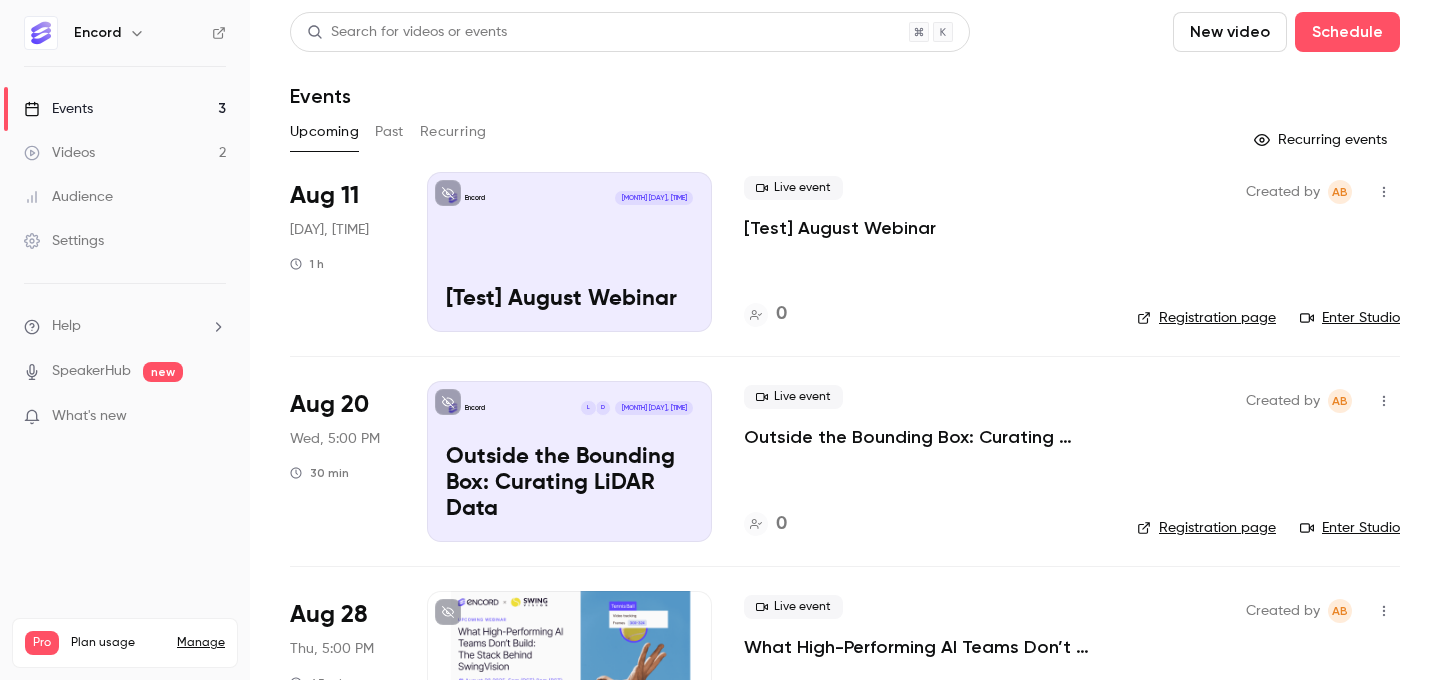scroll, scrollTop: 107, scrollLeft: 0, axis: vertical 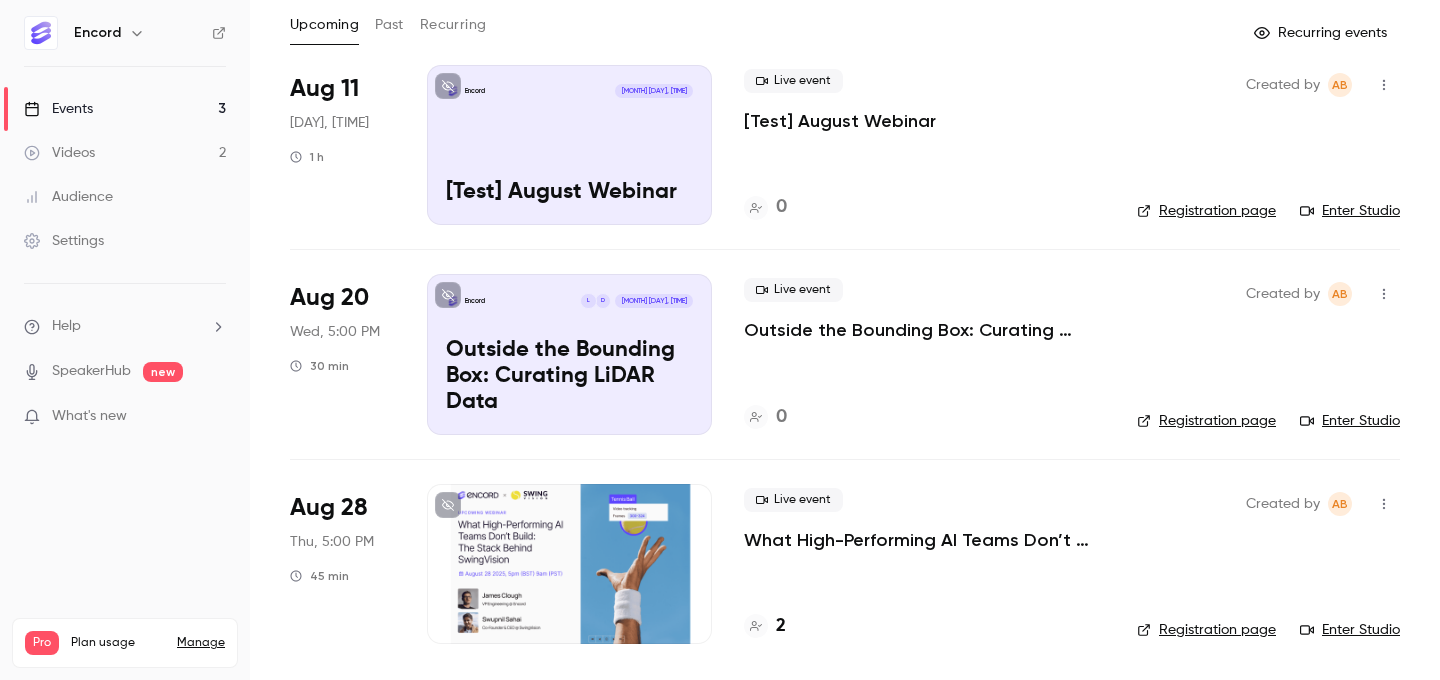 click on "What High-Performing AI Teams Don’t Build: The Stack Behind SwingVision" at bounding box center [924, 540] 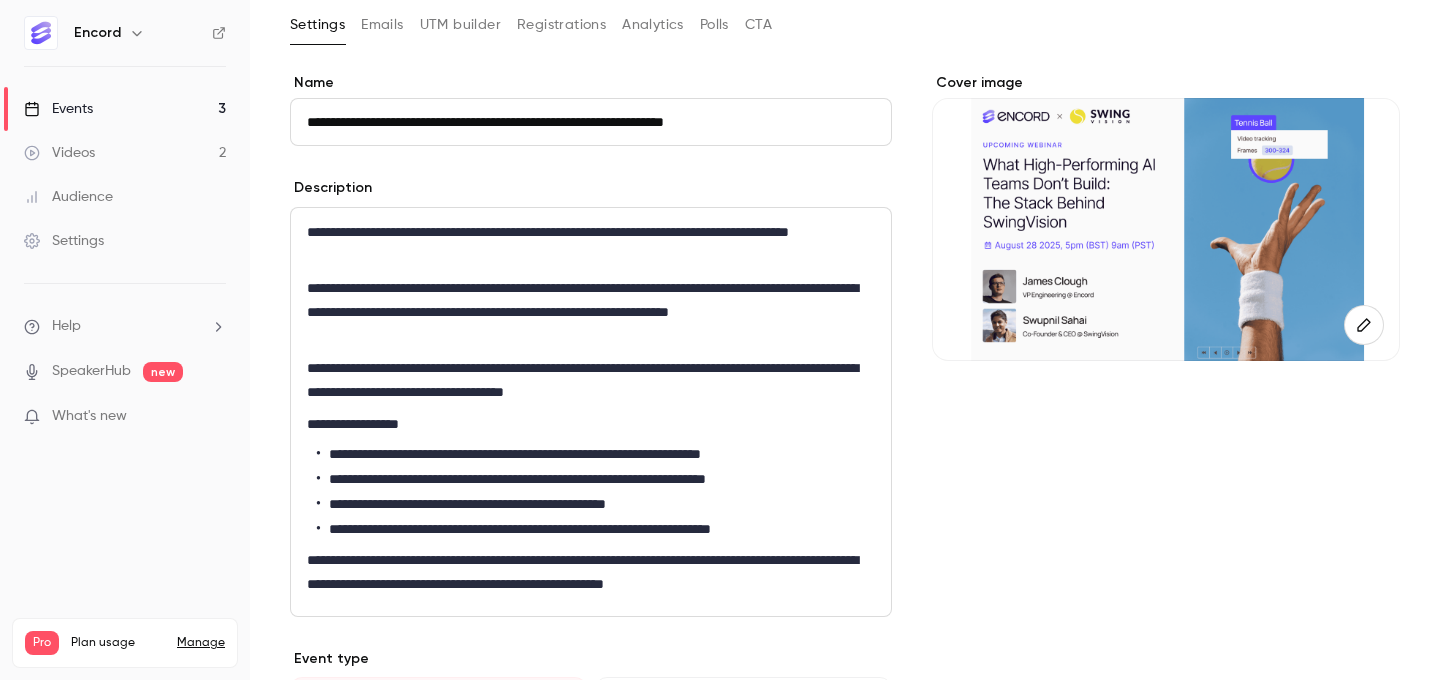 click on "Emails" at bounding box center [382, 25] 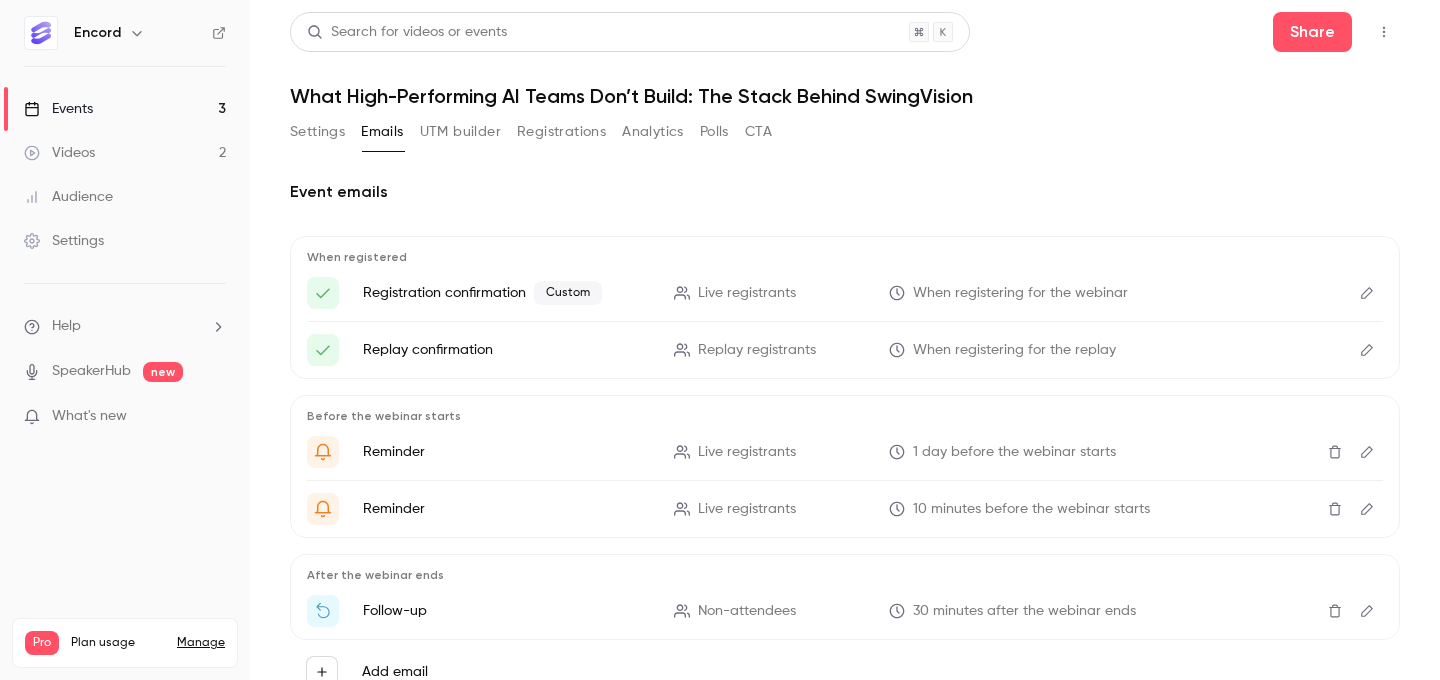 scroll, scrollTop: 3, scrollLeft: 0, axis: vertical 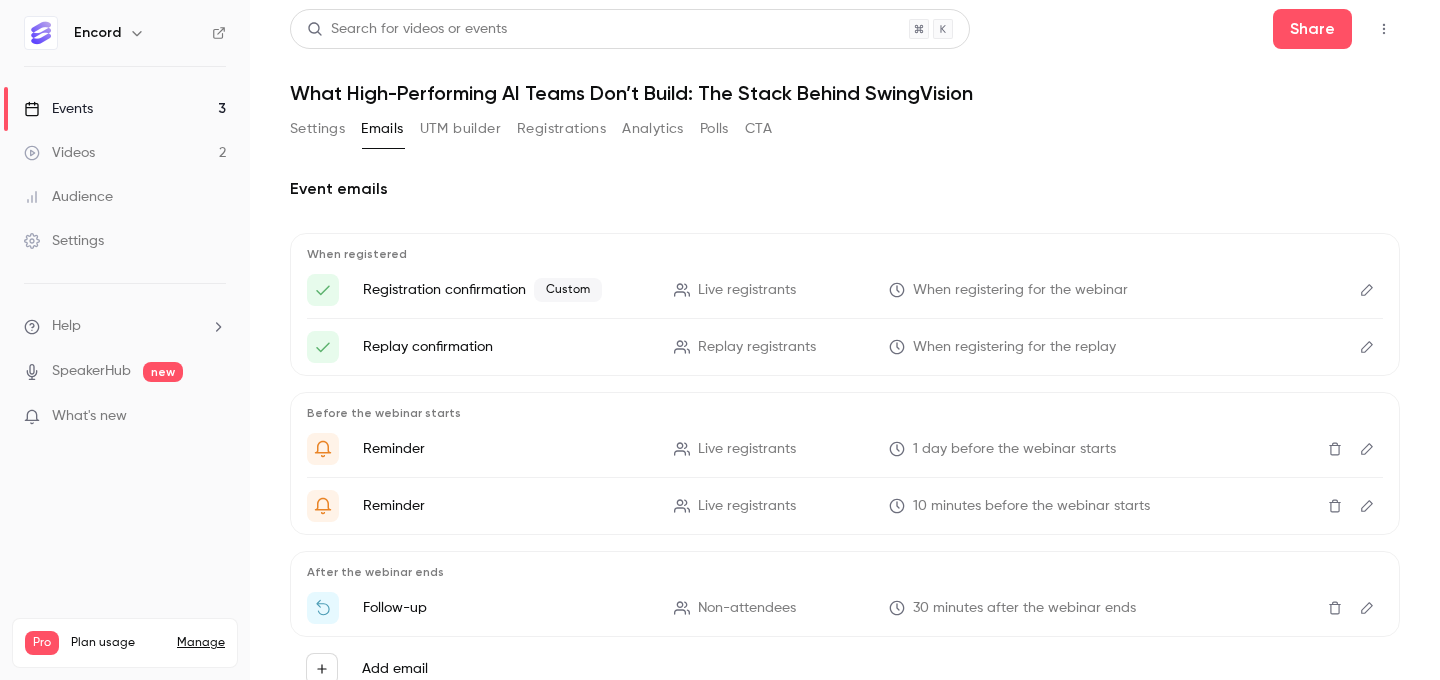 click 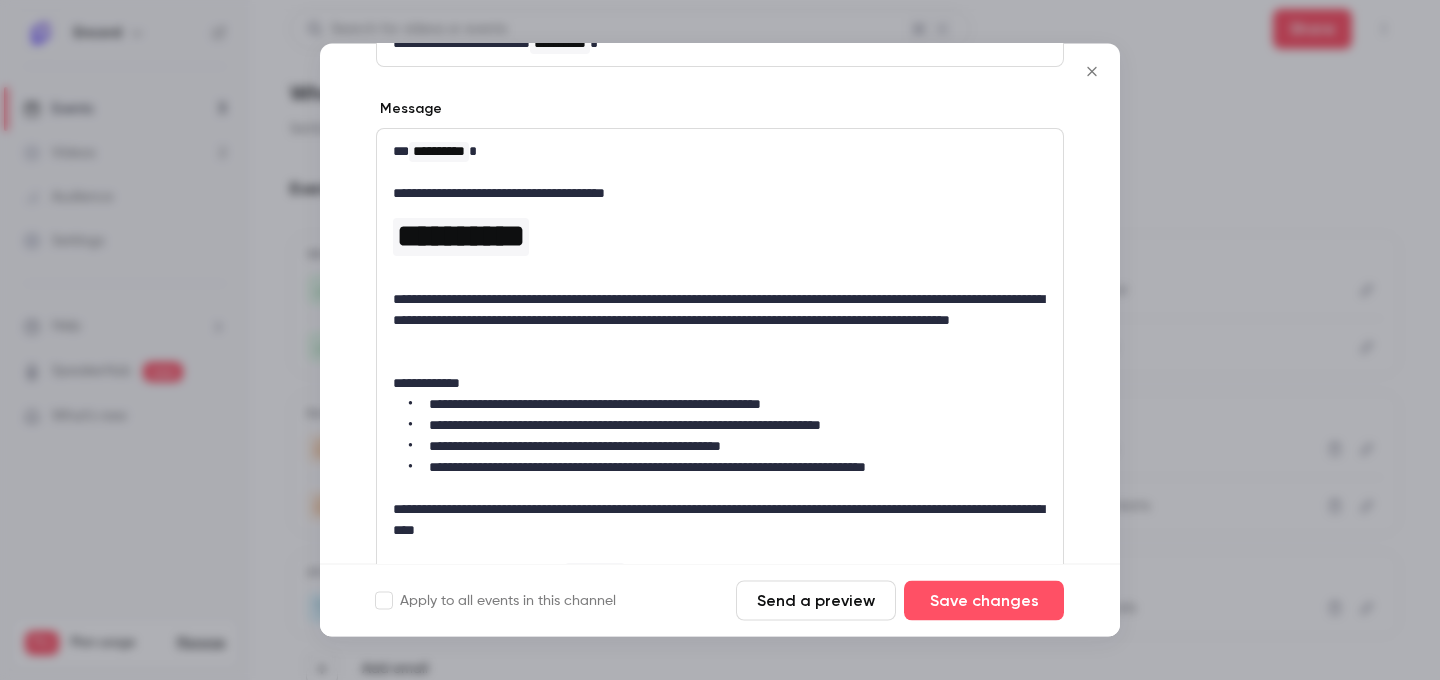 scroll, scrollTop: 165, scrollLeft: 0, axis: vertical 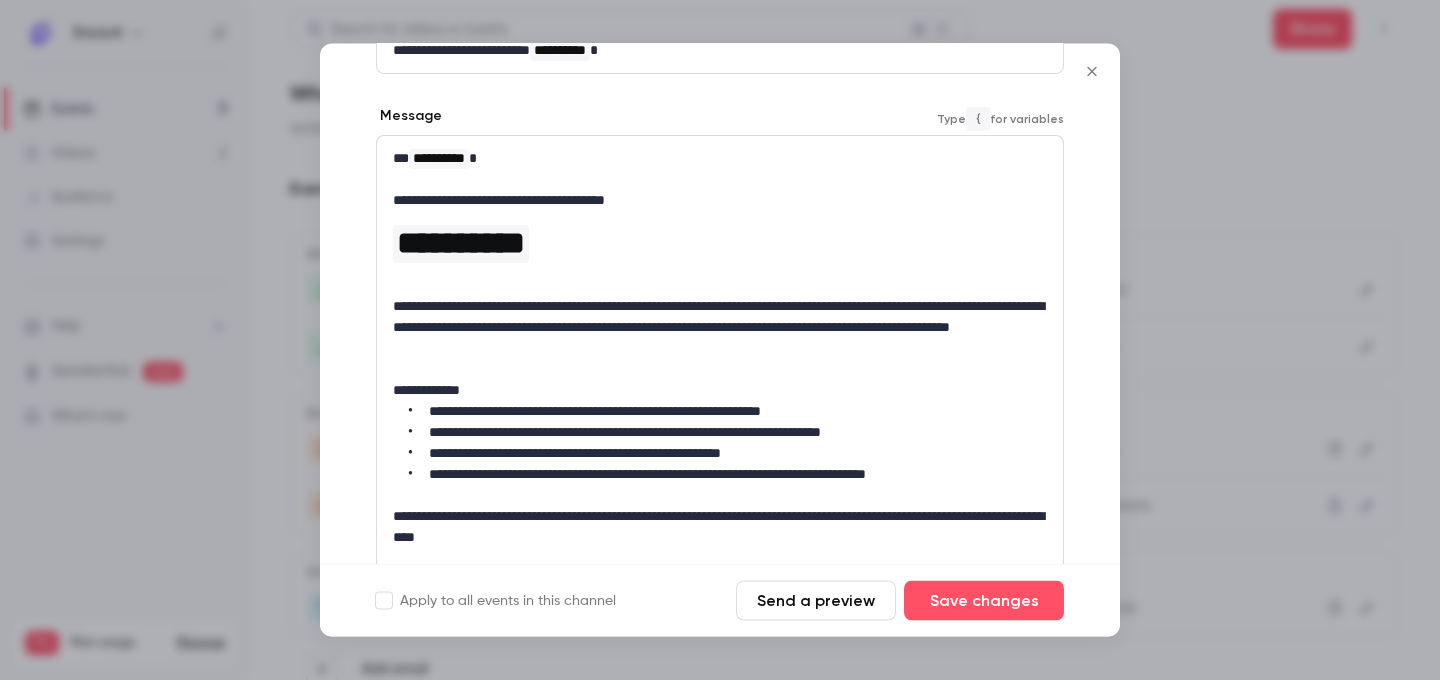 click at bounding box center [720, 286] 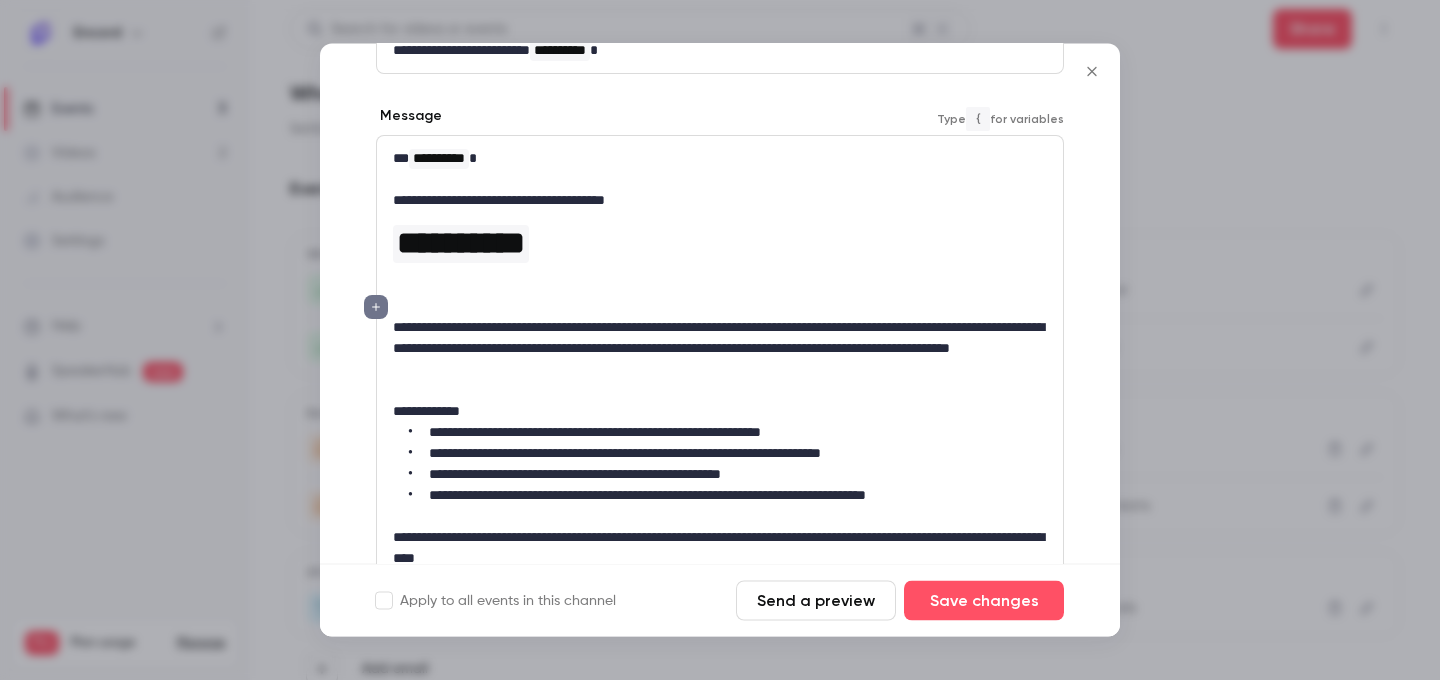 type 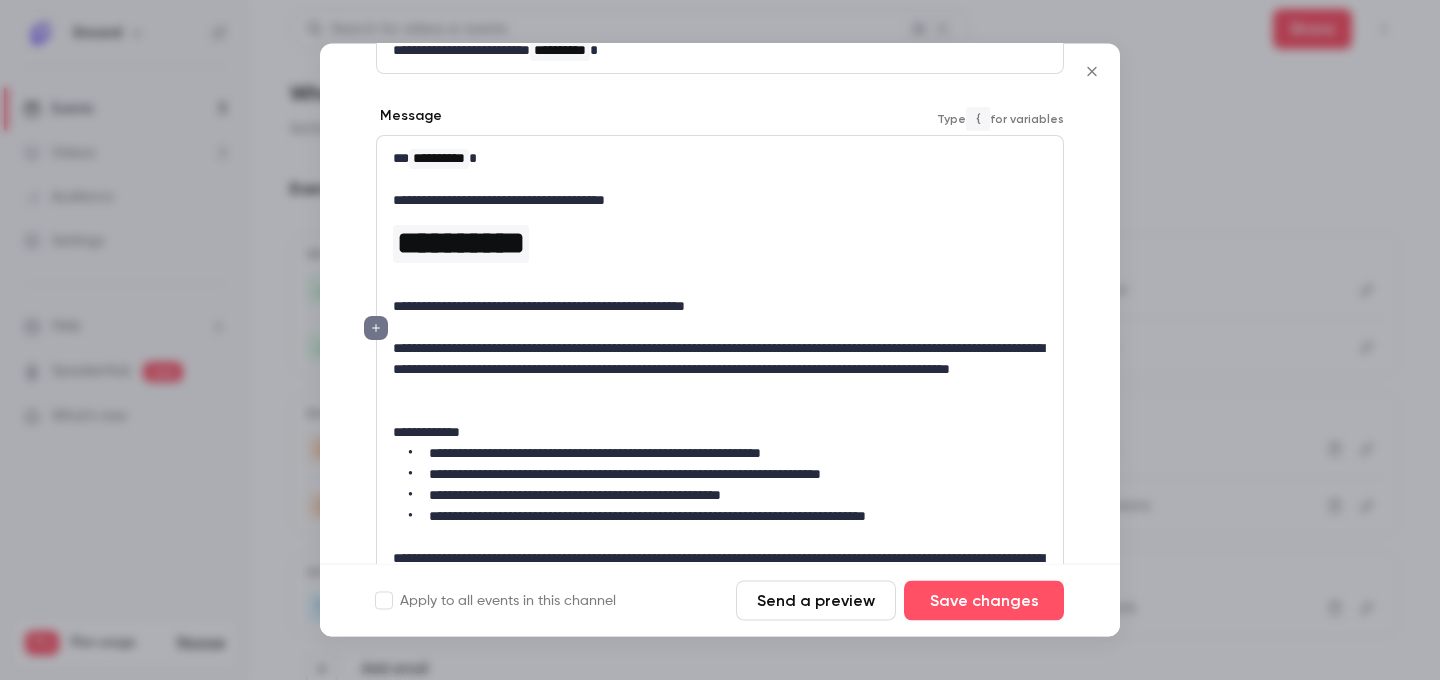 click on "**********" at bounding box center [720, 307] 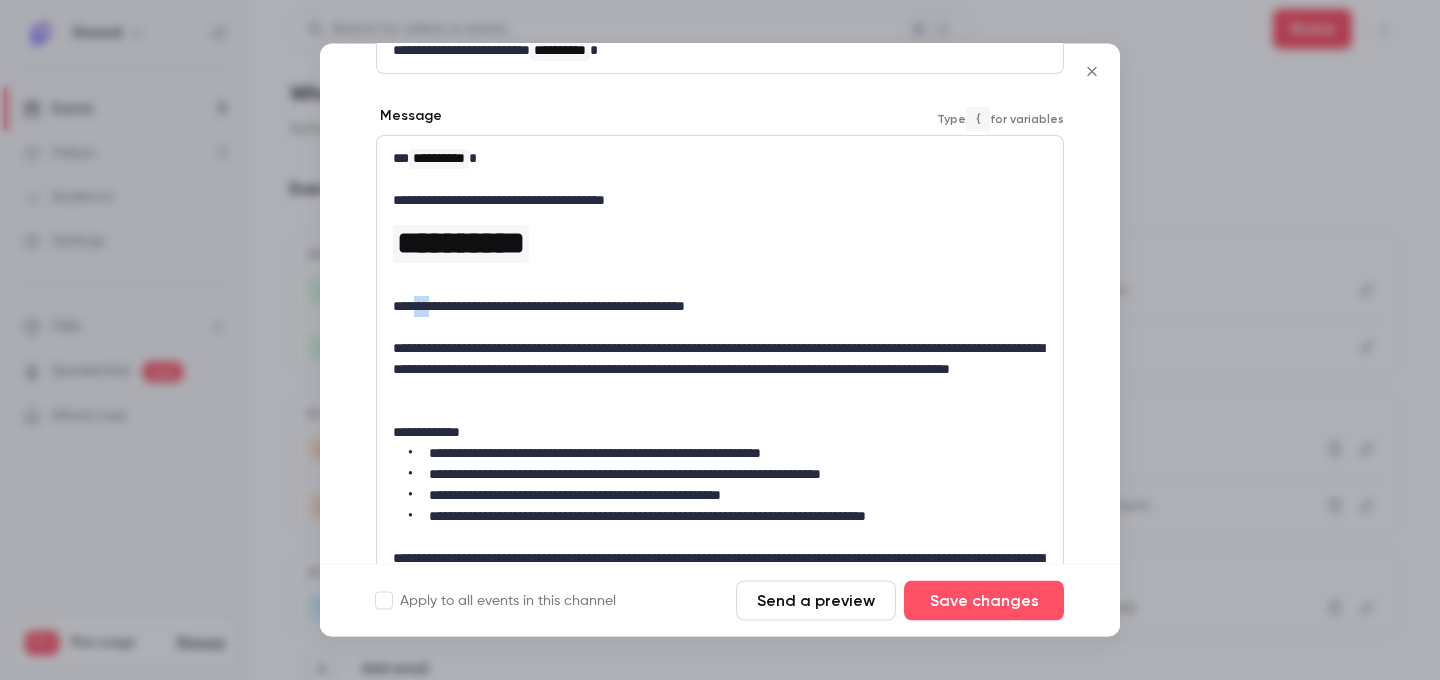 click on "**********" at bounding box center (720, 307) 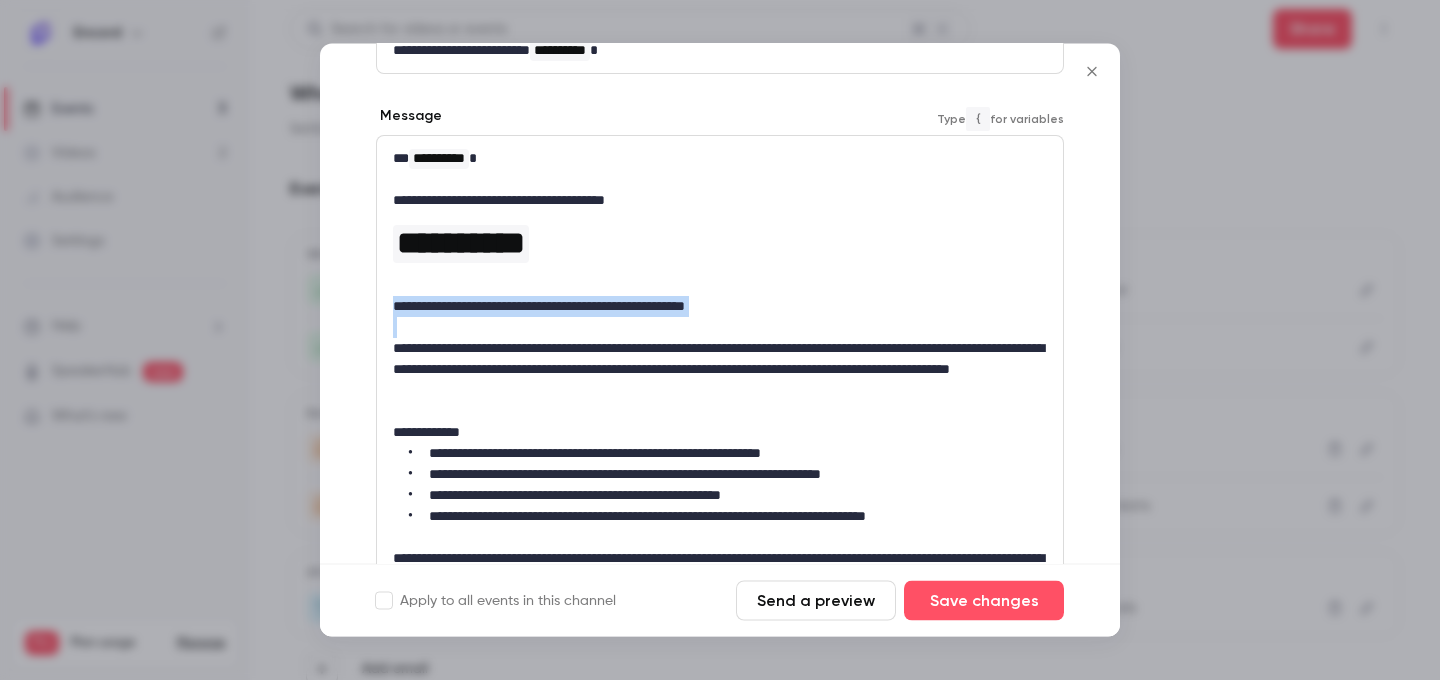 click on "**********" at bounding box center [720, 307] 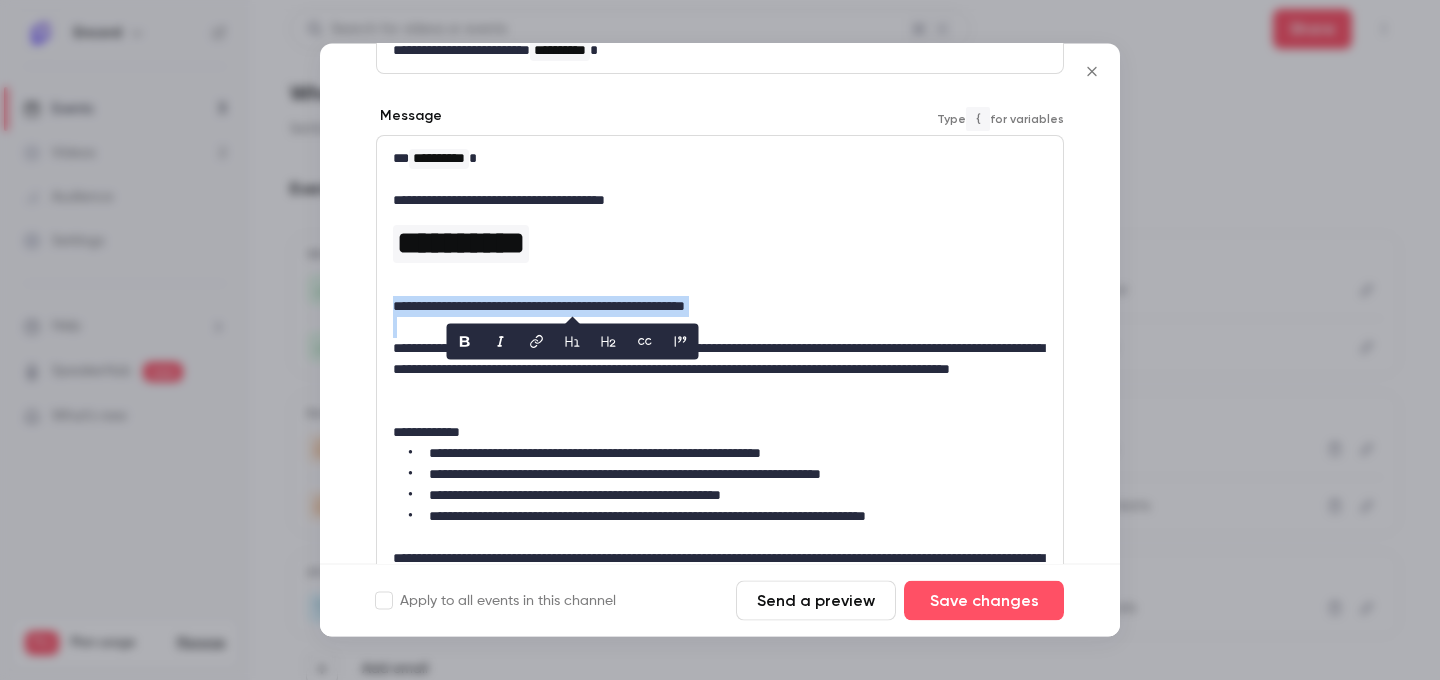 click 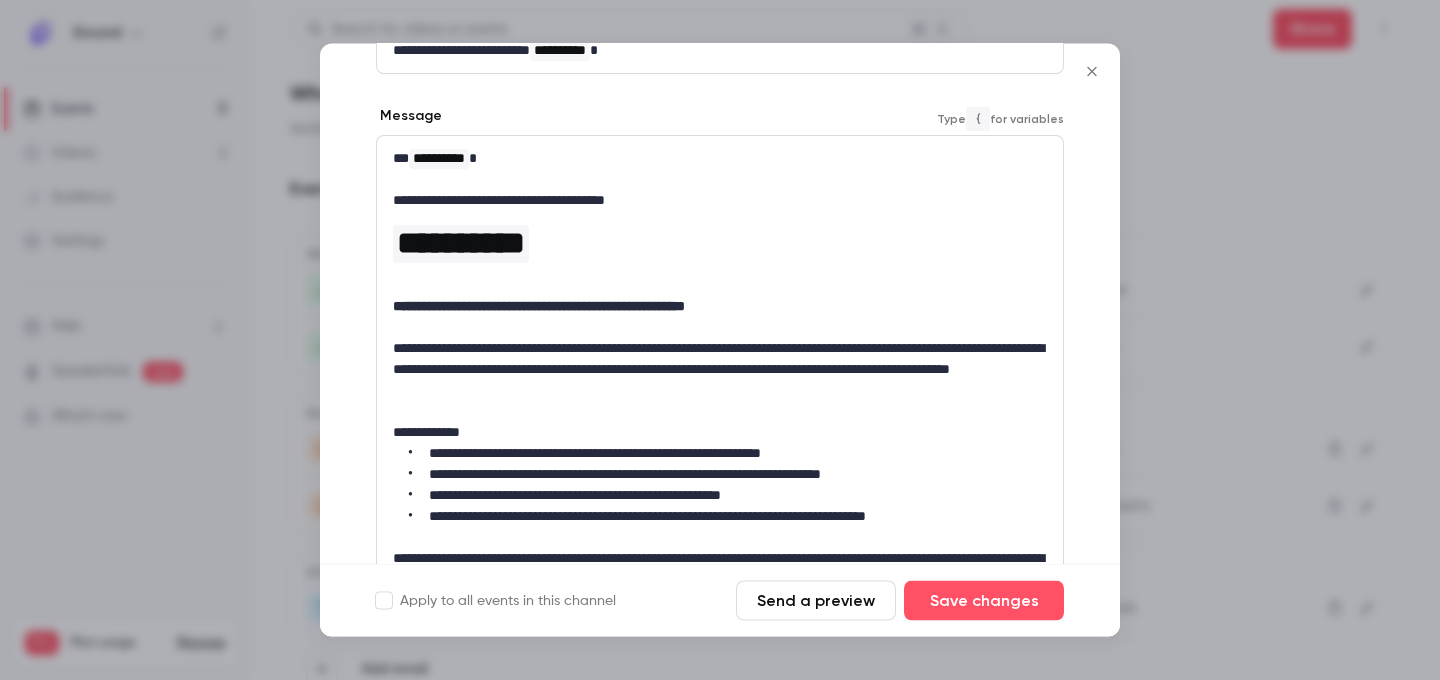 click at bounding box center (720, 286) 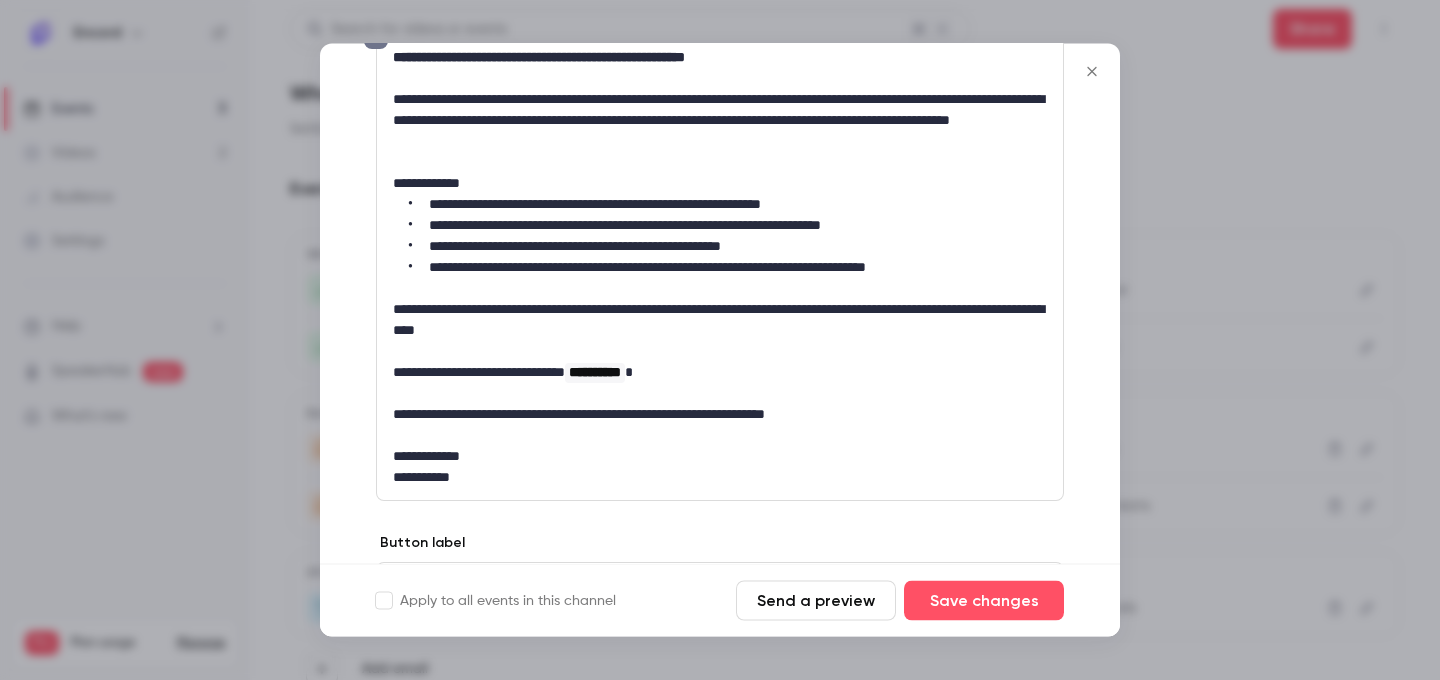 scroll, scrollTop: 318, scrollLeft: 0, axis: vertical 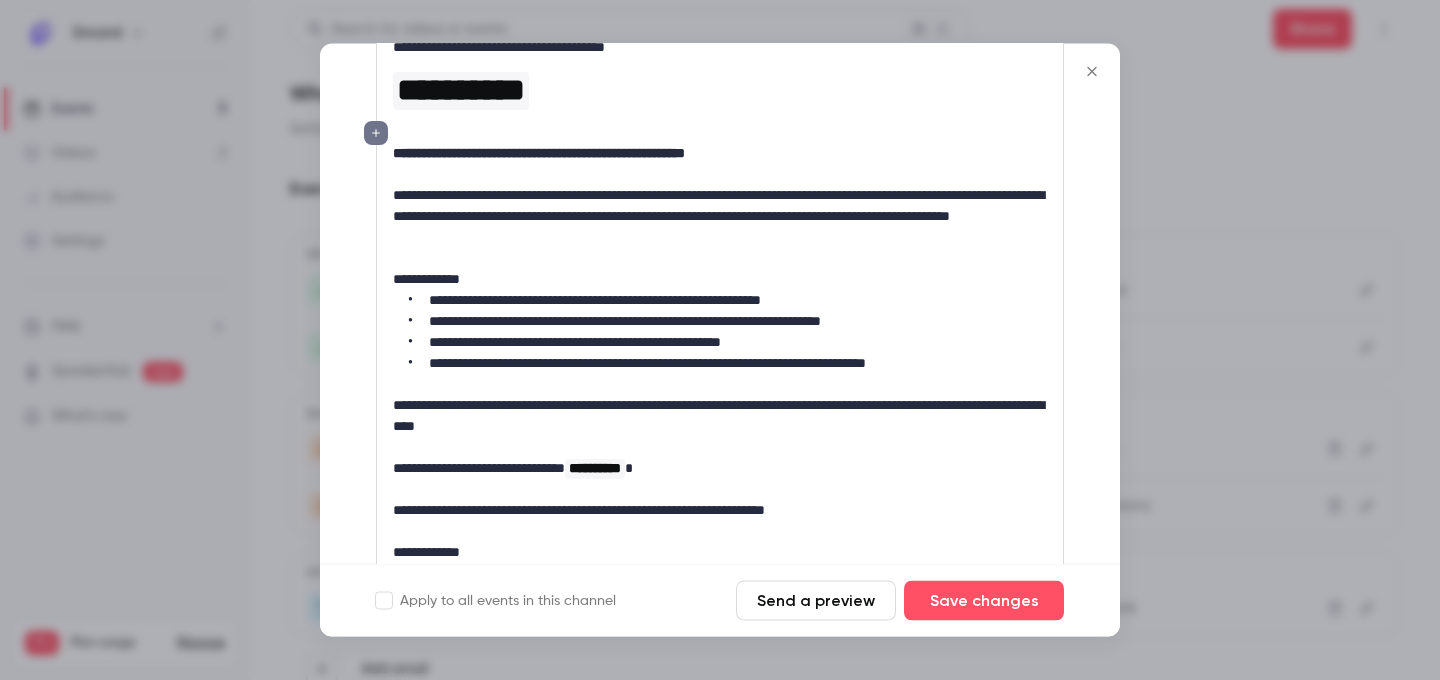 click on "**********" at bounding box center (539, 154) 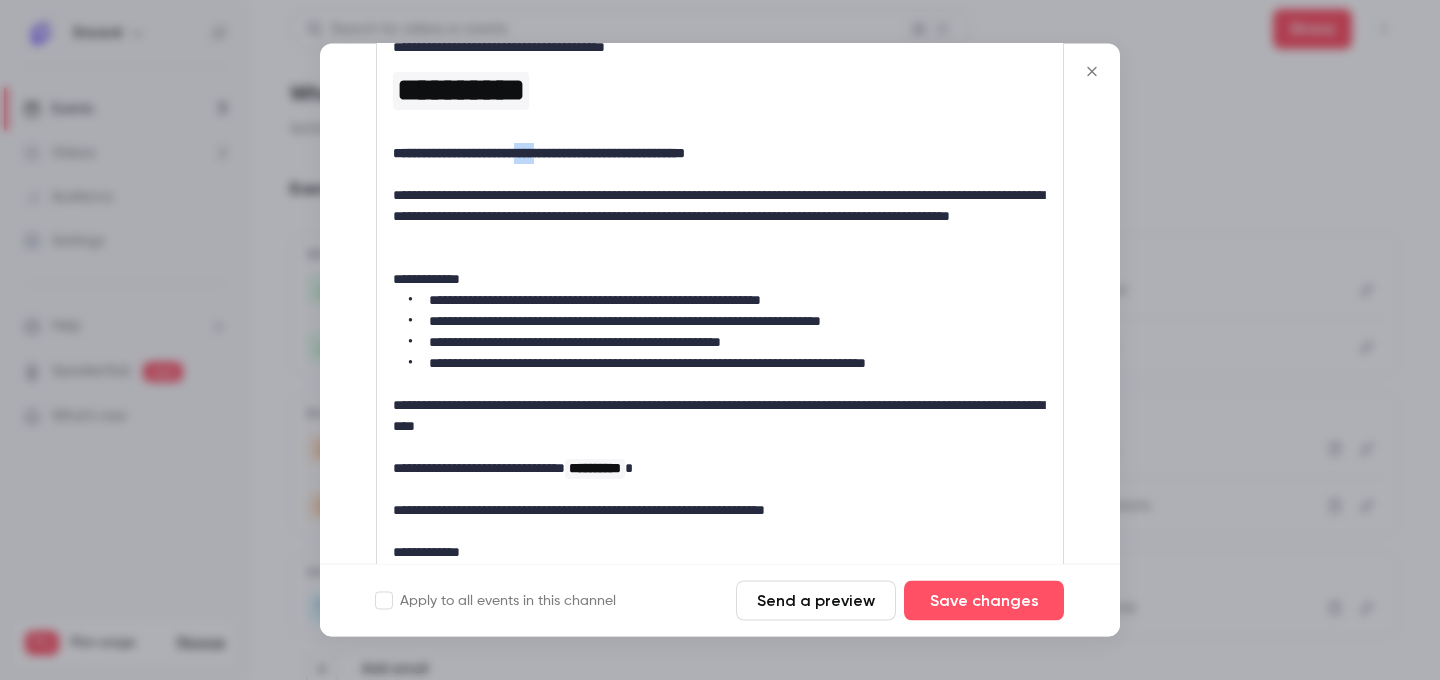 click on "**********" at bounding box center (539, 154) 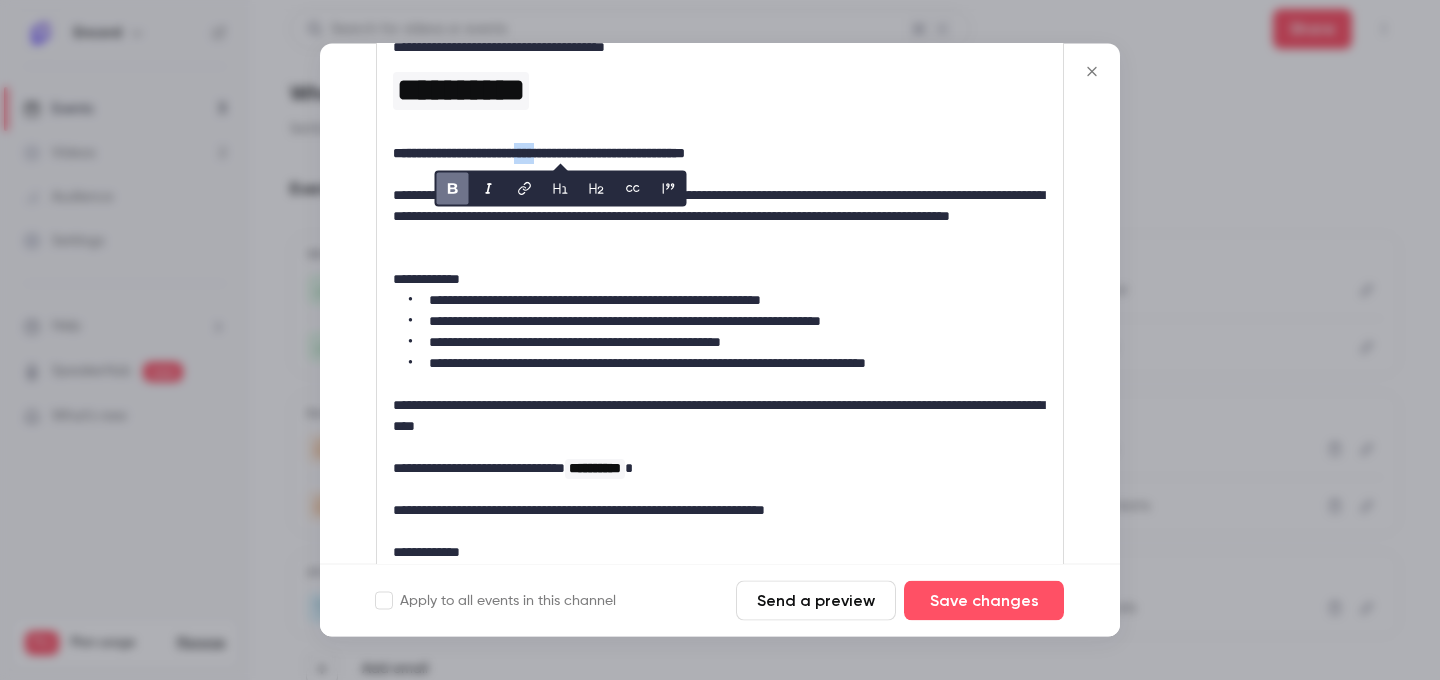 click on "**********" at bounding box center (539, 154) 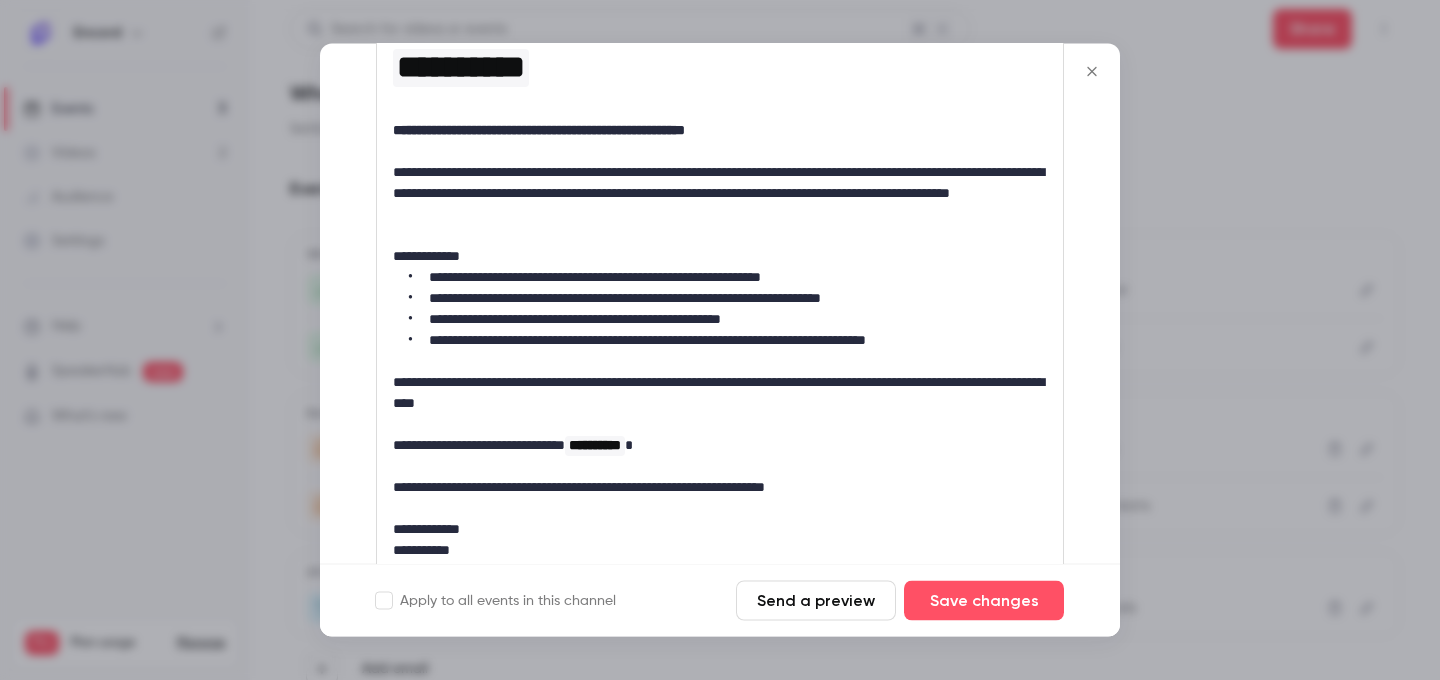 scroll, scrollTop: 532, scrollLeft: 0, axis: vertical 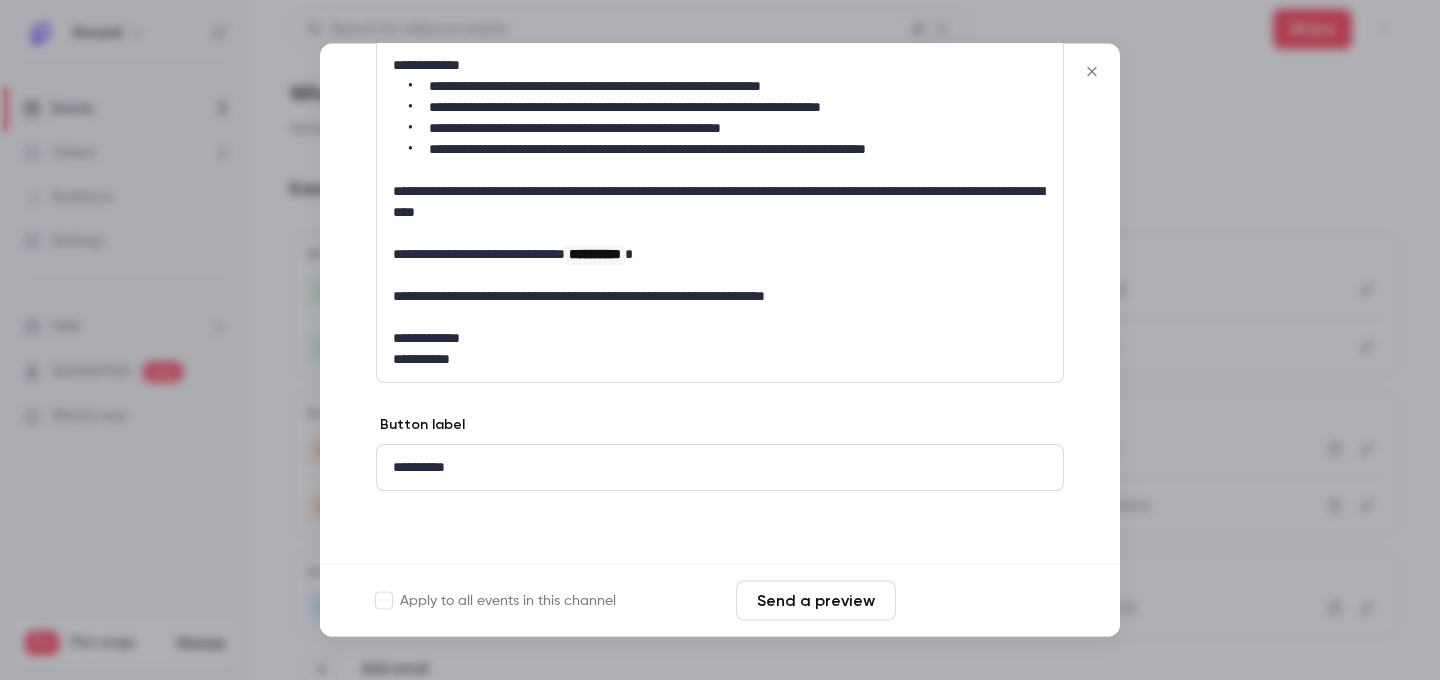 click on "Save changes" at bounding box center (984, 601) 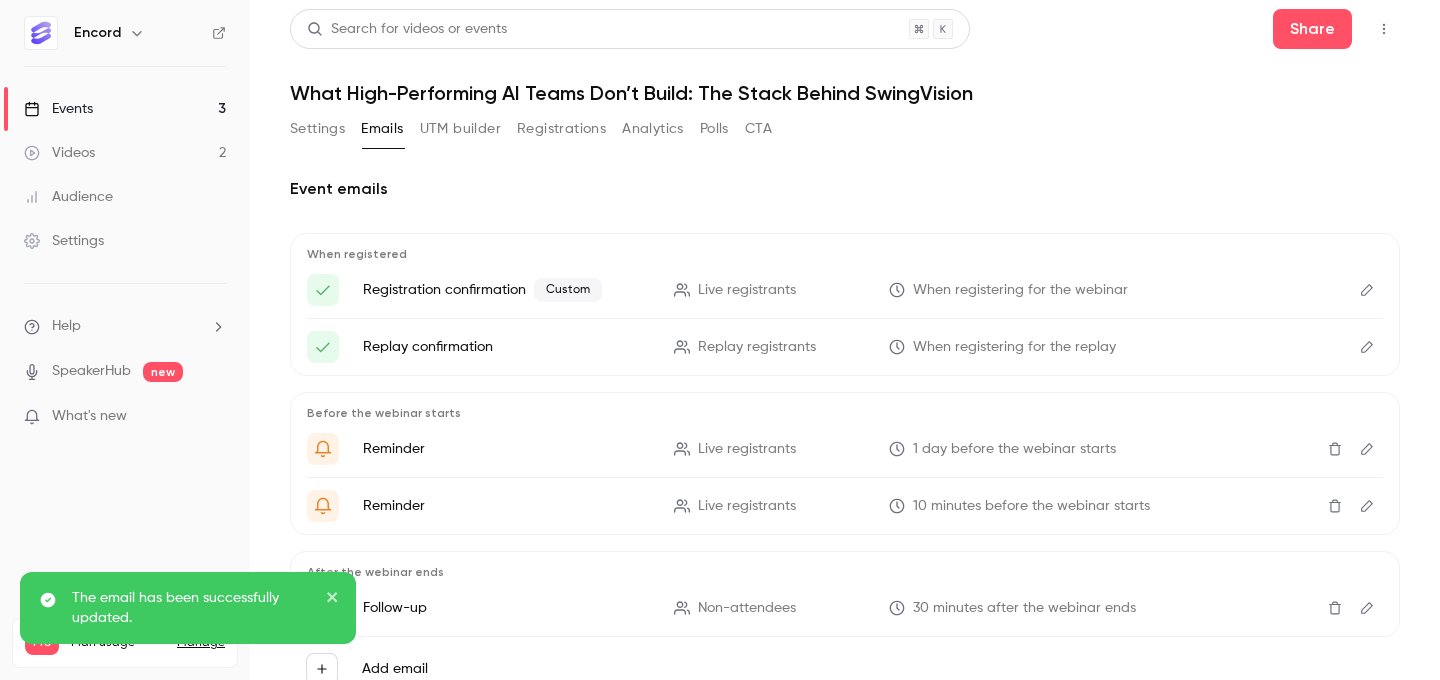 click on "Events 3" at bounding box center [125, 109] 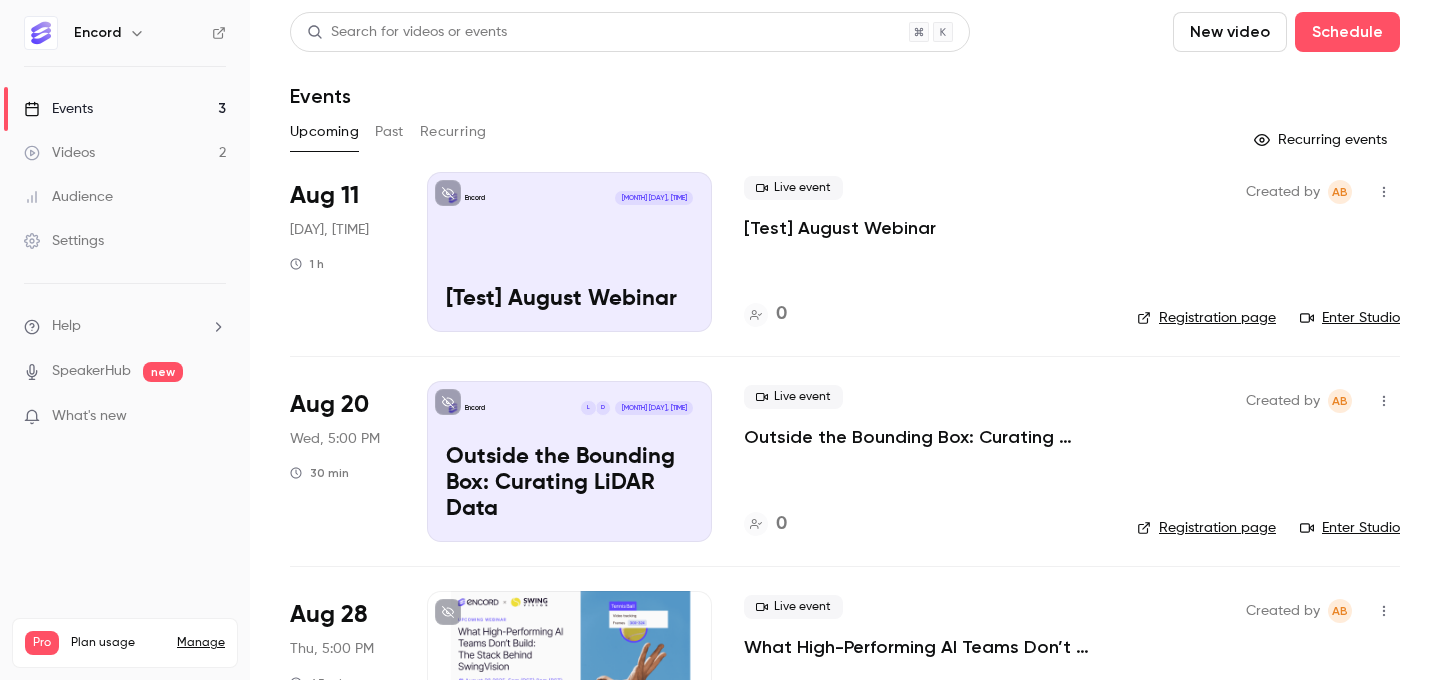 scroll, scrollTop: 107, scrollLeft: 0, axis: vertical 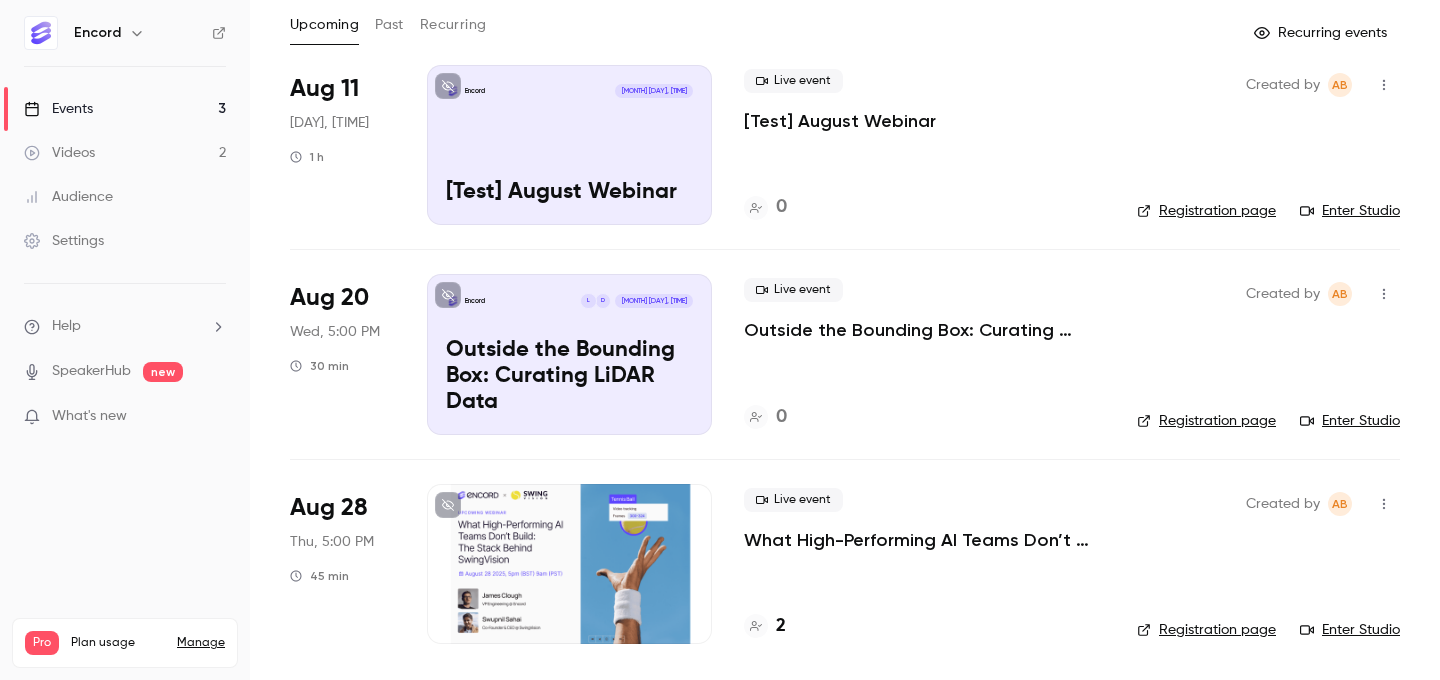 click on "What High-Performing AI Teams Don’t Build: The Stack Behind SwingVision" at bounding box center [924, 540] 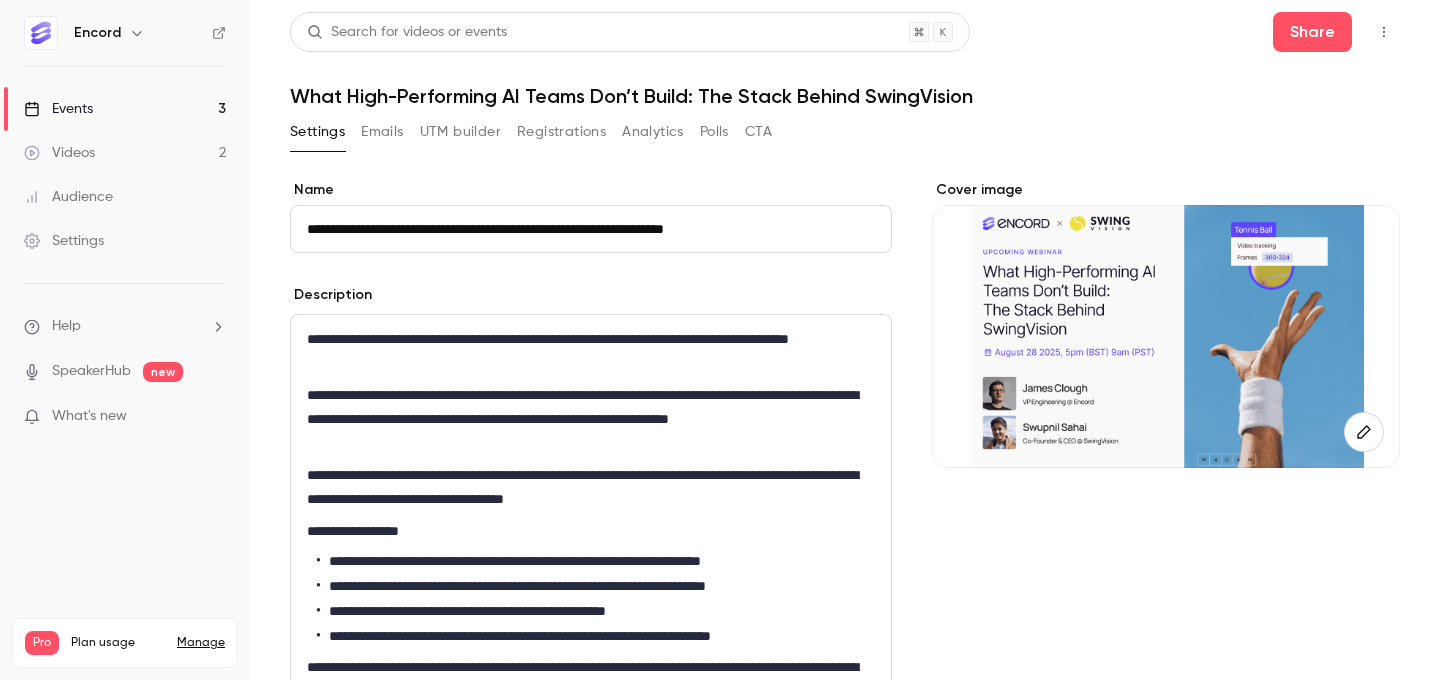 click on "Emails" at bounding box center [382, 132] 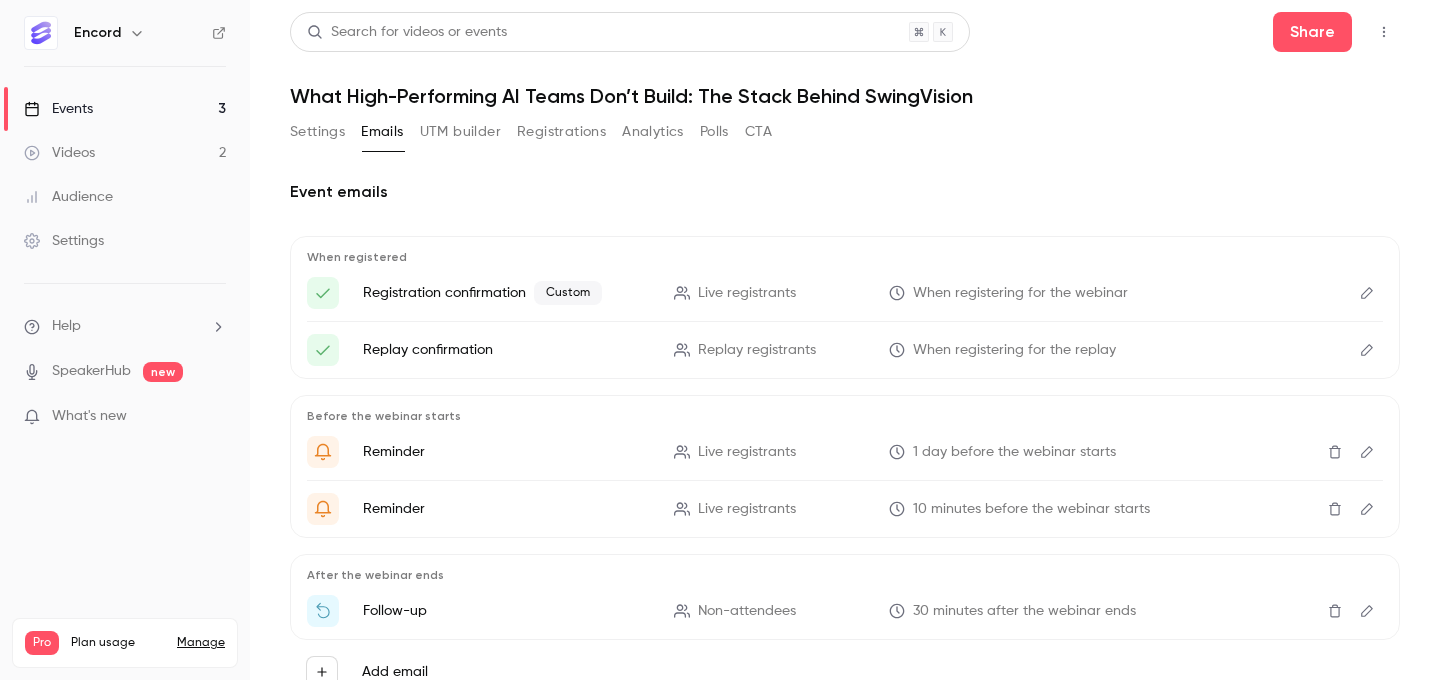 scroll, scrollTop: 76, scrollLeft: 0, axis: vertical 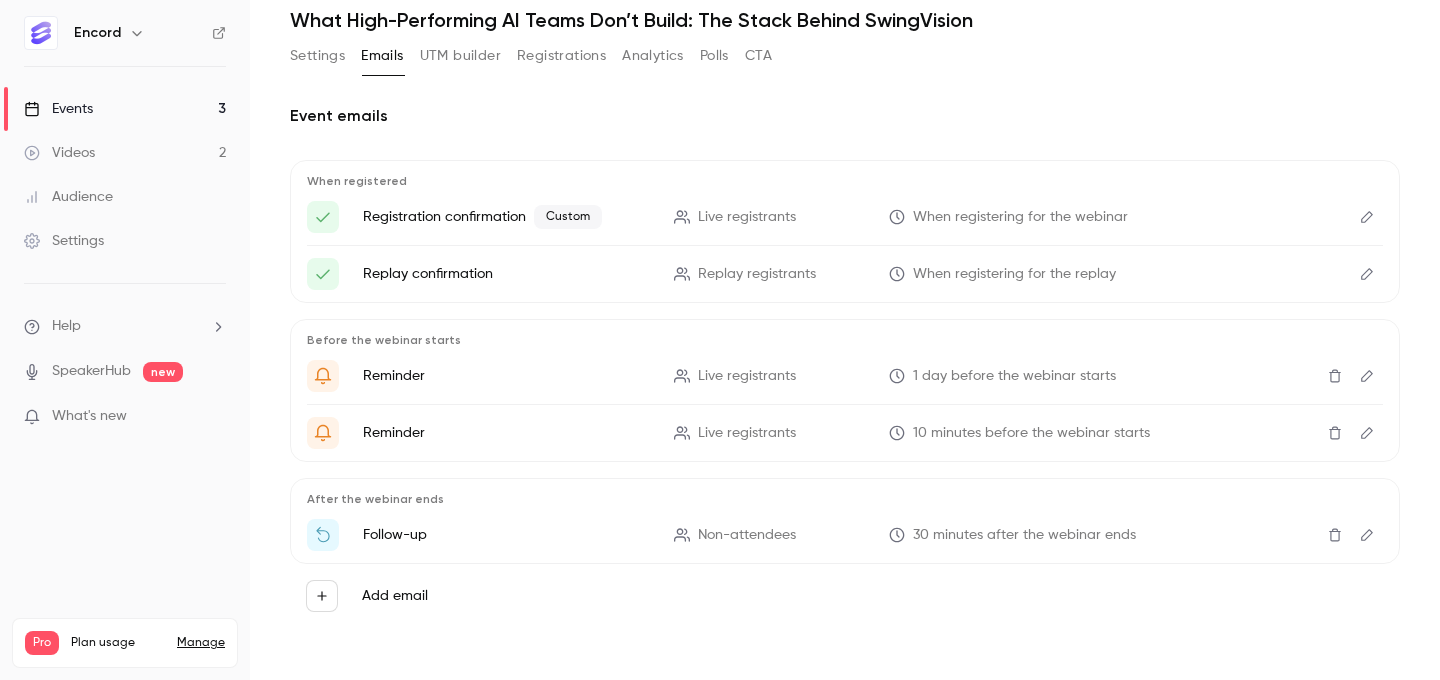 click on "Add email" at bounding box center [395, 596] 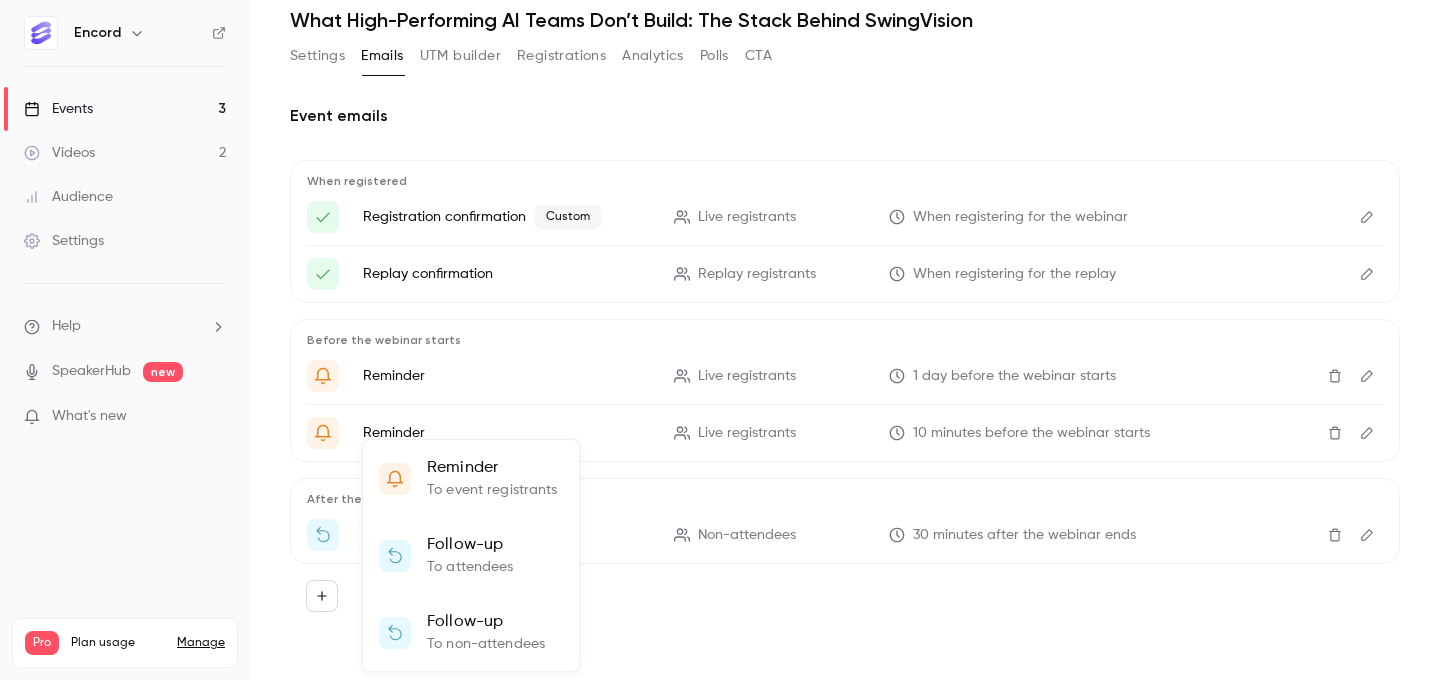 click on "Reminder" at bounding box center (492, 468) 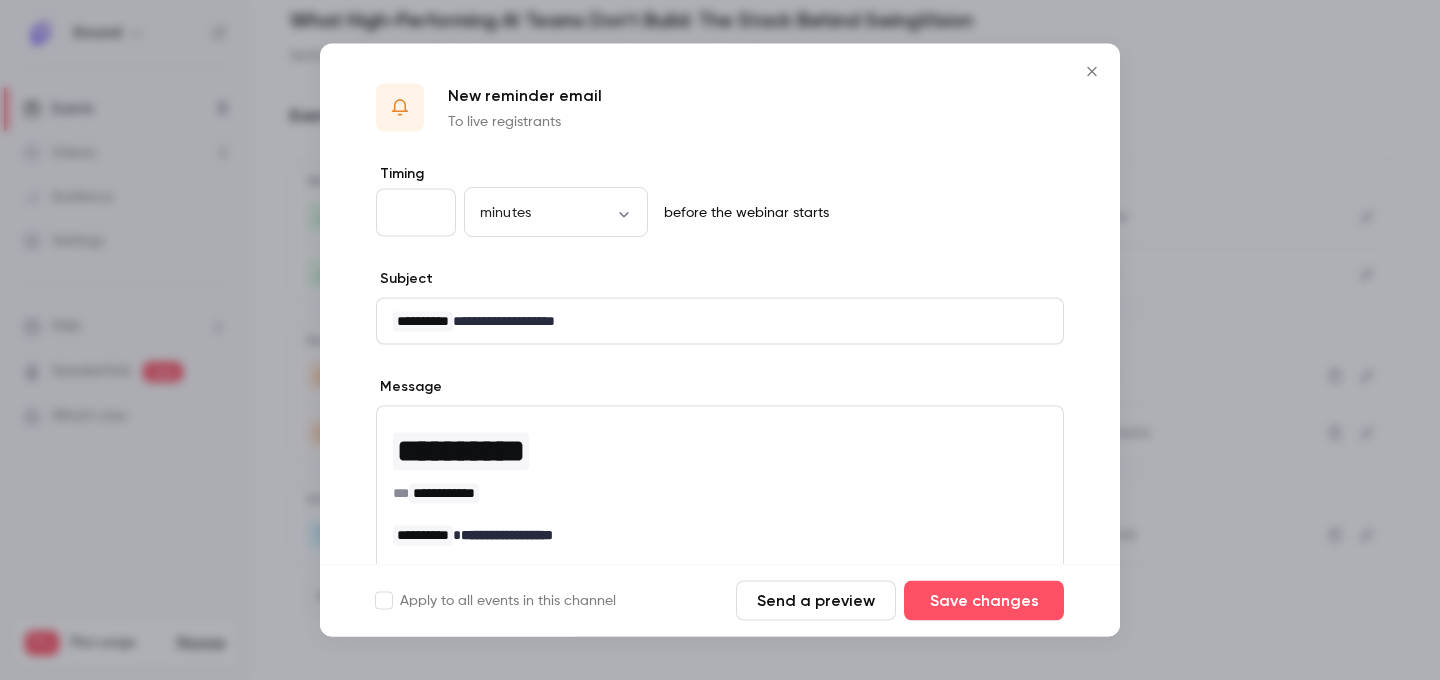 type on "**" 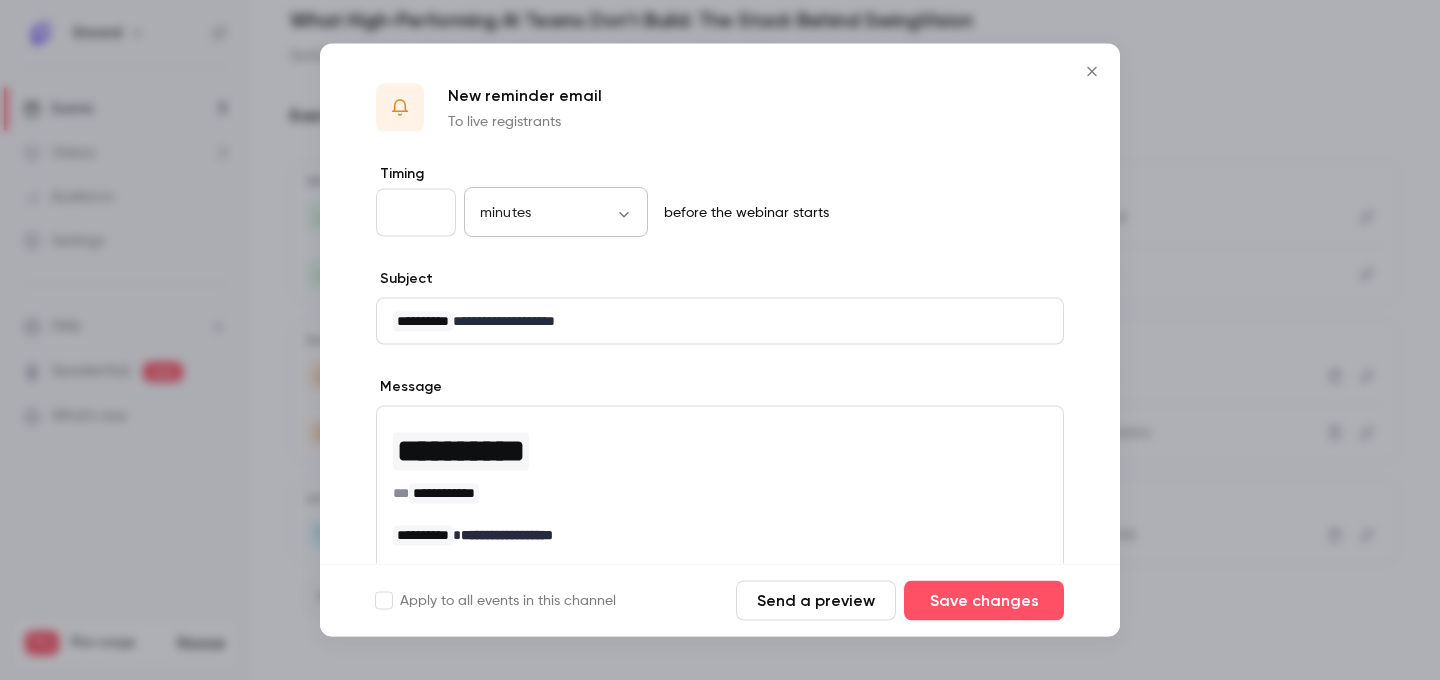 type on "*" 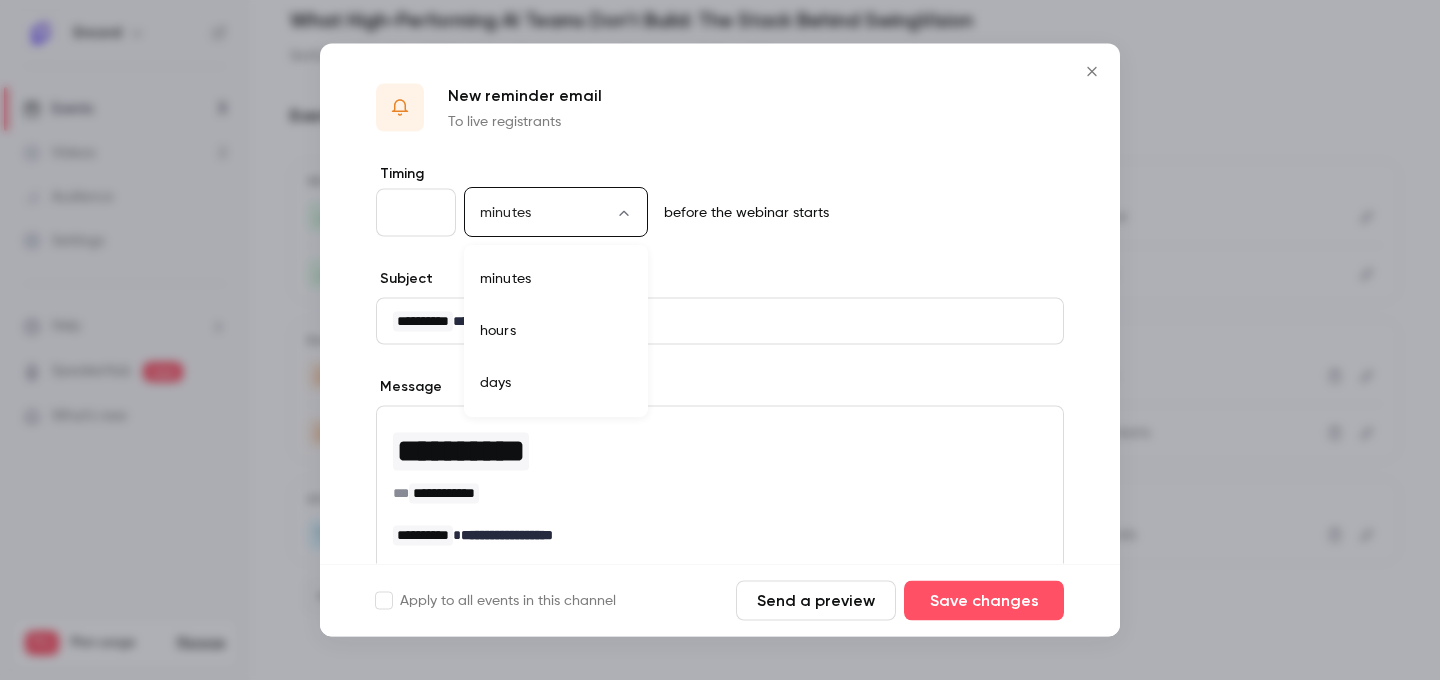 click on "**********" at bounding box center [720, 340] 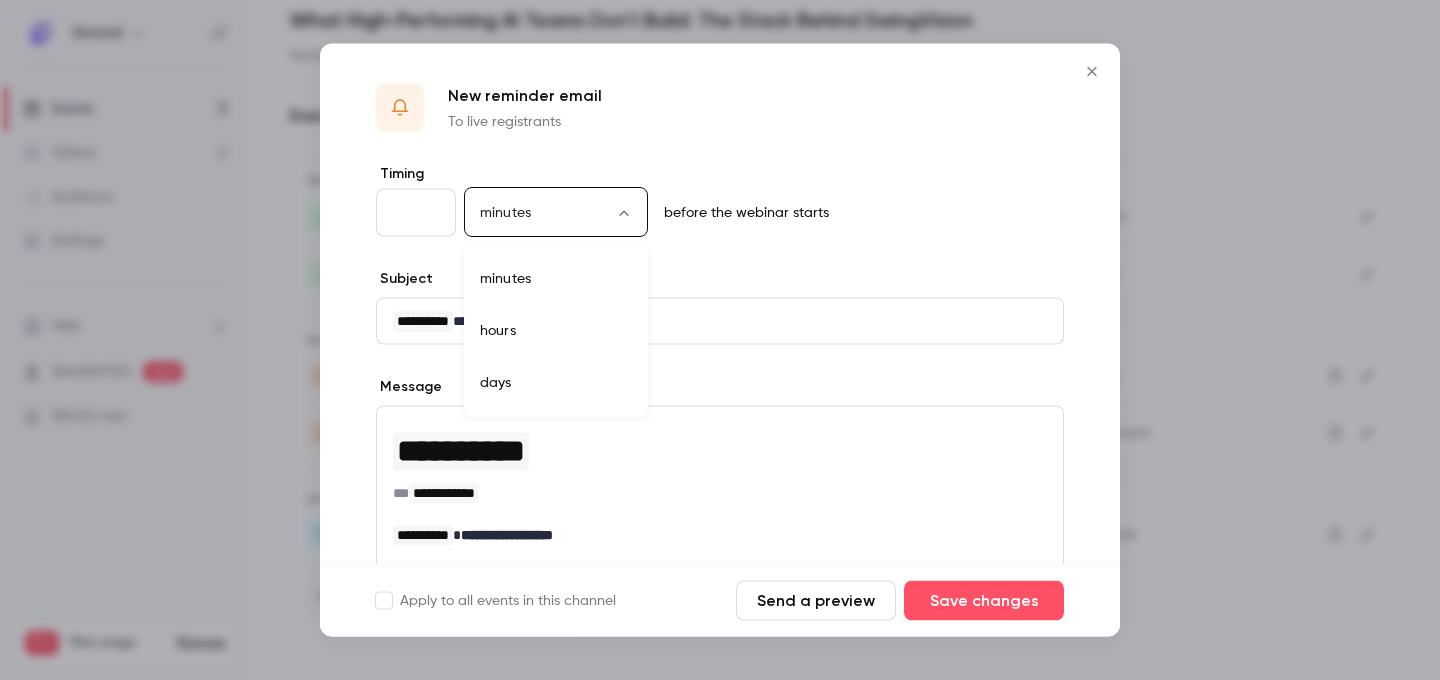 click on "days" at bounding box center [556, 383] 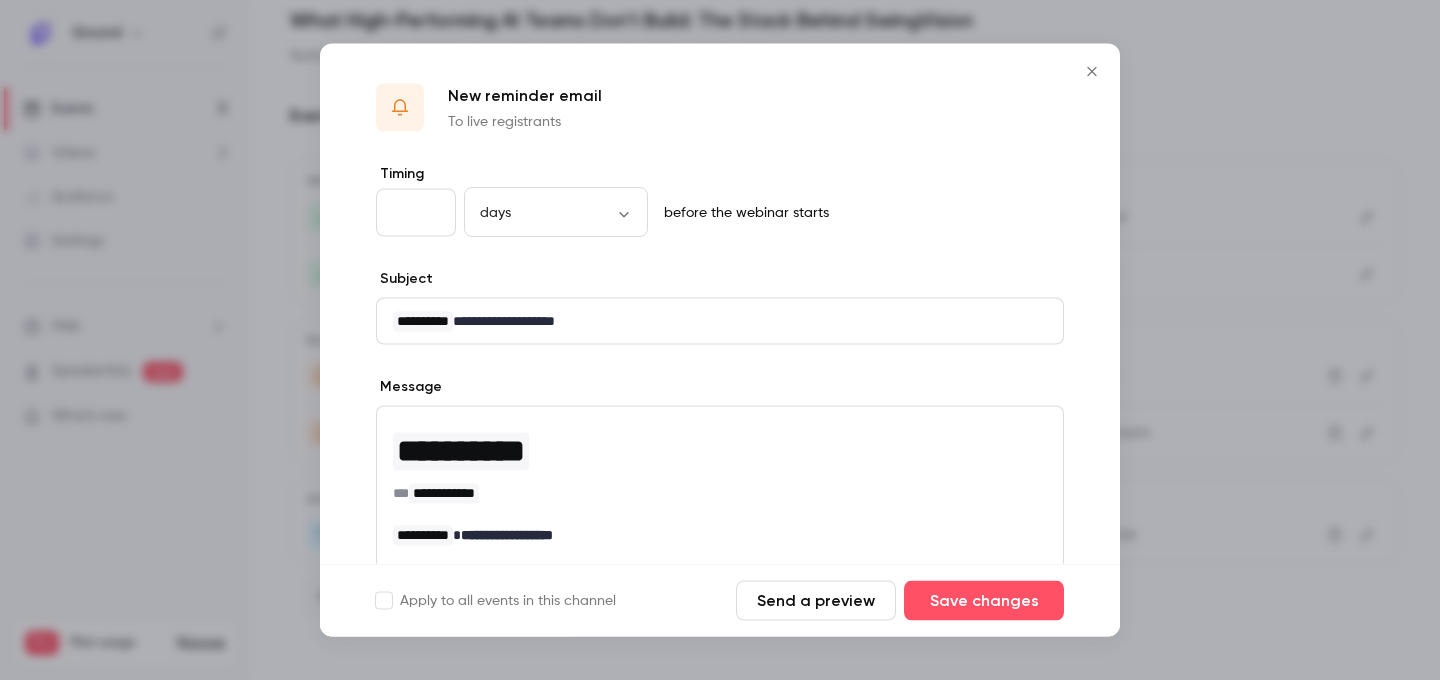 click on "*" at bounding box center (416, 213) 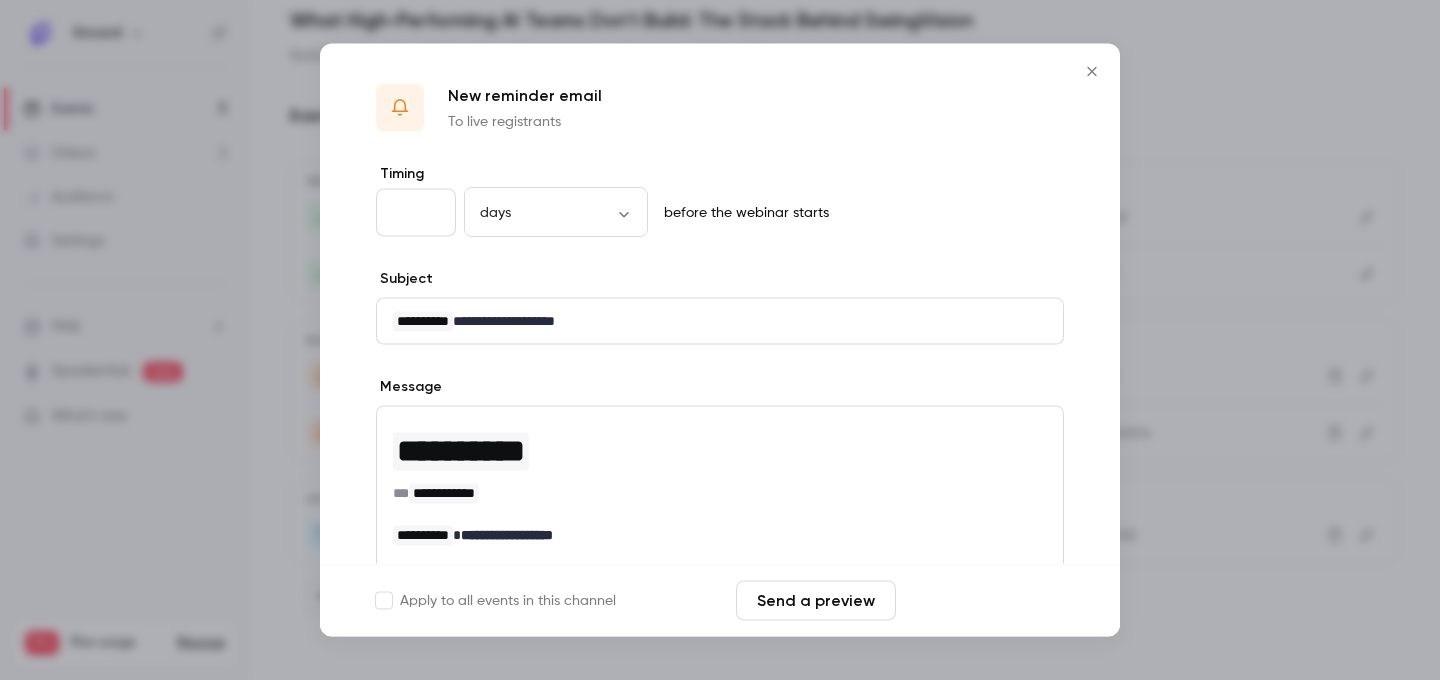 type on "*" 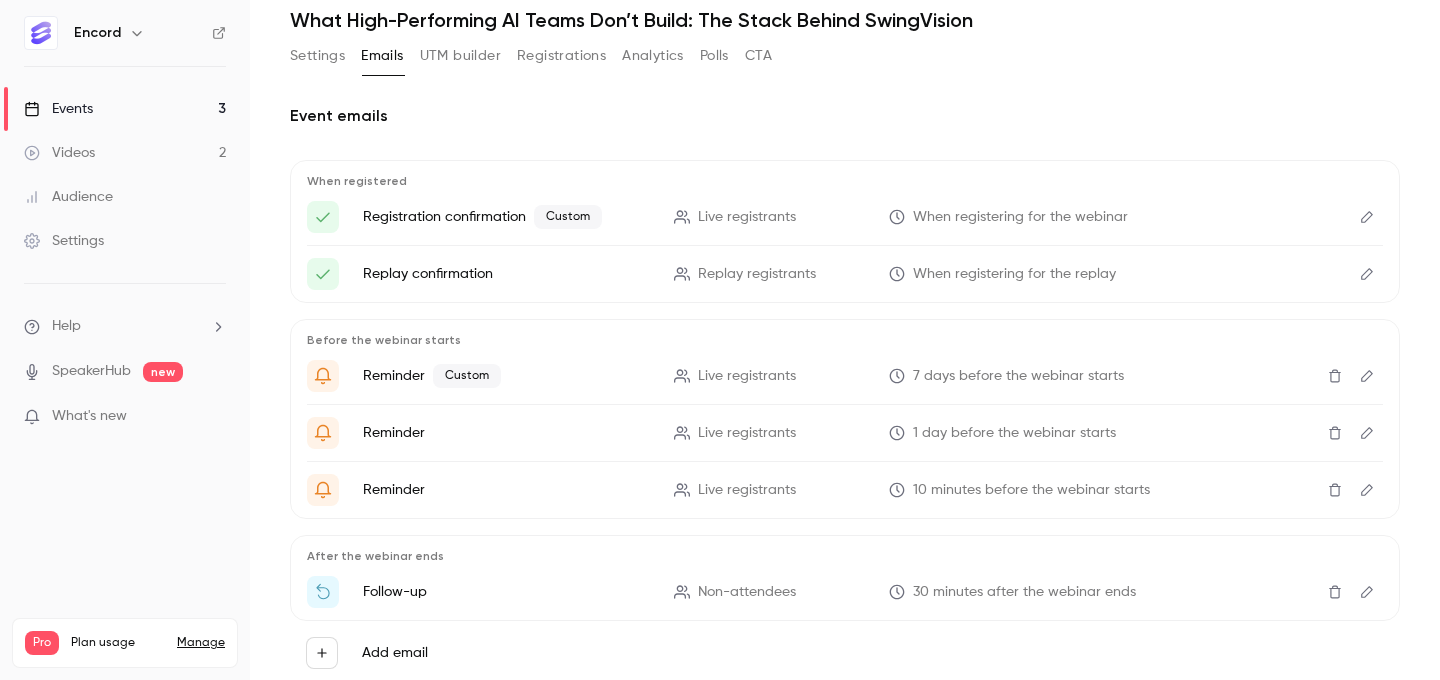 scroll, scrollTop: 131, scrollLeft: 0, axis: vertical 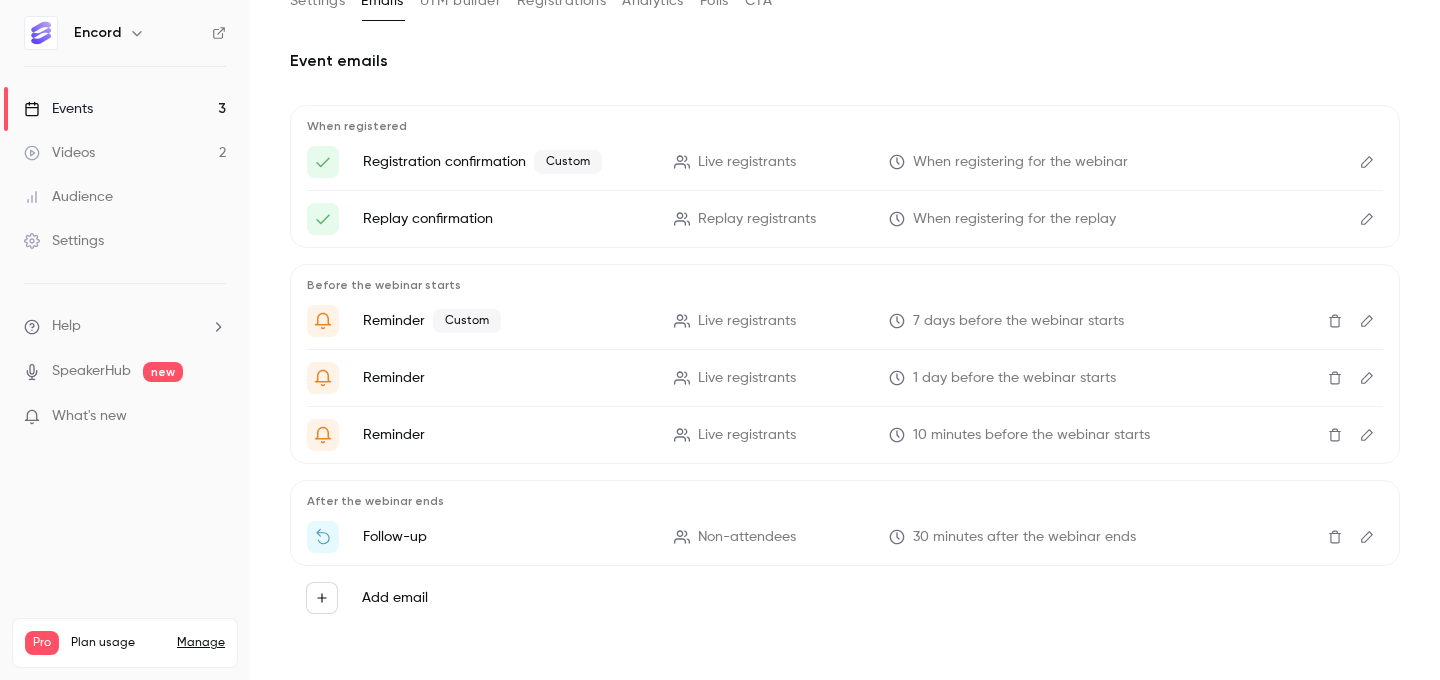 click at bounding box center [1367, 321] 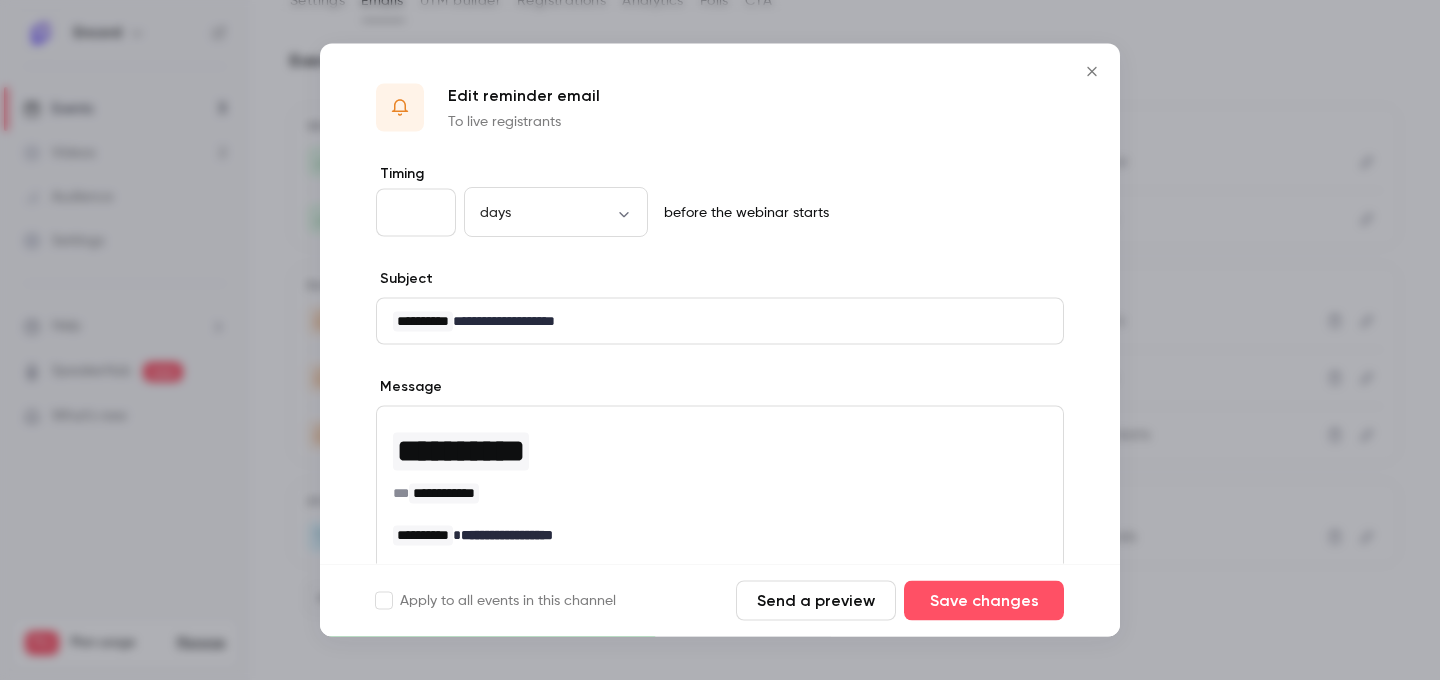 click on "Subject Type  {  for variables" at bounding box center (720, 281) 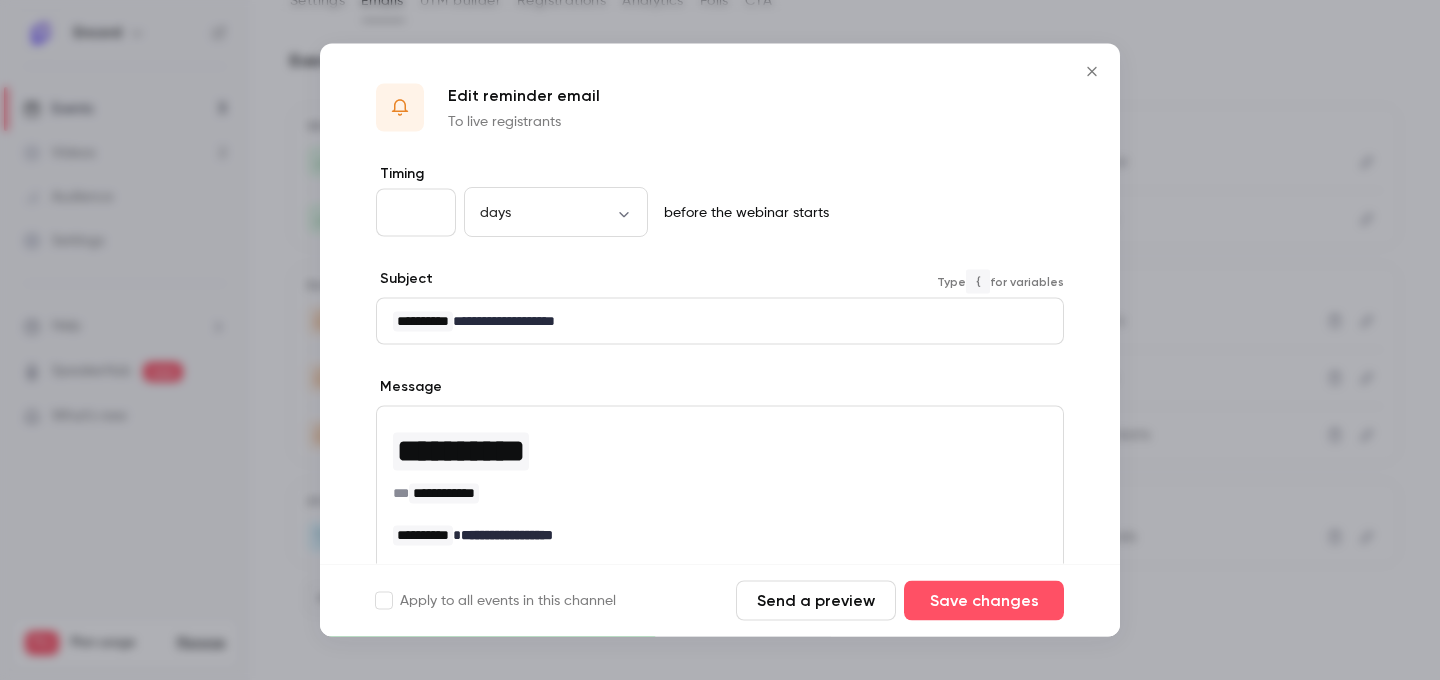 click on "**********" at bounding box center (720, 321) 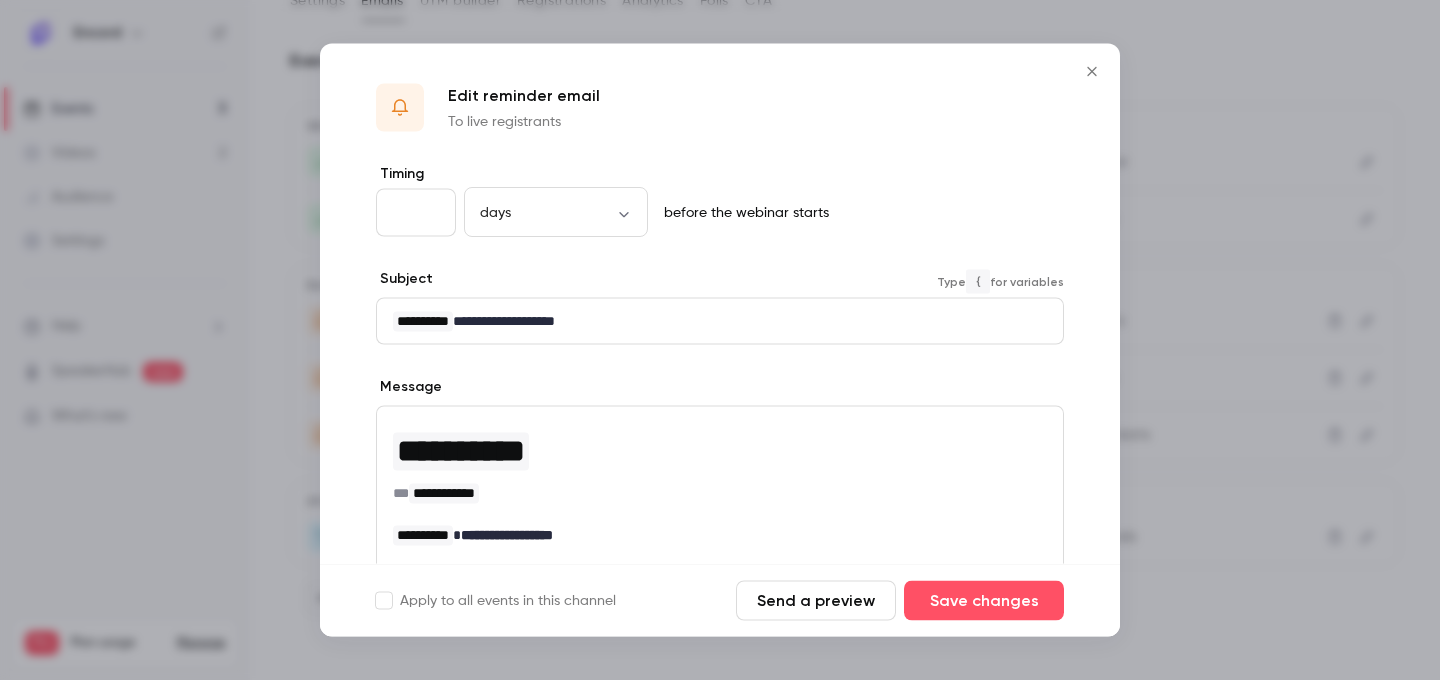 click on "**********" at bounding box center [720, 321] 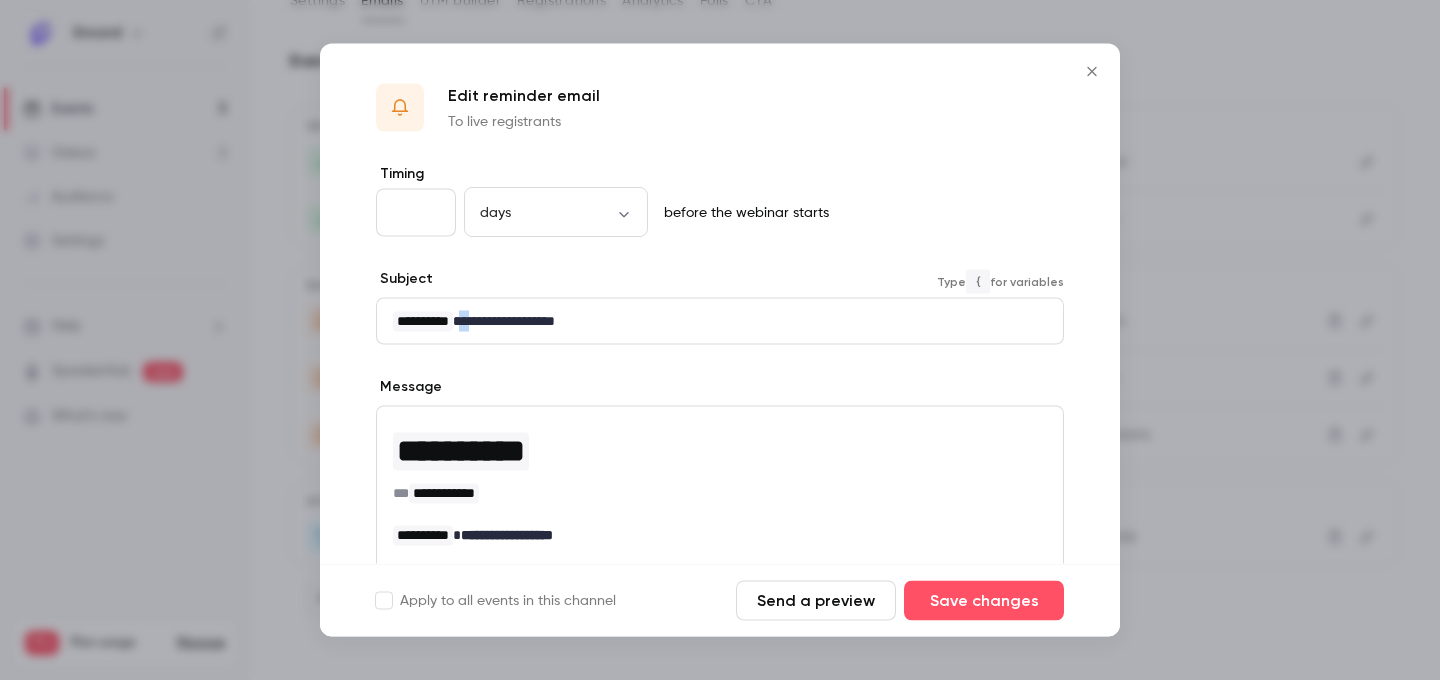 click on "**********" at bounding box center [720, 321] 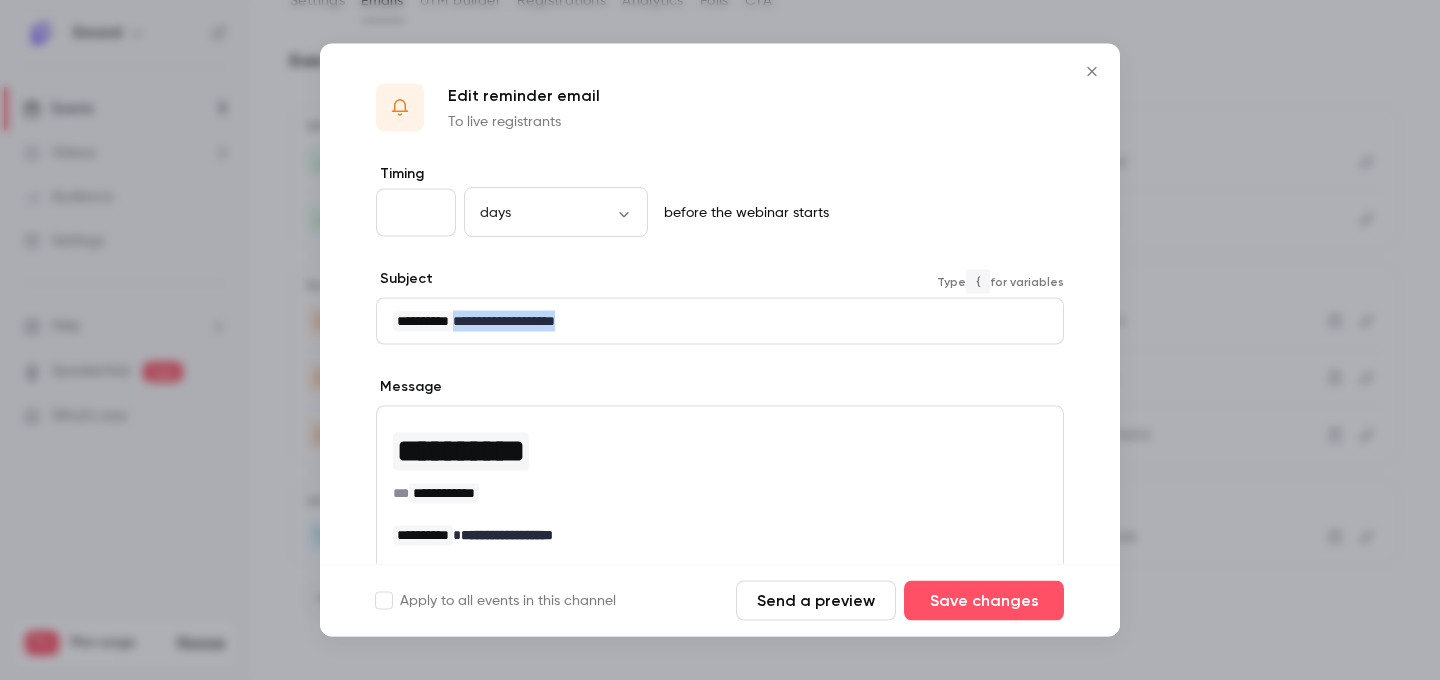 click on "**********" at bounding box center (720, 321) 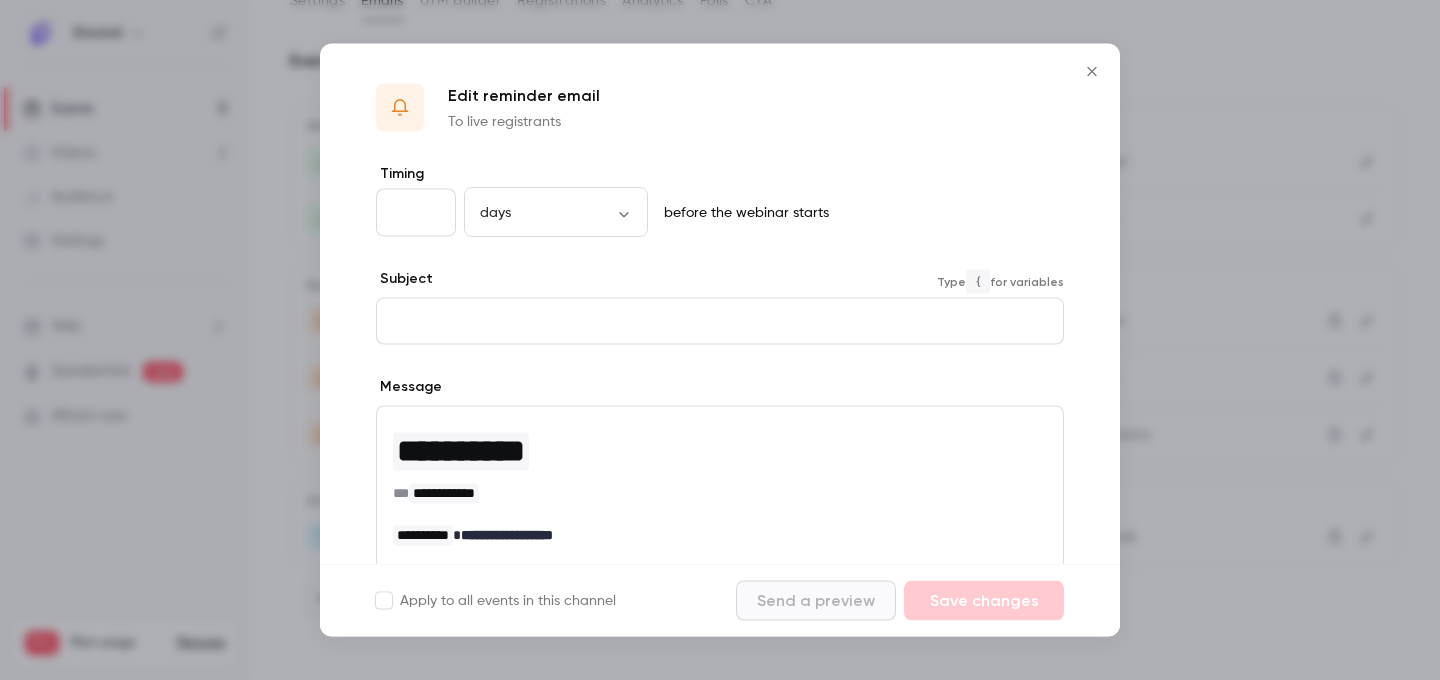 type 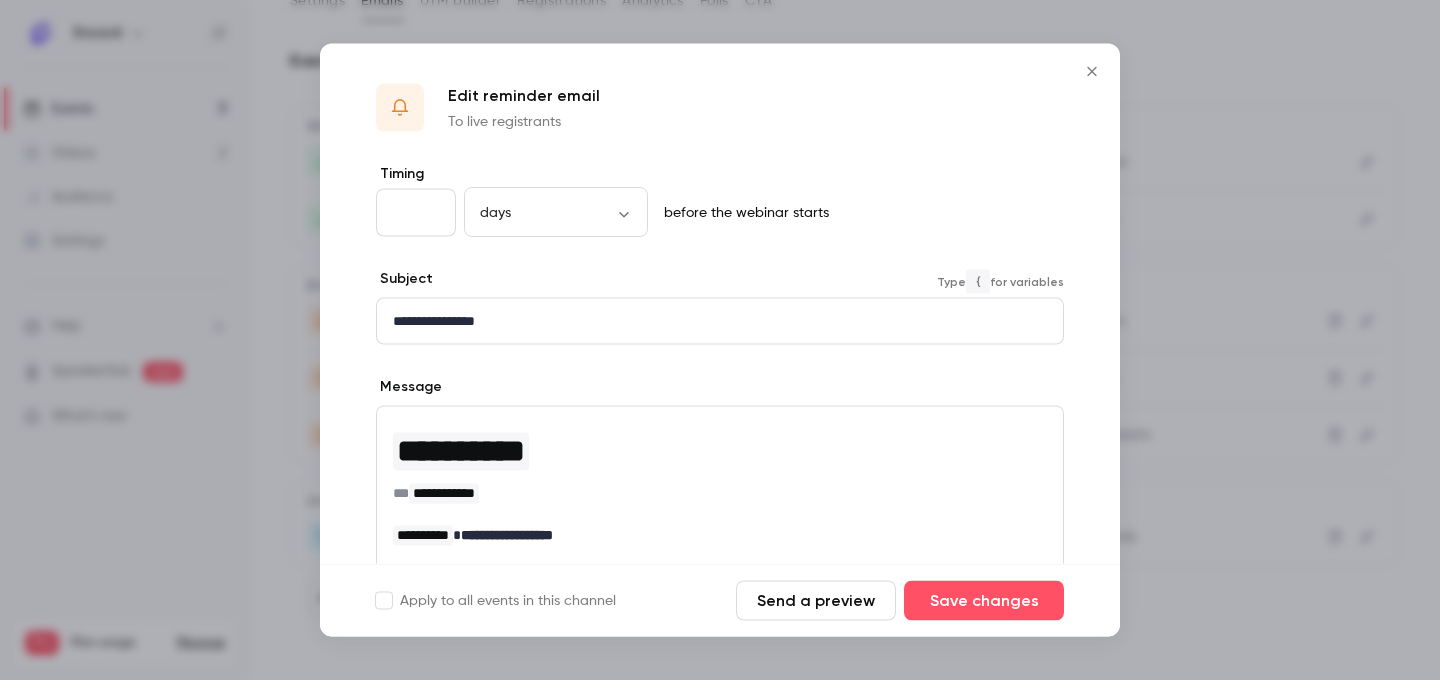 scroll, scrollTop: 0, scrollLeft: 0, axis: both 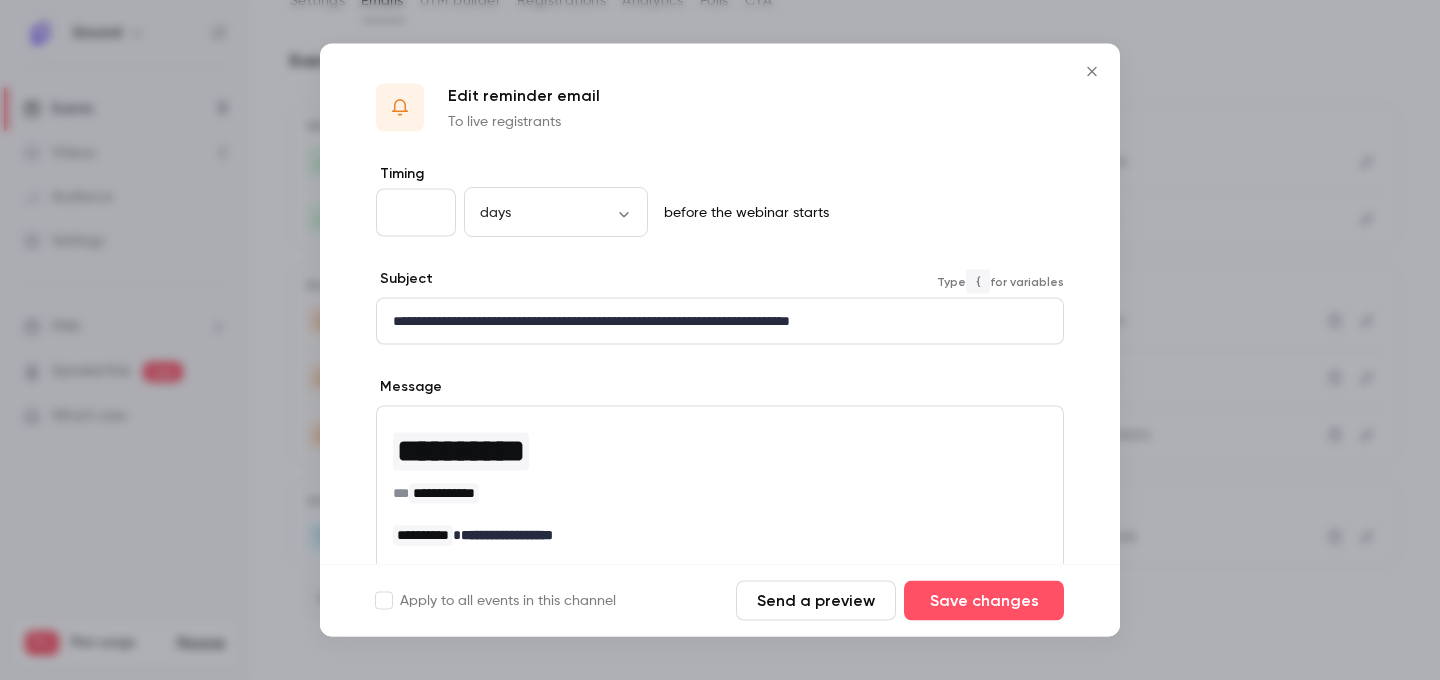click on "**********" at bounding box center [720, 321] 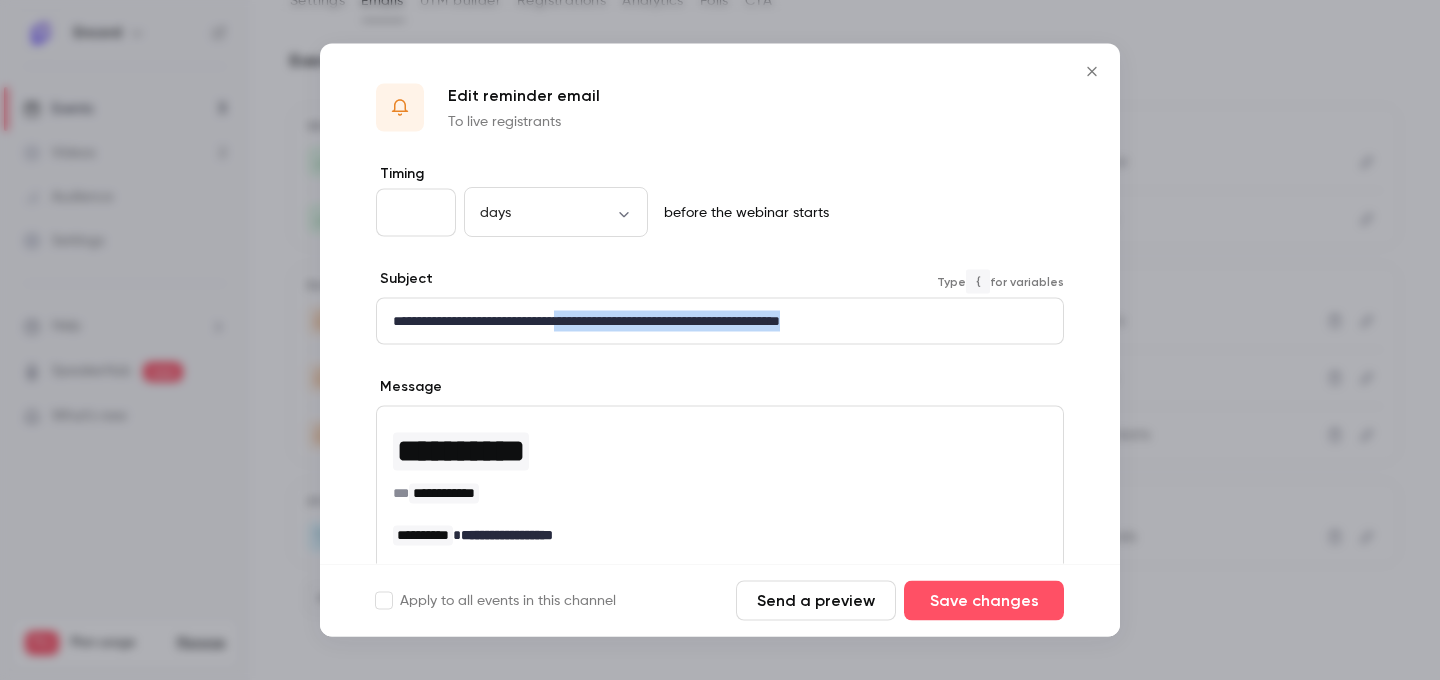 drag, startPoint x: 599, startPoint y: 317, endPoint x: 1015, endPoint y: 317, distance: 416 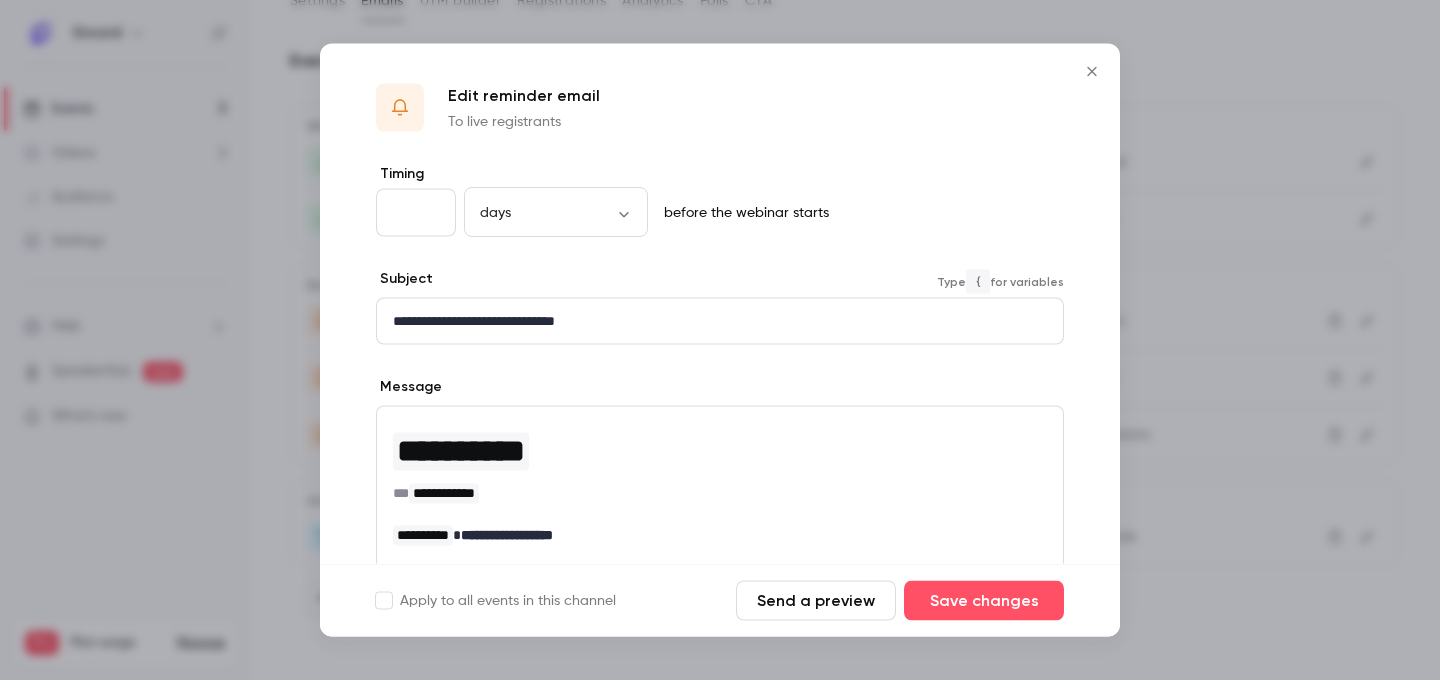 click on "**********" at bounding box center (720, 321) 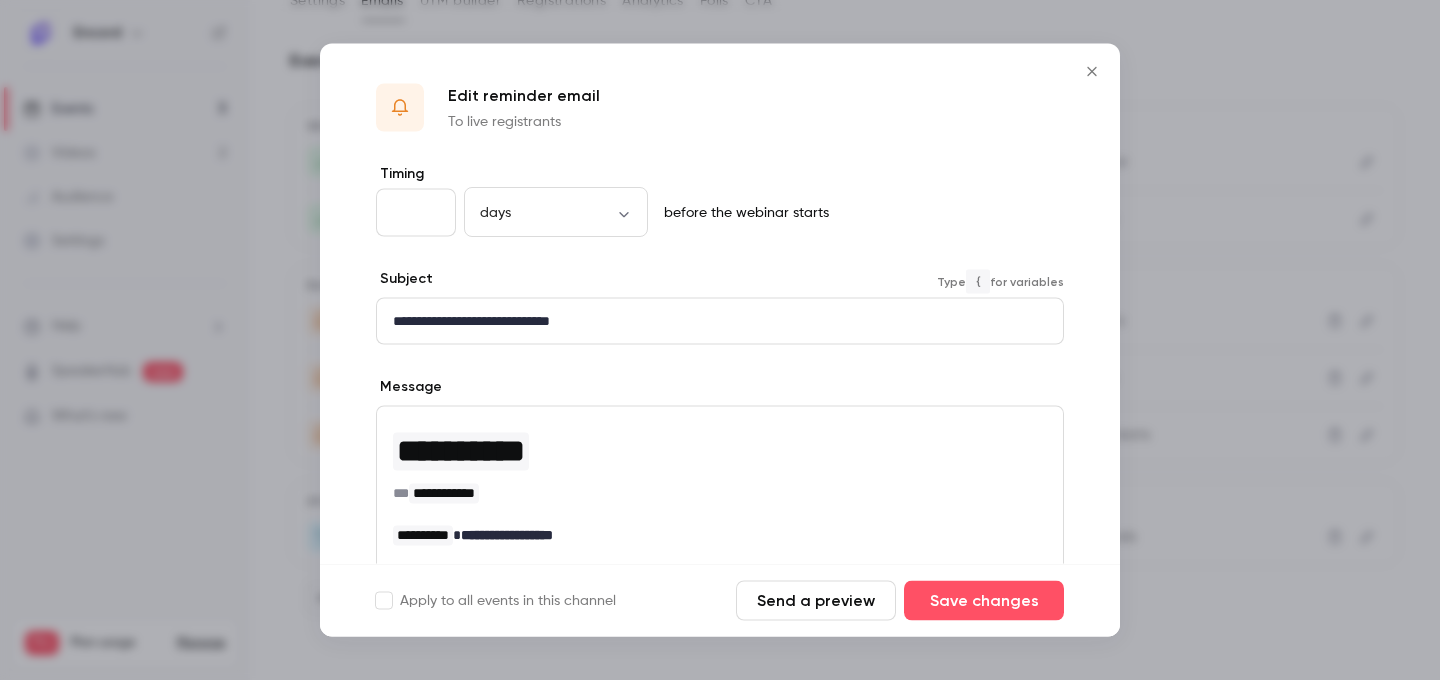 click on "**********" at bounding box center [720, 321] 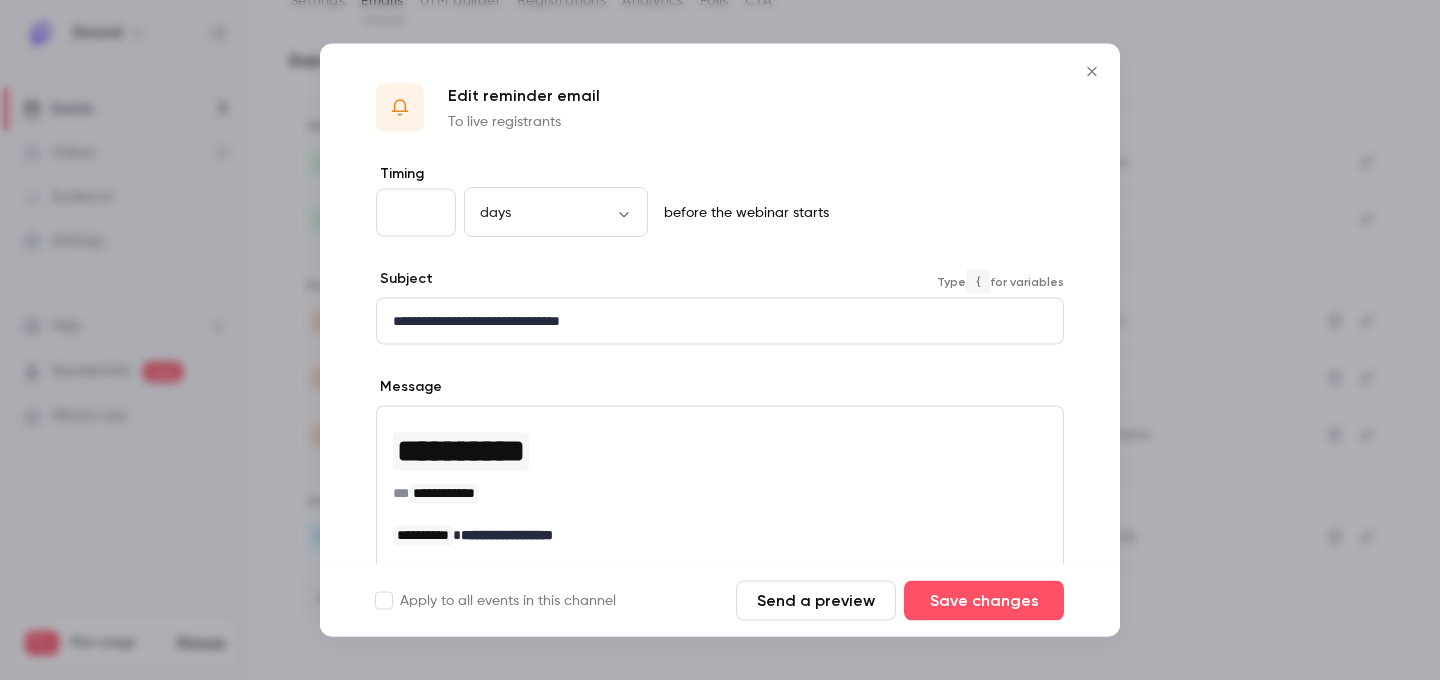 click on "**********" at bounding box center [720, 321] 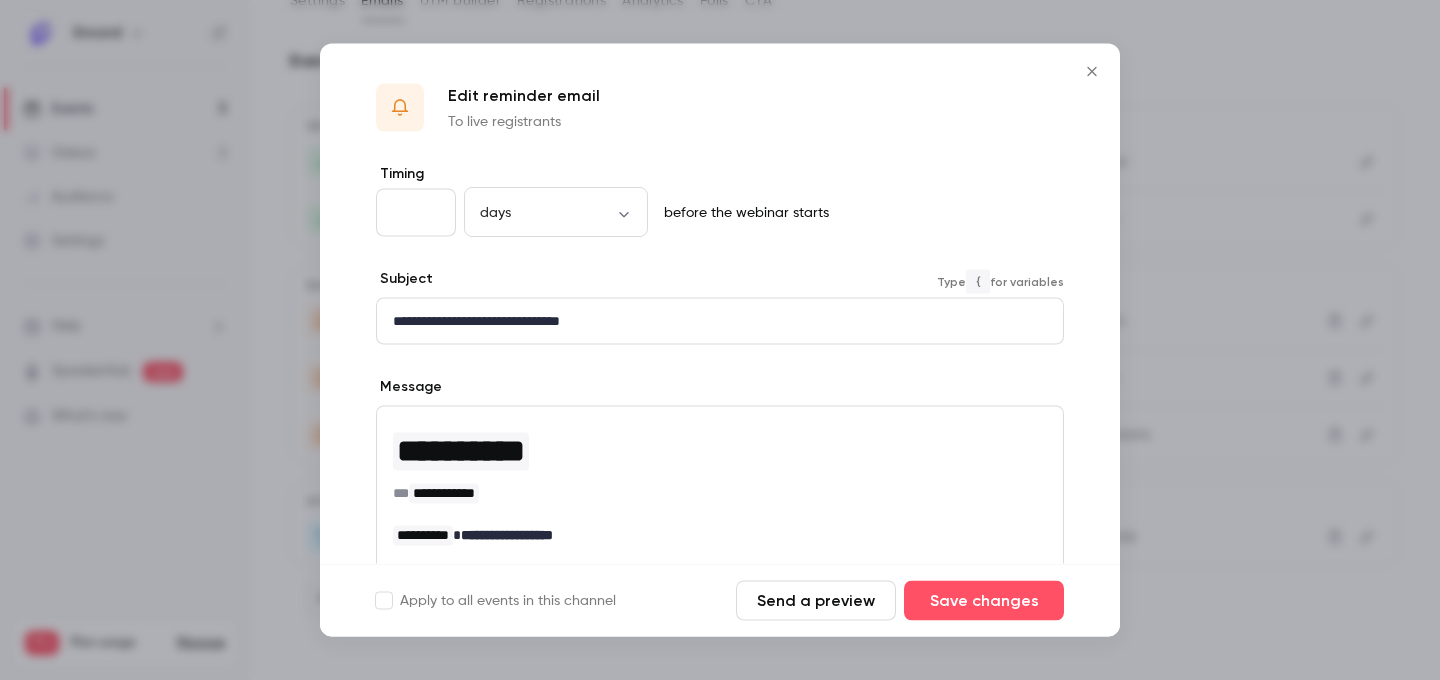 click on "**********" at bounding box center [720, 321] 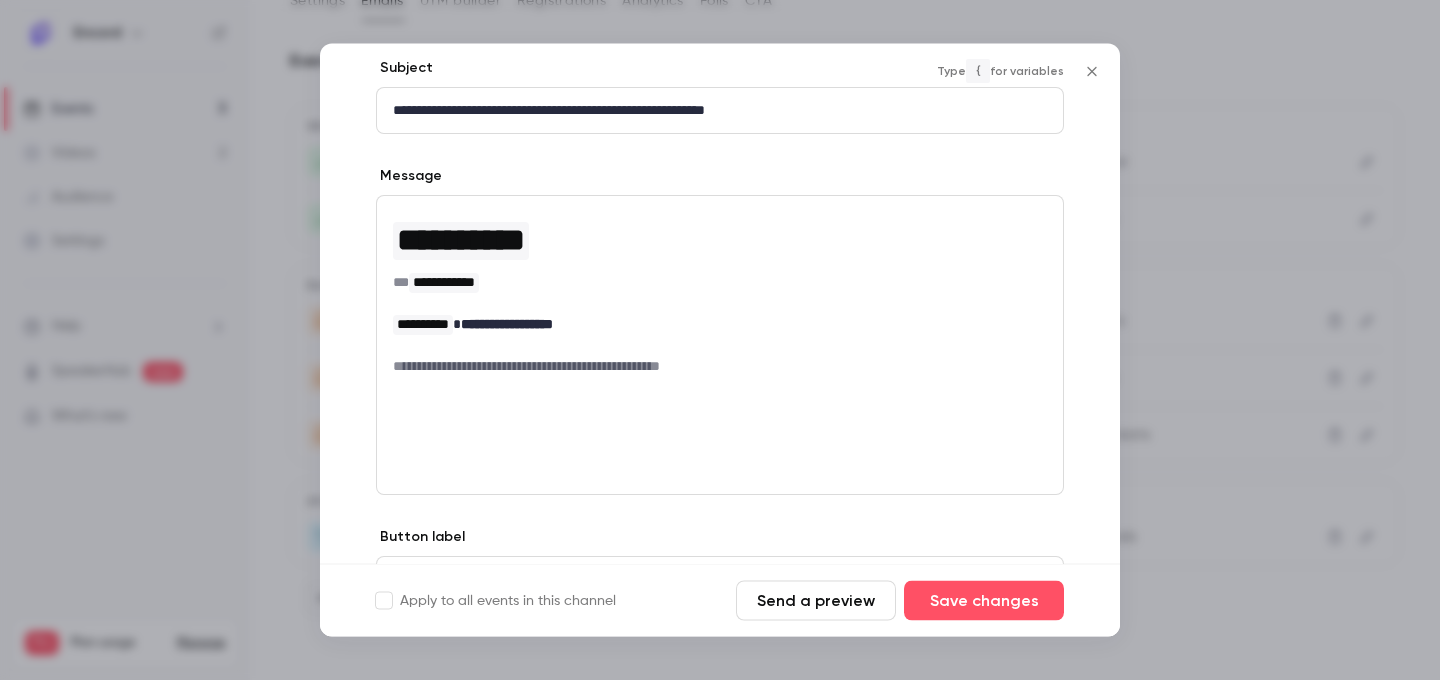 scroll, scrollTop: 211, scrollLeft: 0, axis: vertical 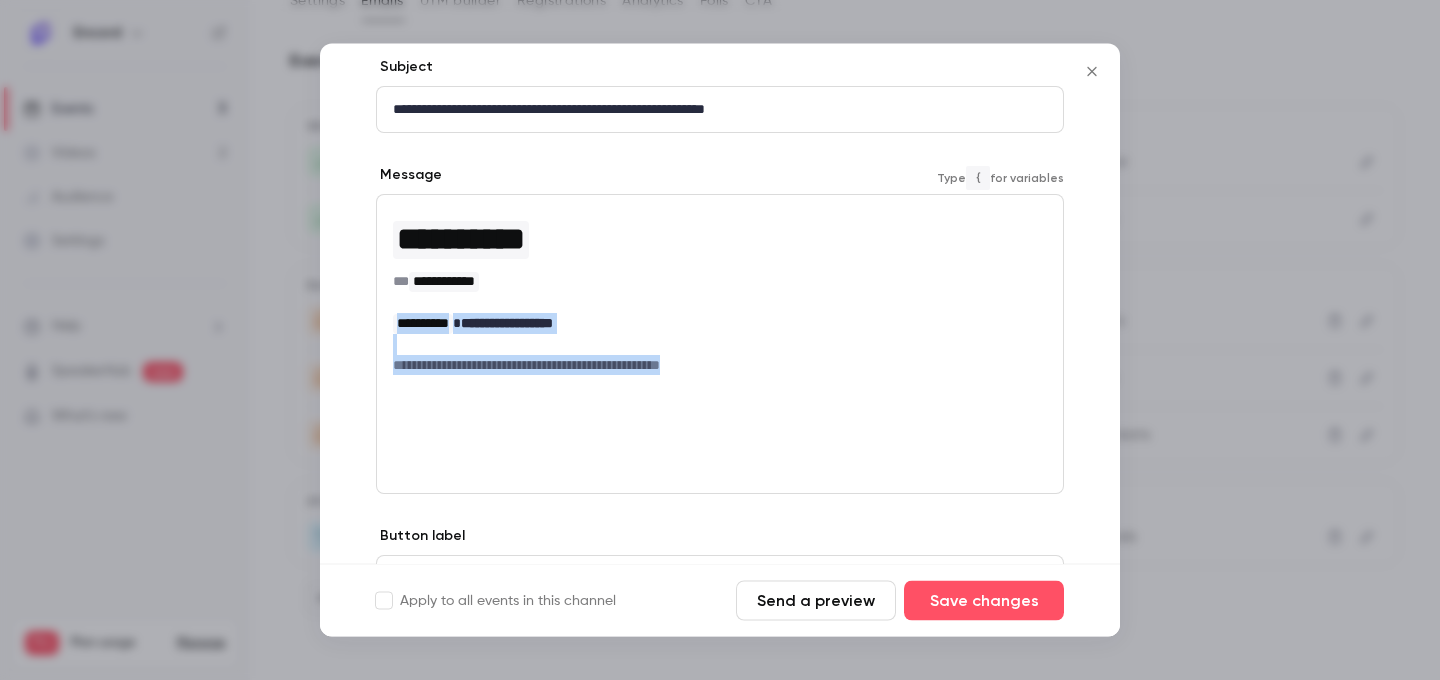 drag, startPoint x: 397, startPoint y: 324, endPoint x: 842, endPoint y: 372, distance: 447.58127 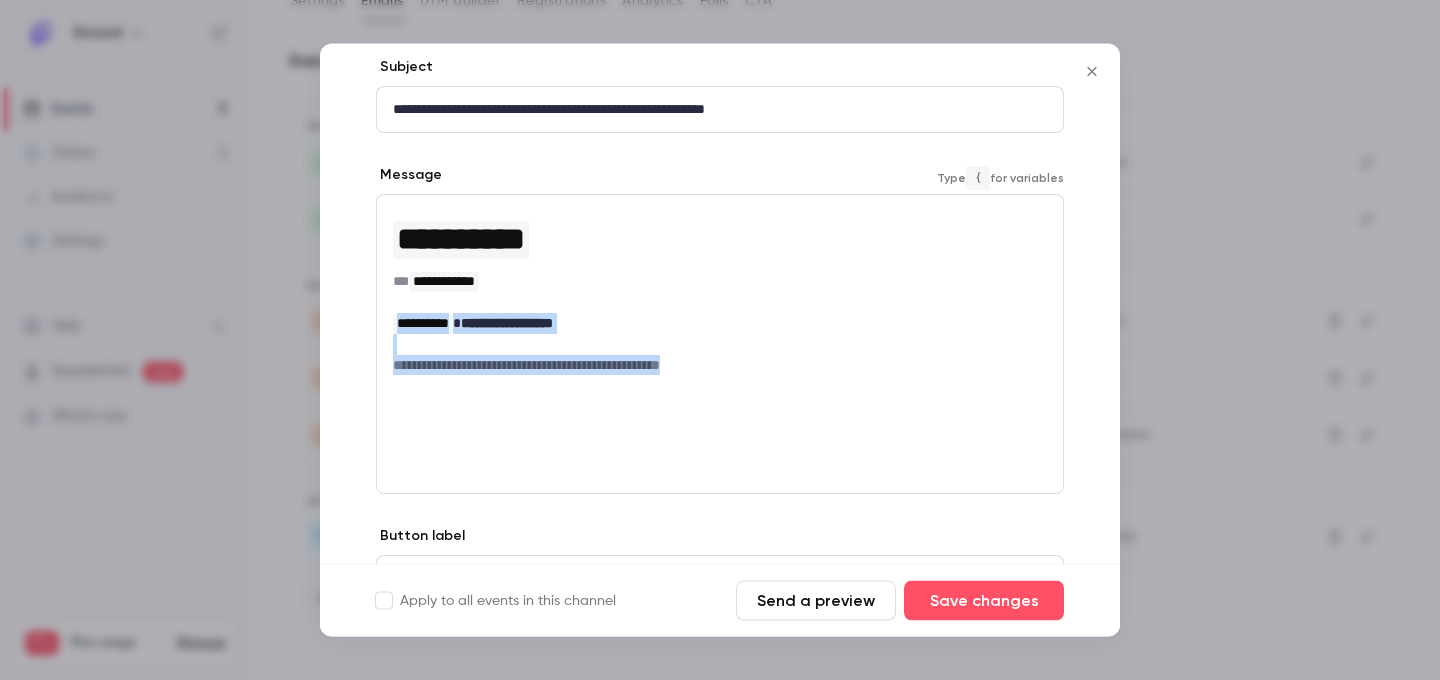 click on "**********" at bounding box center (720, 292) 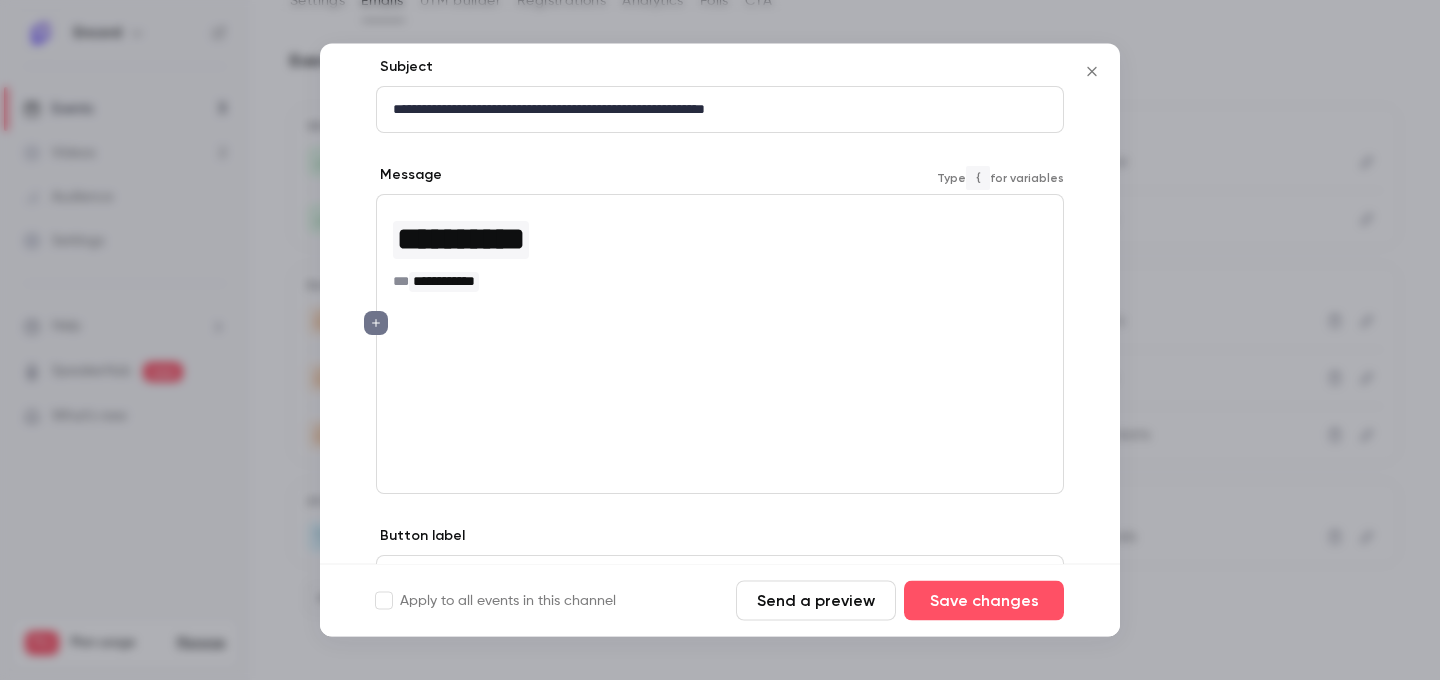 paste 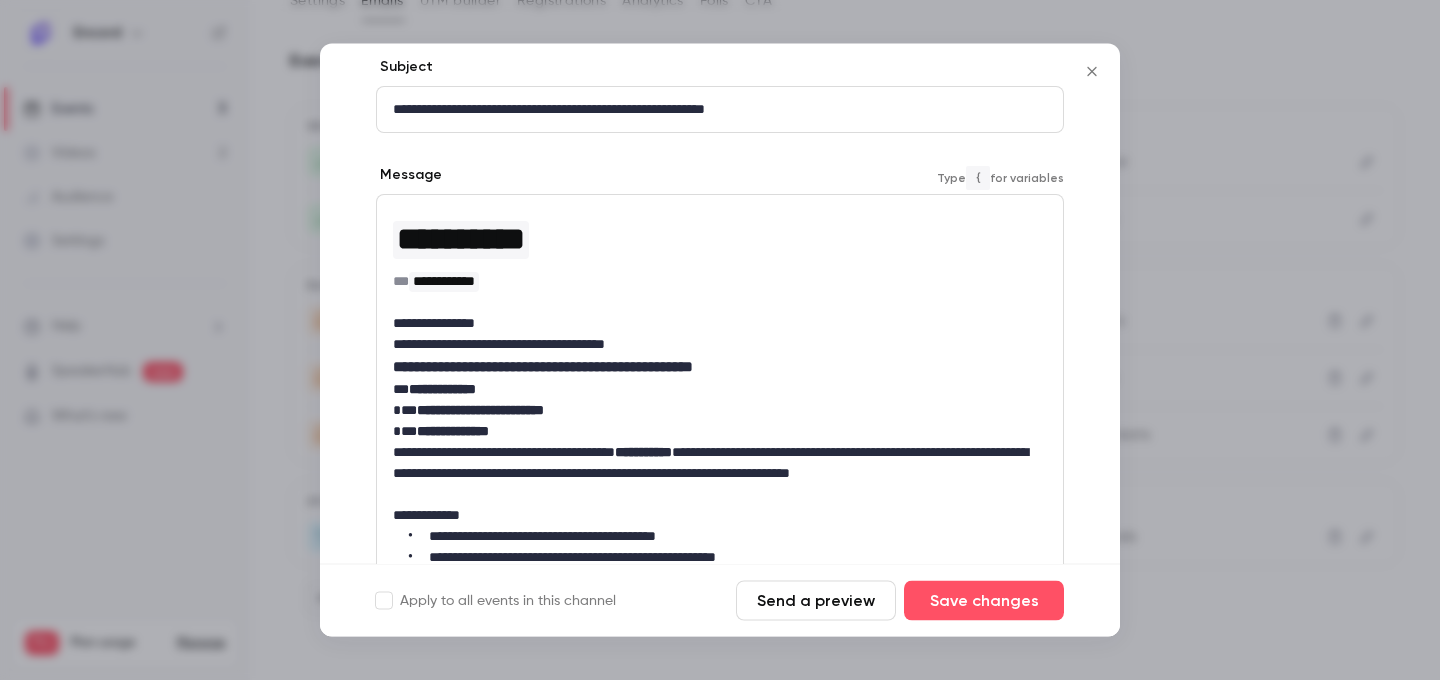 click on "**********" at bounding box center [720, 324] 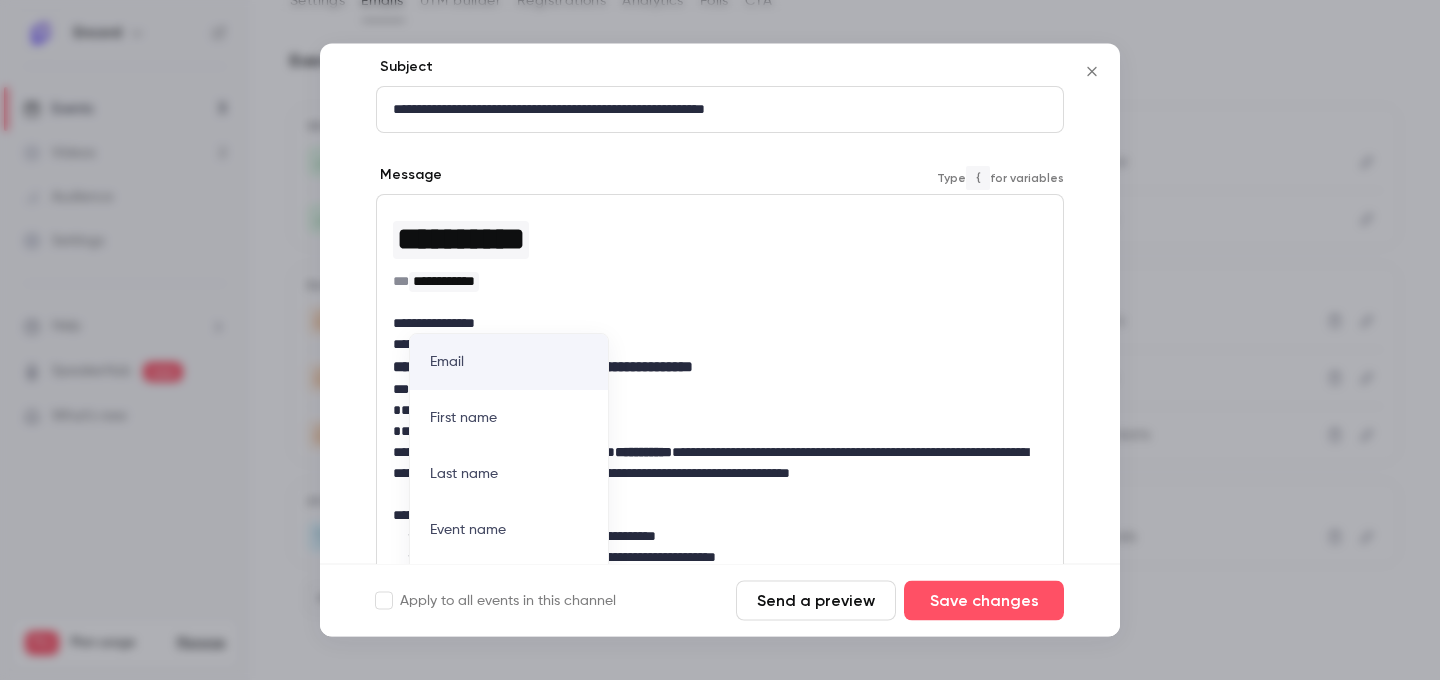 click on "**********" at bounding box center (720, 324) 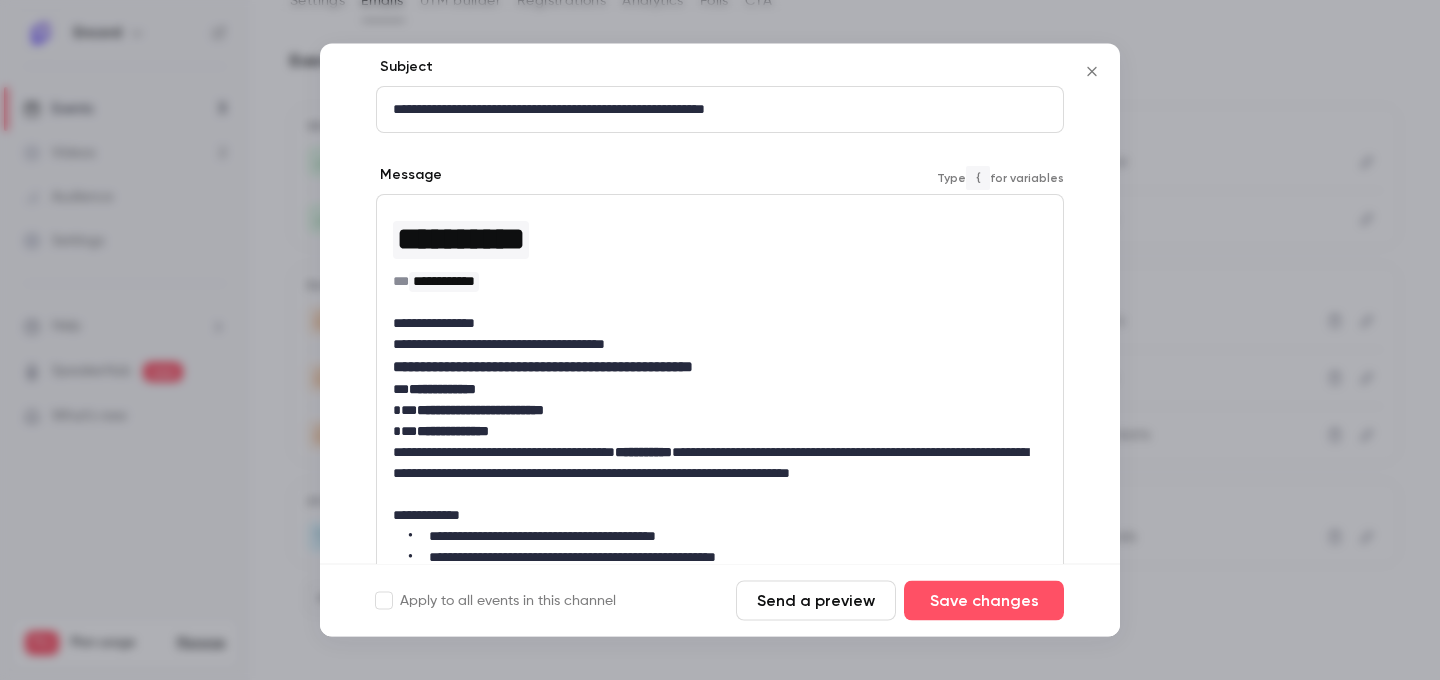 click on "**********" at bounding box center [720, 324] 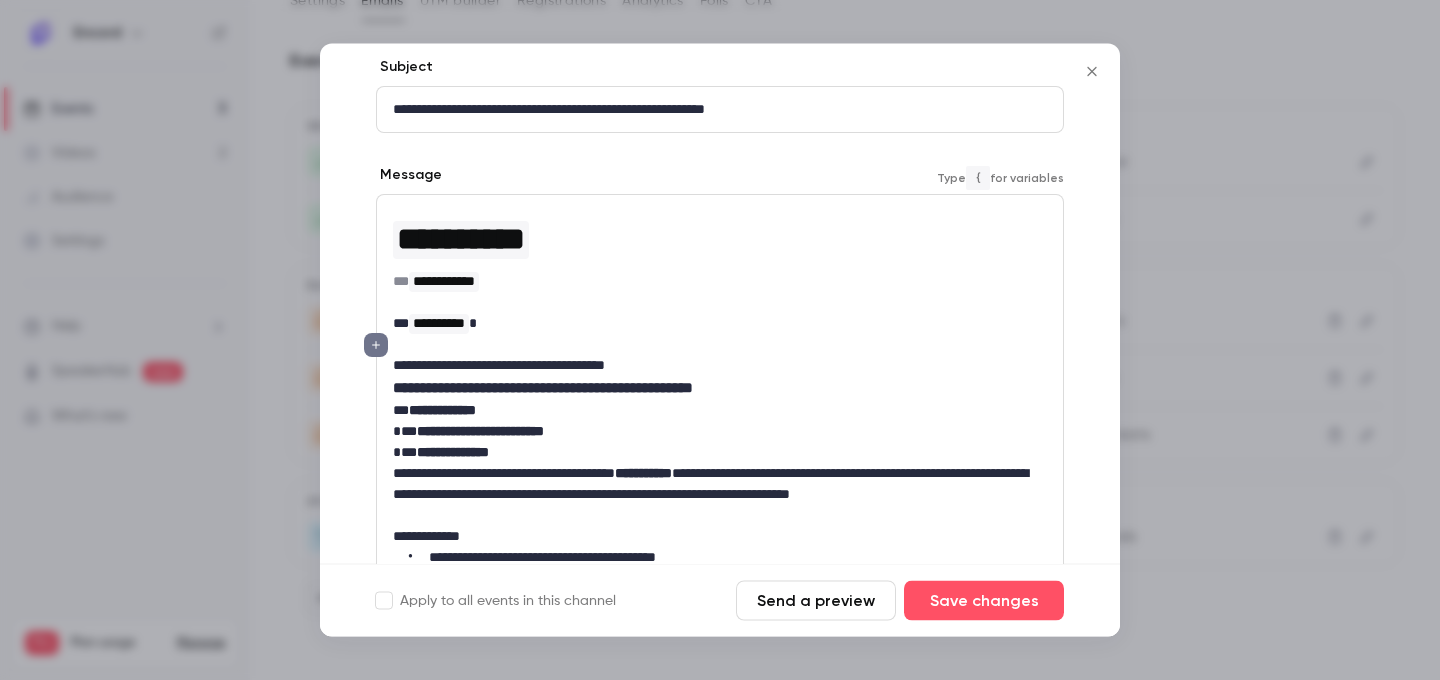 scroll, scrollTop: 291, scrollLeft: 0, axis: vertical 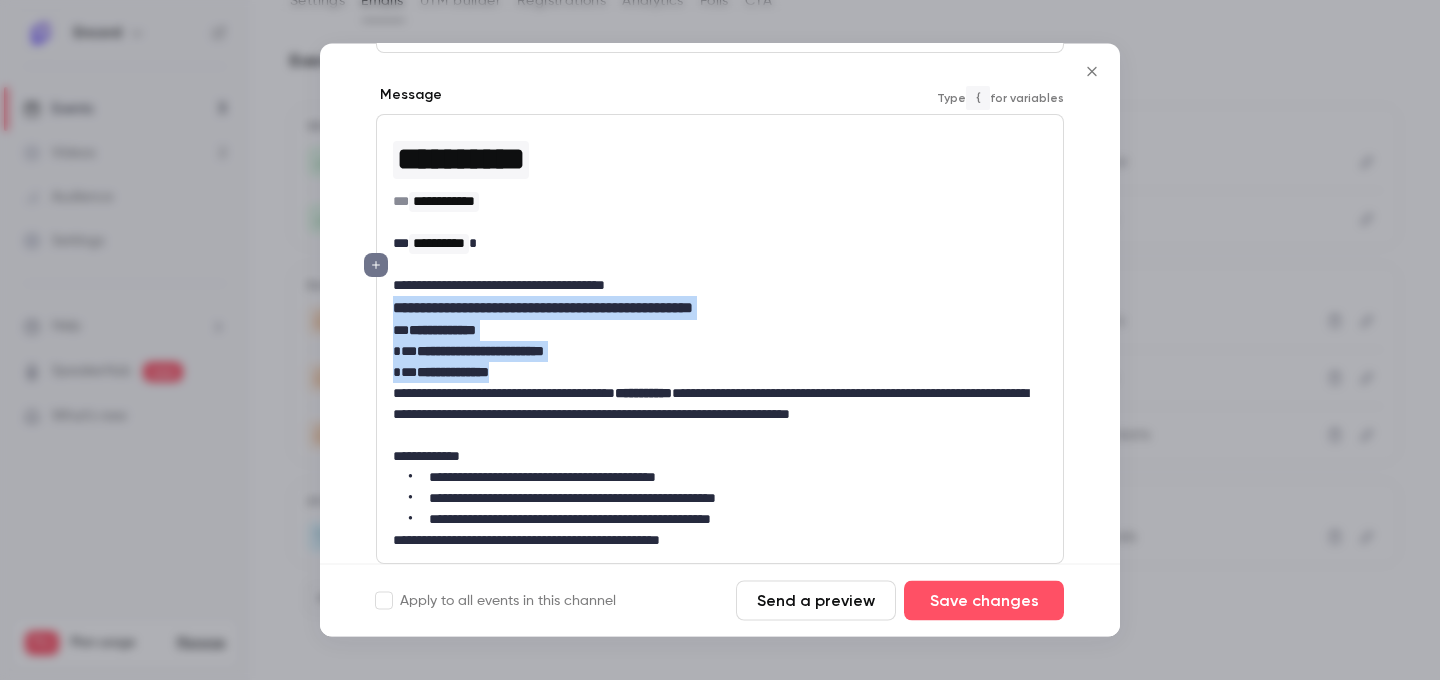 drag, startPoint x: 391, startPoint y: 307, endPoint x: 825, endPoint y: 382, distance: 440.43274 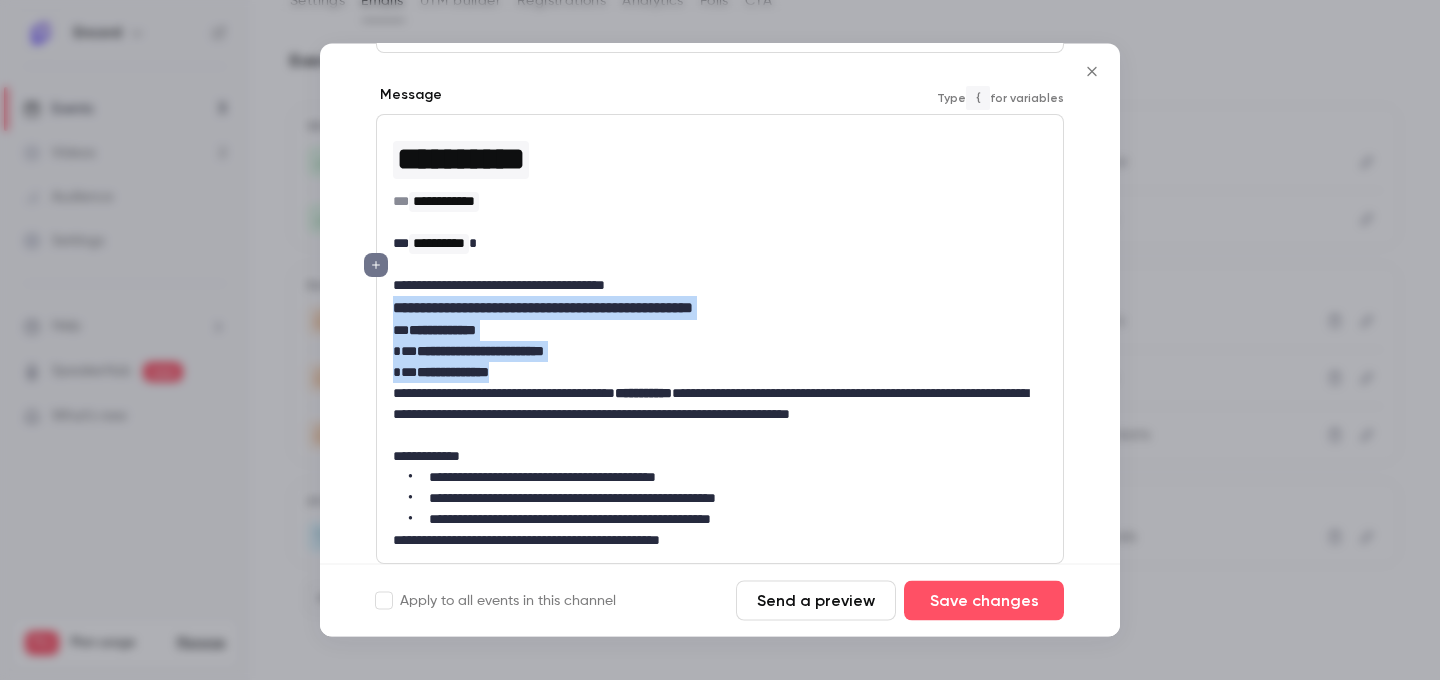 click on "**********" at bounding box center (720, 340) 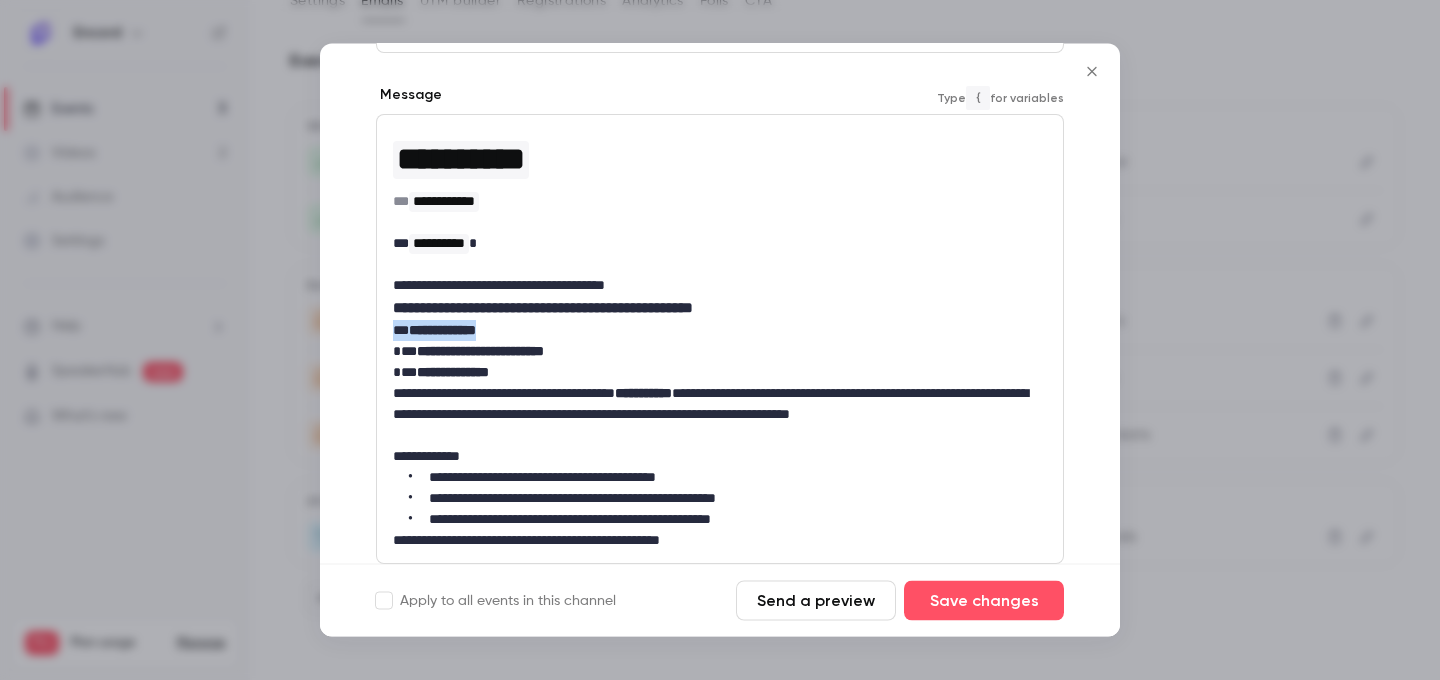 drag, startPoint x: 499, startPoint y: 331, endPoint x: 387, endPoint y: 330, distance: 112.00446 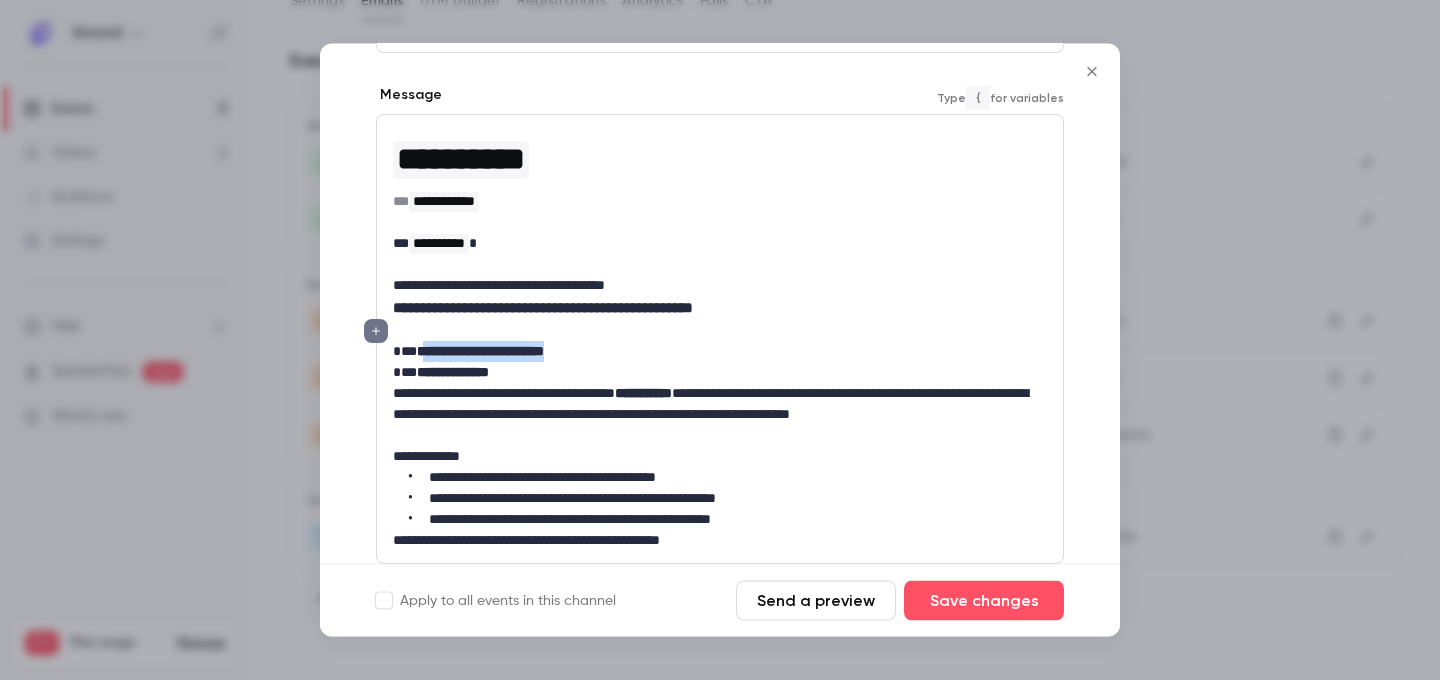 drag, startPoint x: 418, startPoint y: 348, endPoint x: 605, endPoint y: 348, distance: 187 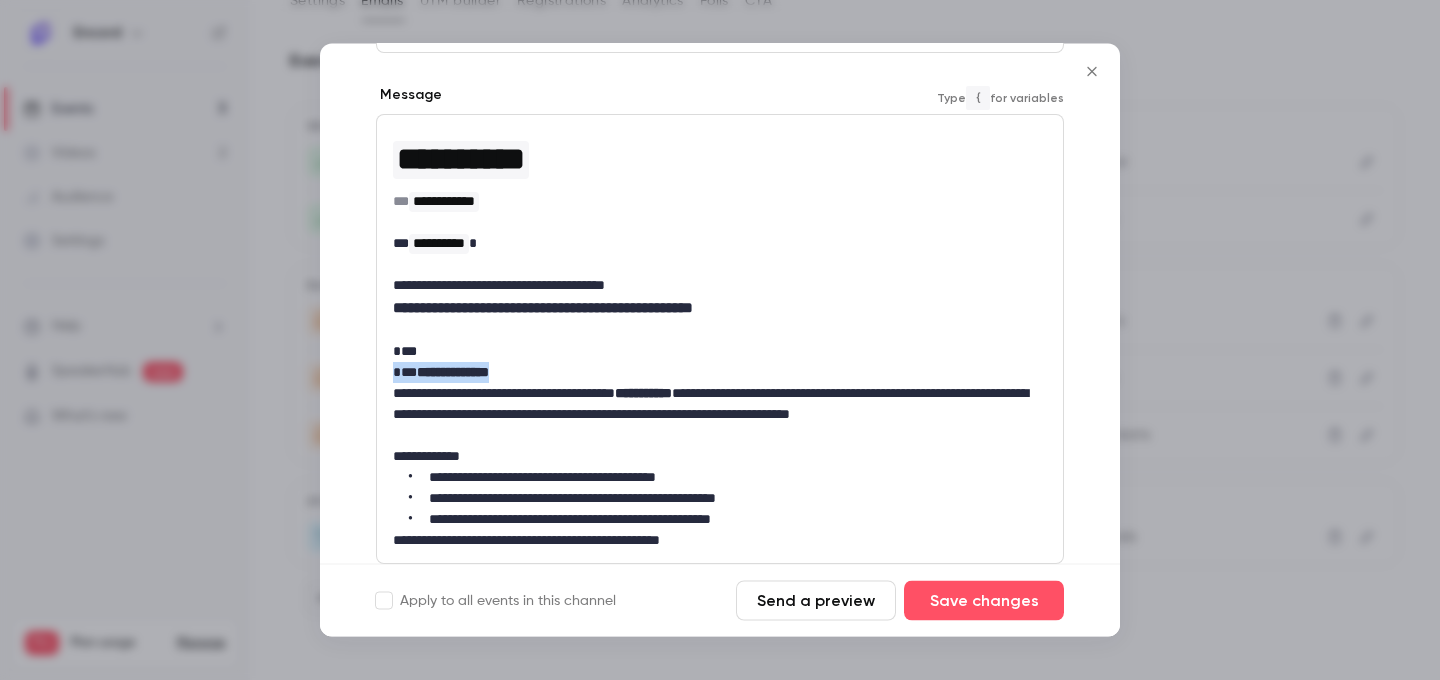 drag, startPoint x: 529, startPoint y: 370, endPoint x: 386, endPoint y: 370, distance: 143 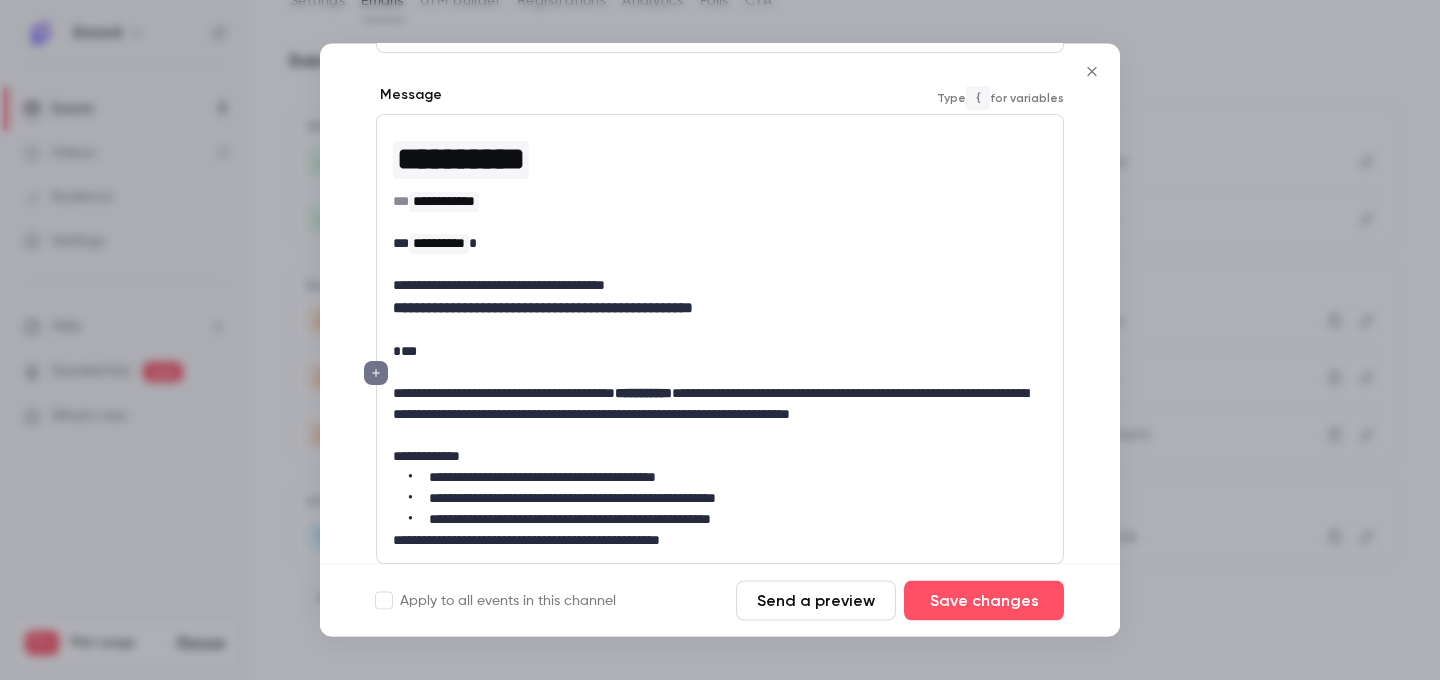 click on "**********" at bounding box center (543, 308) 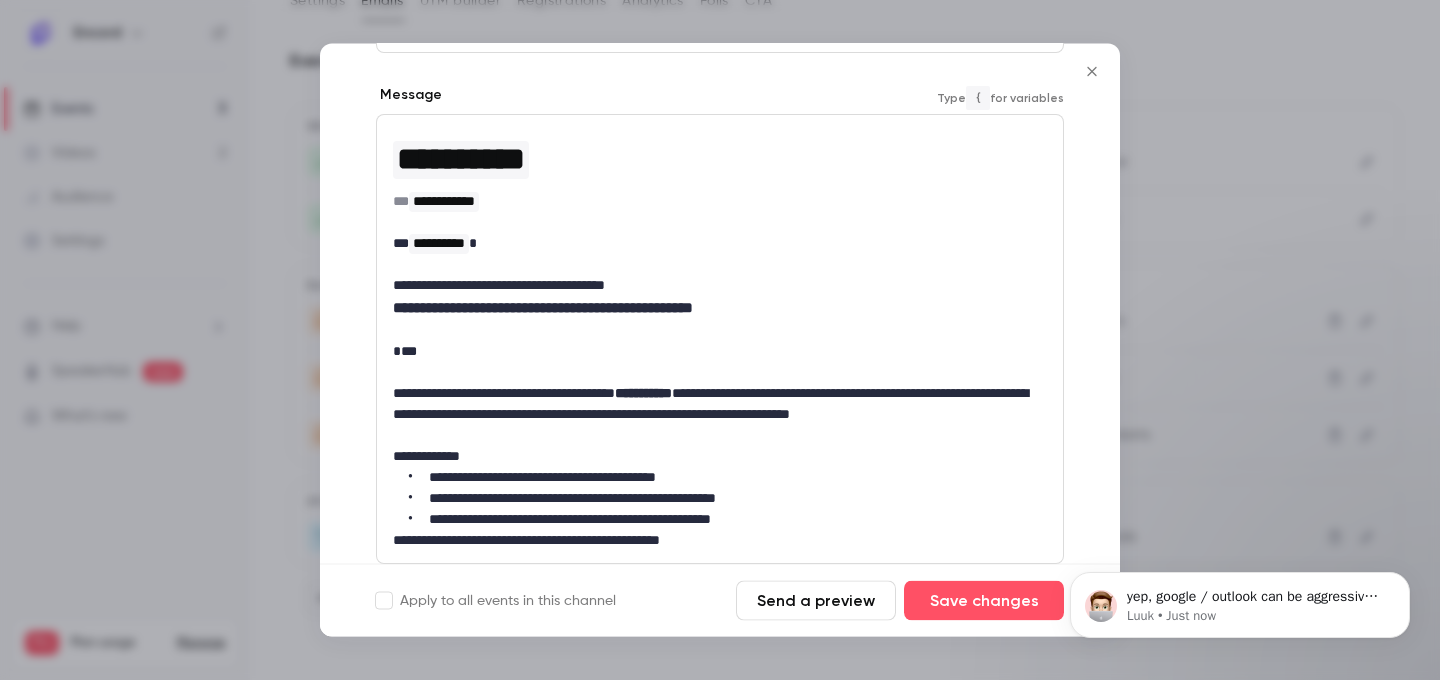 scroll, scrollTop: 0, scrollLeft: 0, axis: both 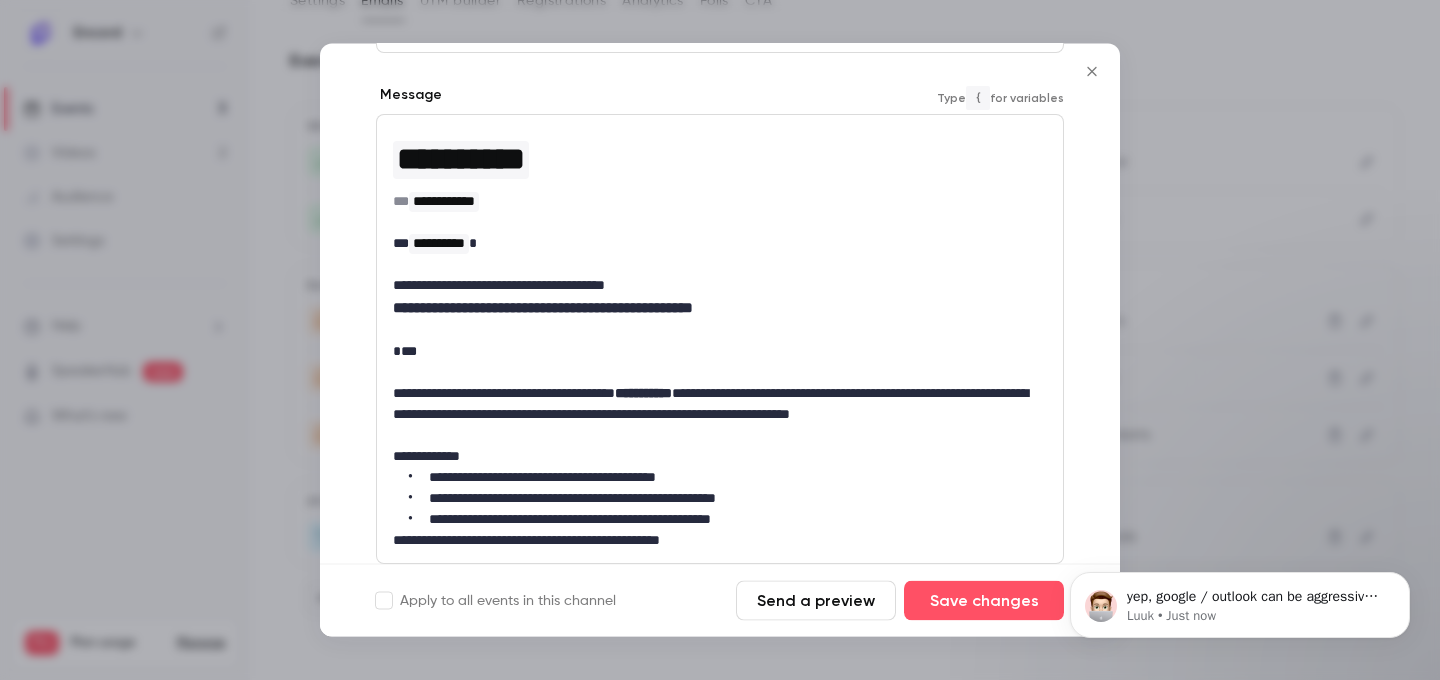 click on "**********" at bounding box center [543, 308] 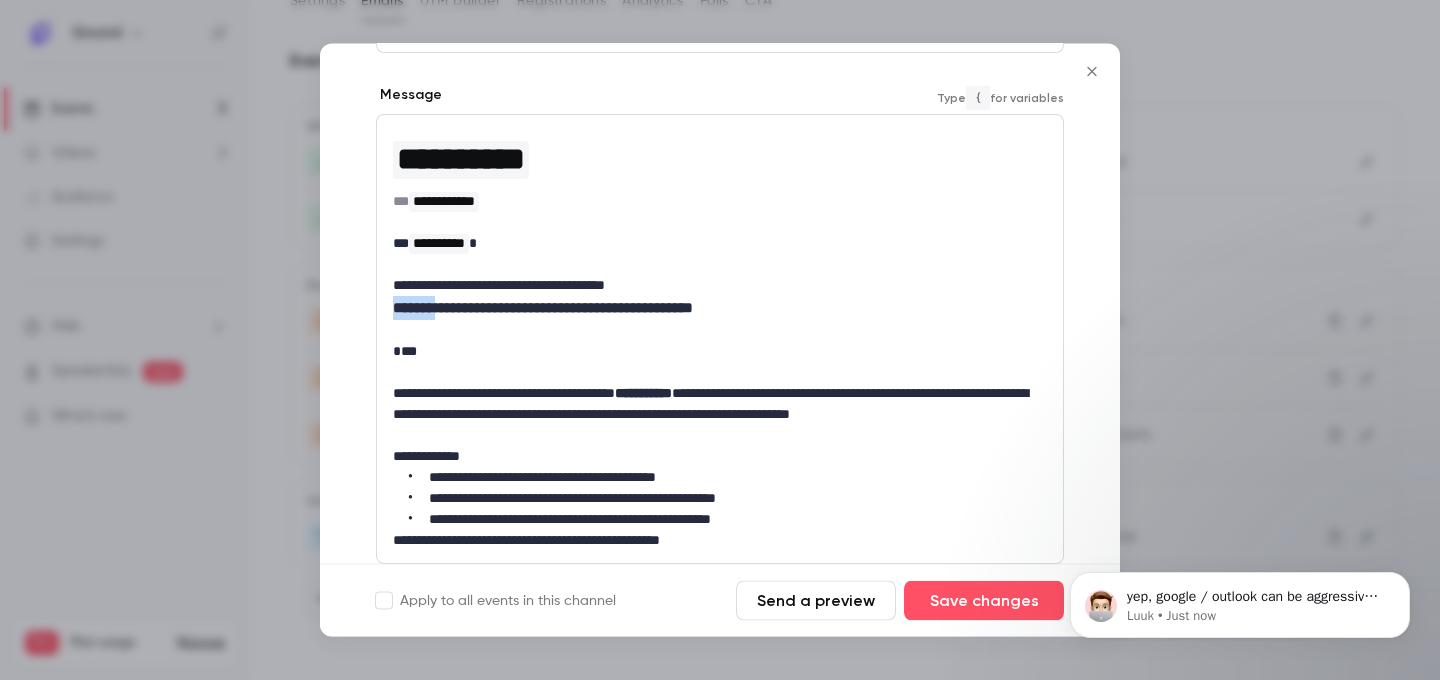 click on "**********" at bounding box center [543, 308] 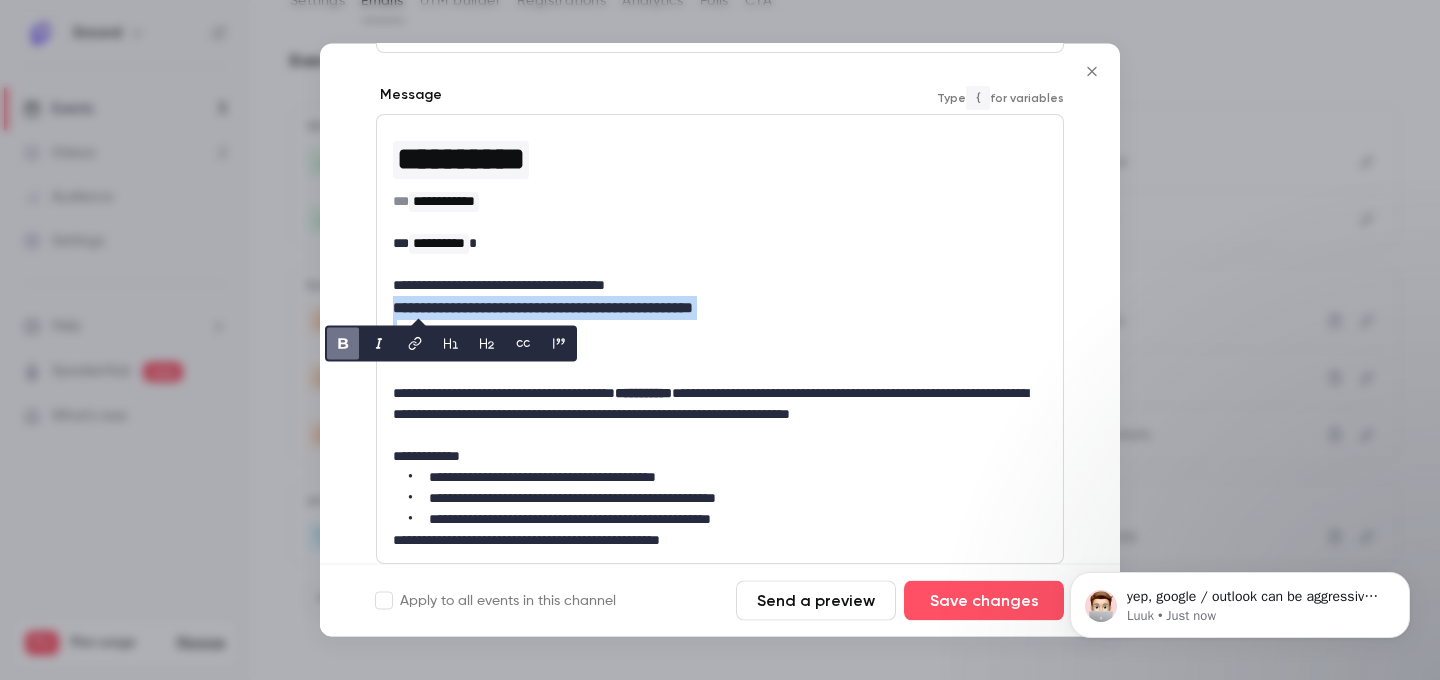 click on "**********" at bounding box center (543, 308) 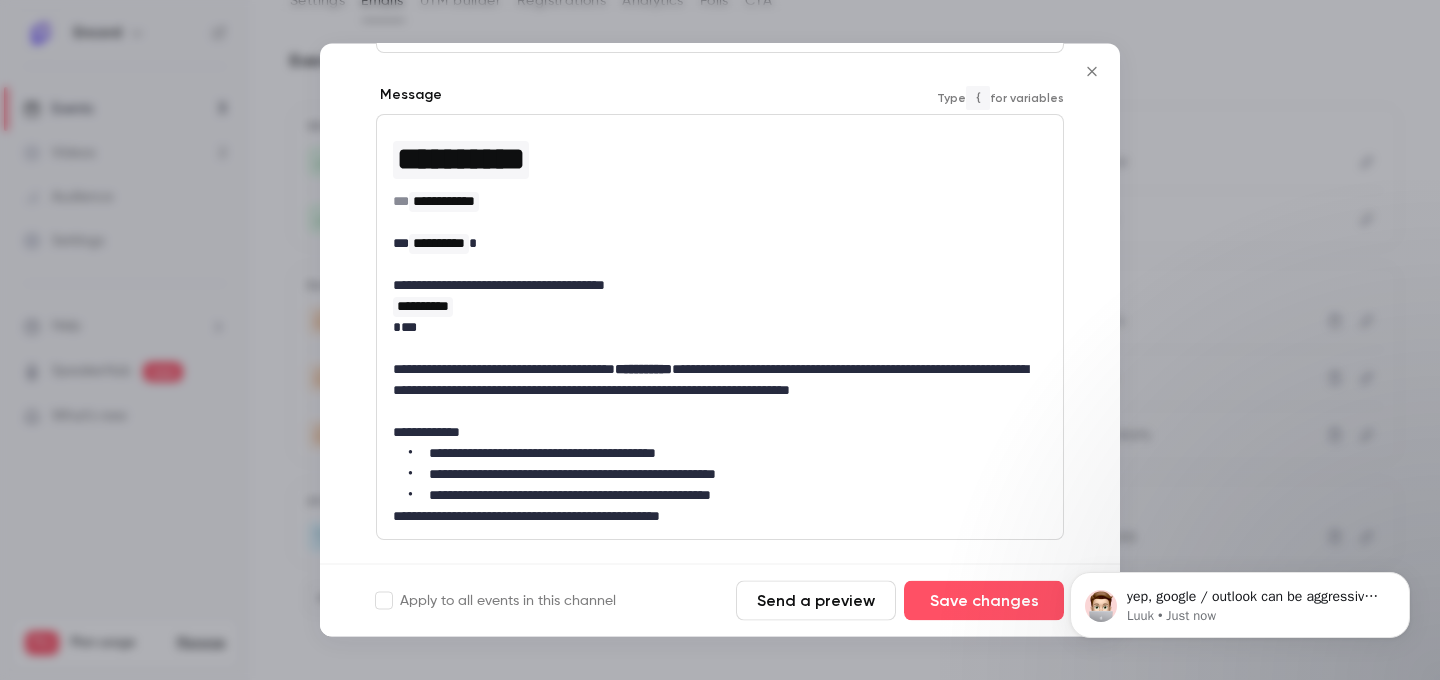click on "**" at bounding box center [720, 328] 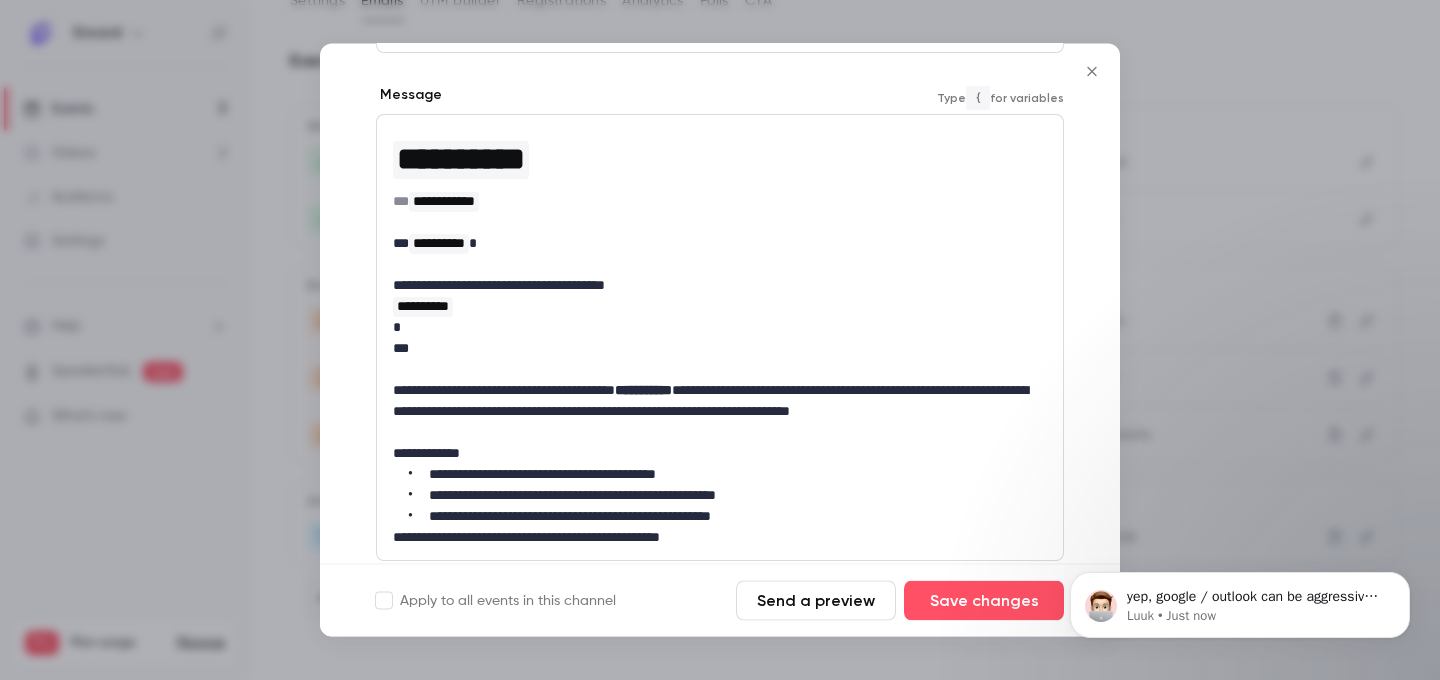 click on "**" at bounding box center (720, 349) 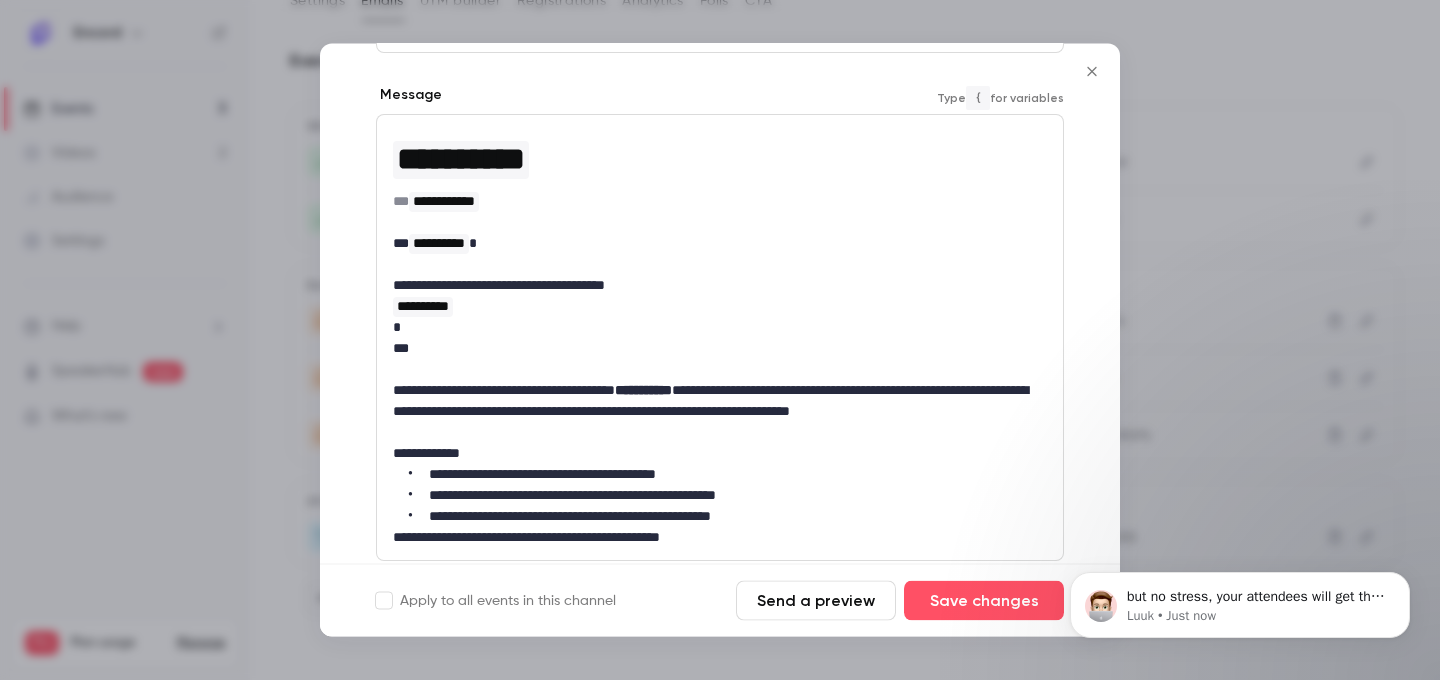 scroll, scrollTop: 1205, scrollLeft: 0, axis: vertical 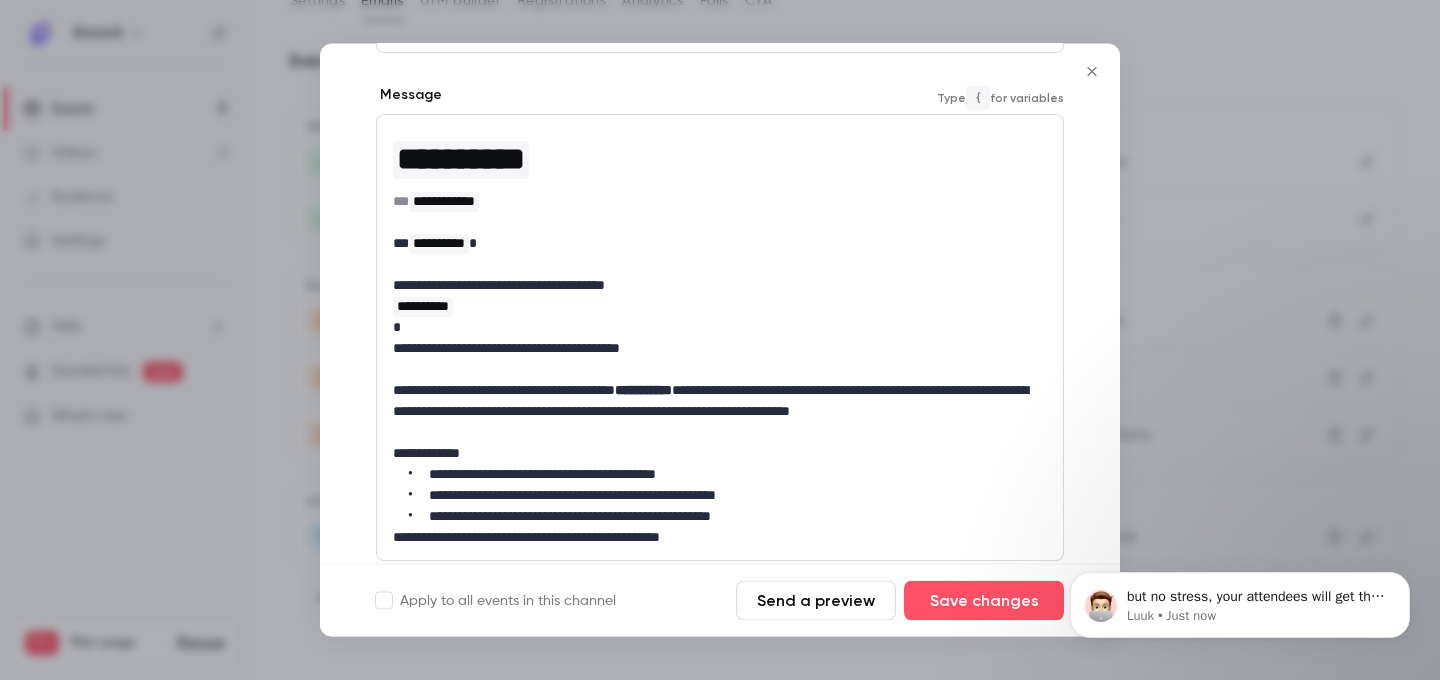 click on "**********" at bounding box center [720, 349] 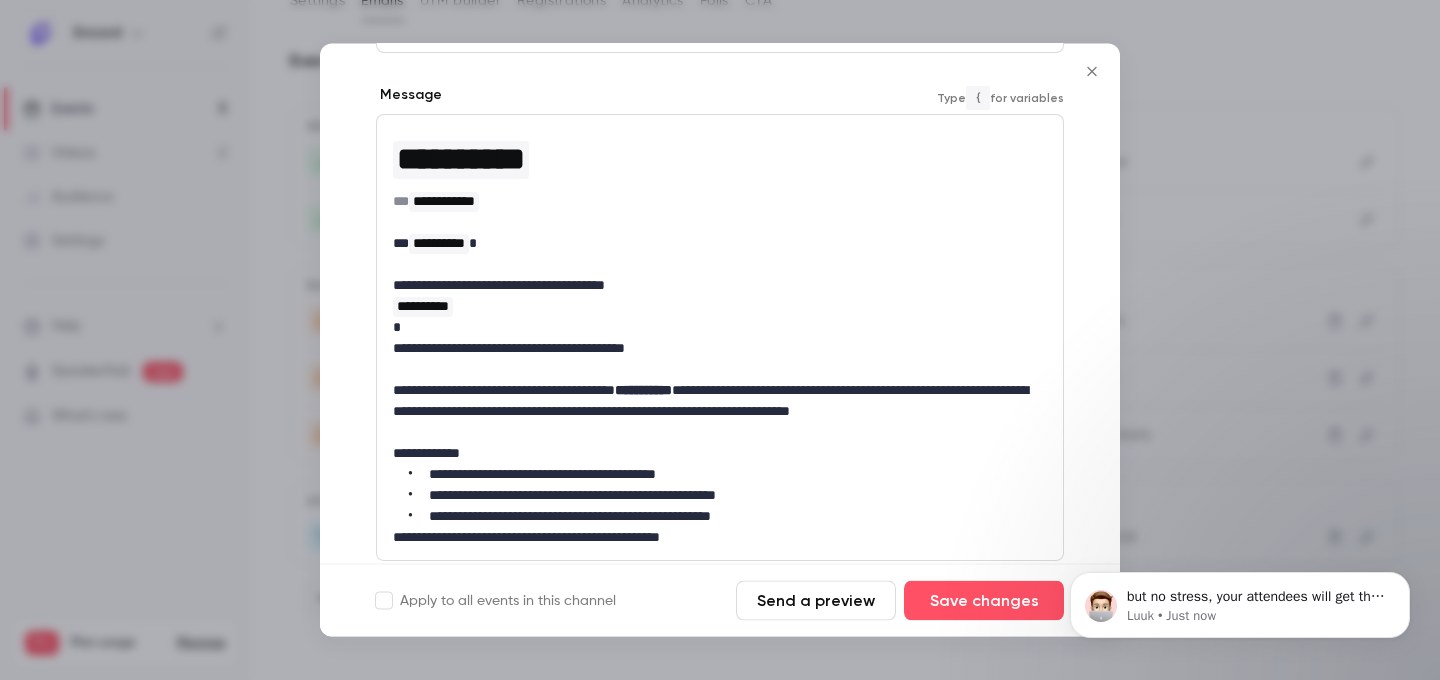 click at bounding box center [720, 328] 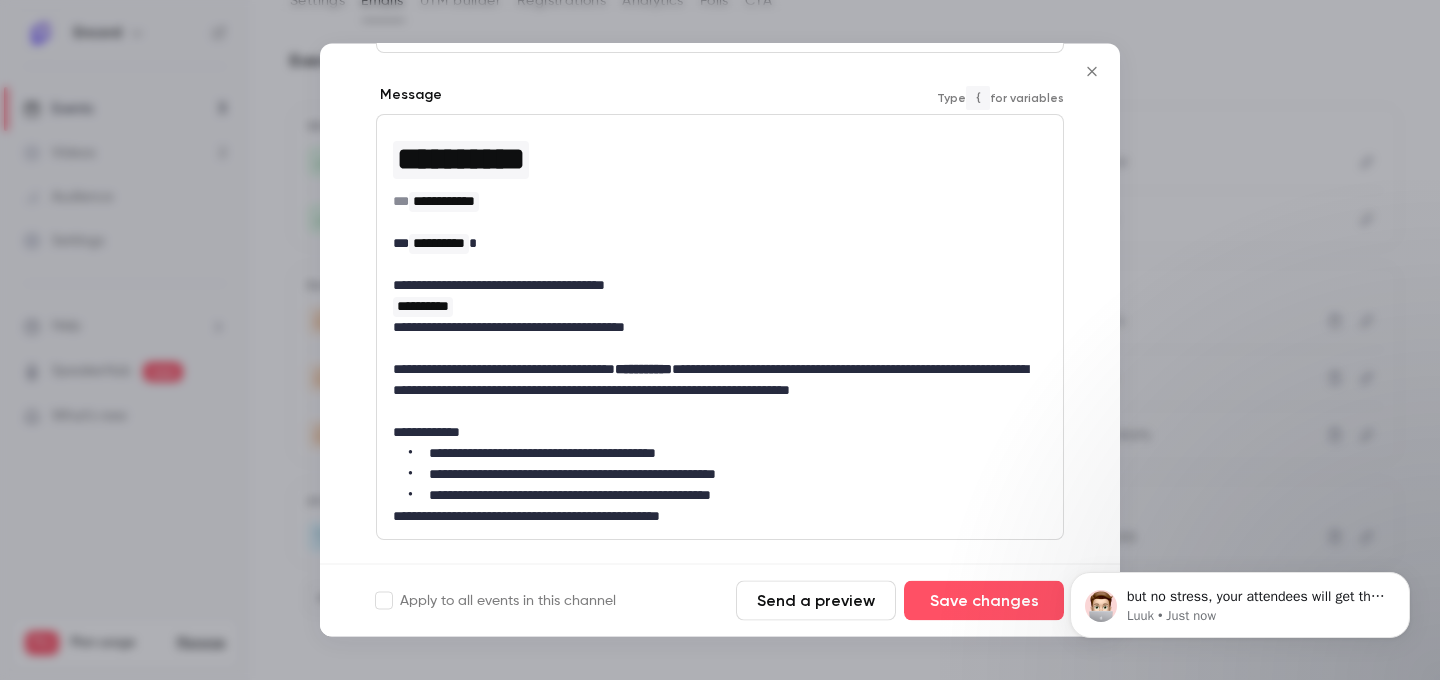 click on "**********" at bounding box center (423, 308) 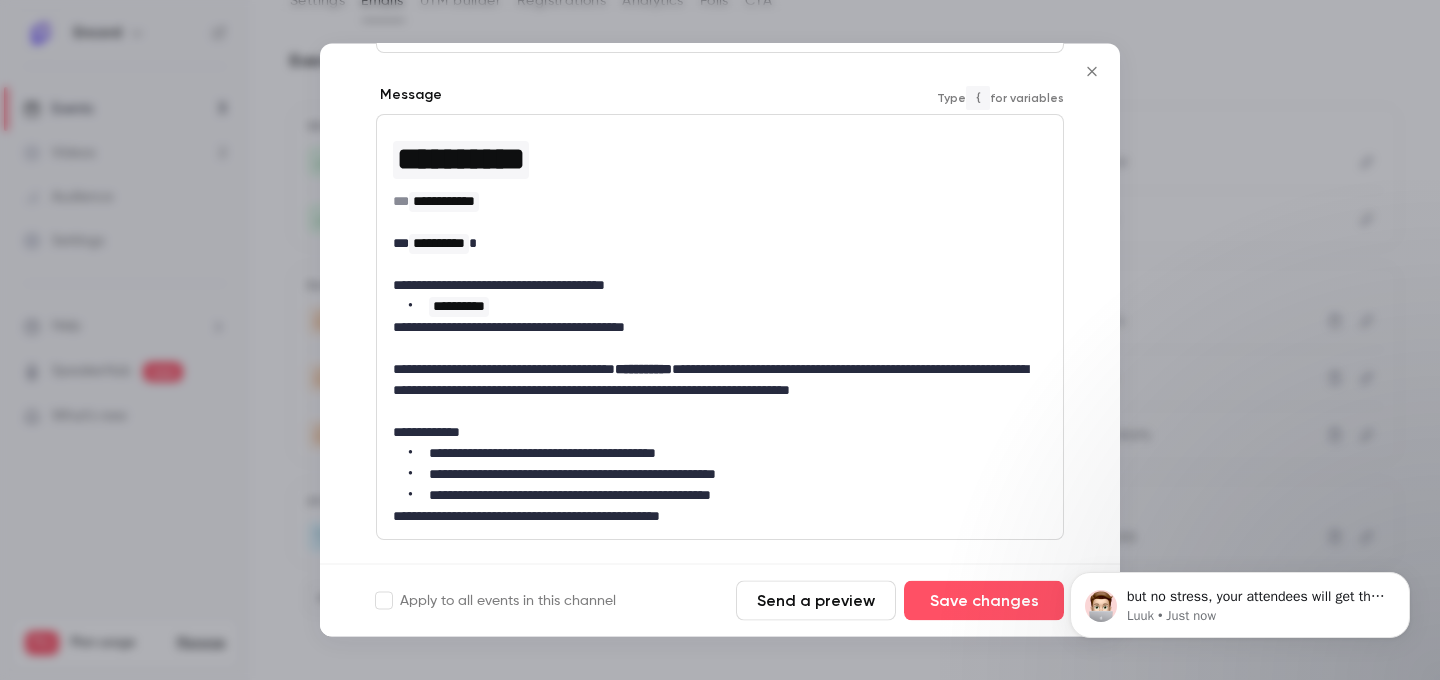 click on "**********" at bounding box center (720, 328) 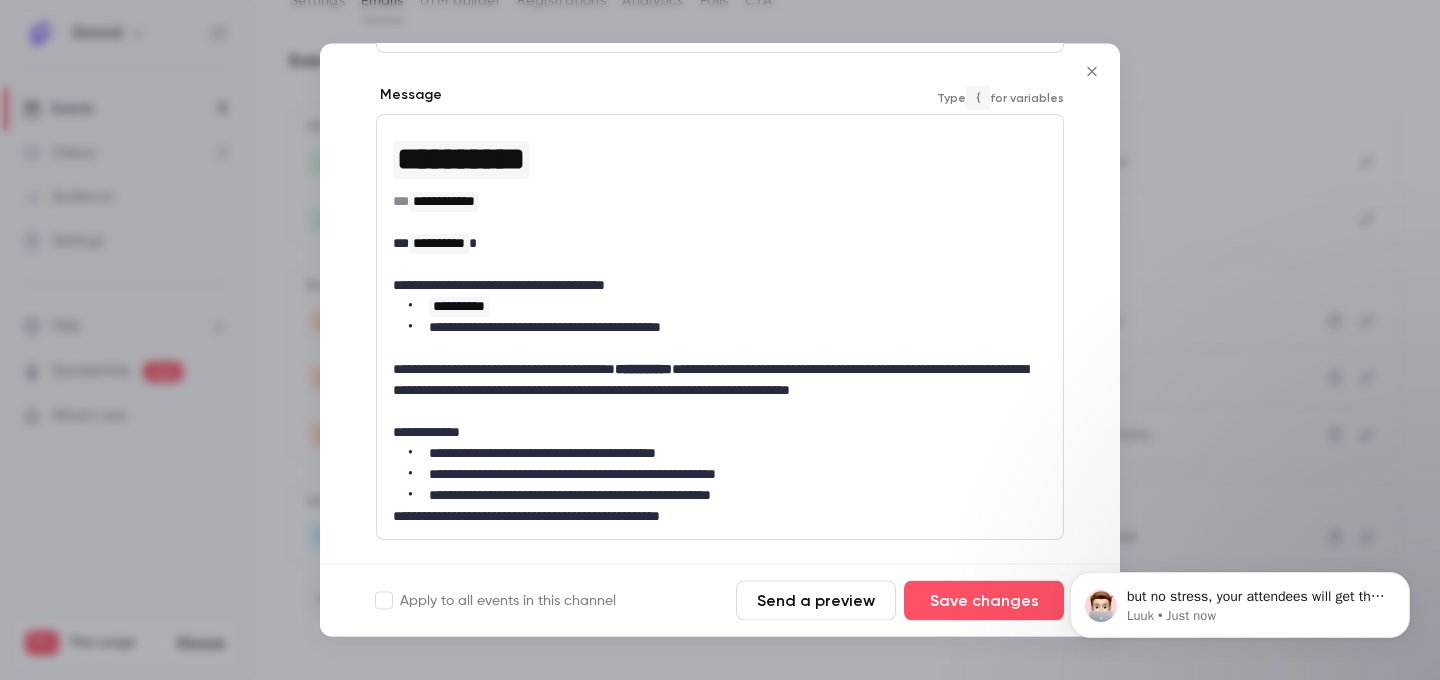 scroll, scrollTop: 405, scrollLeft: 0, axis: vertical 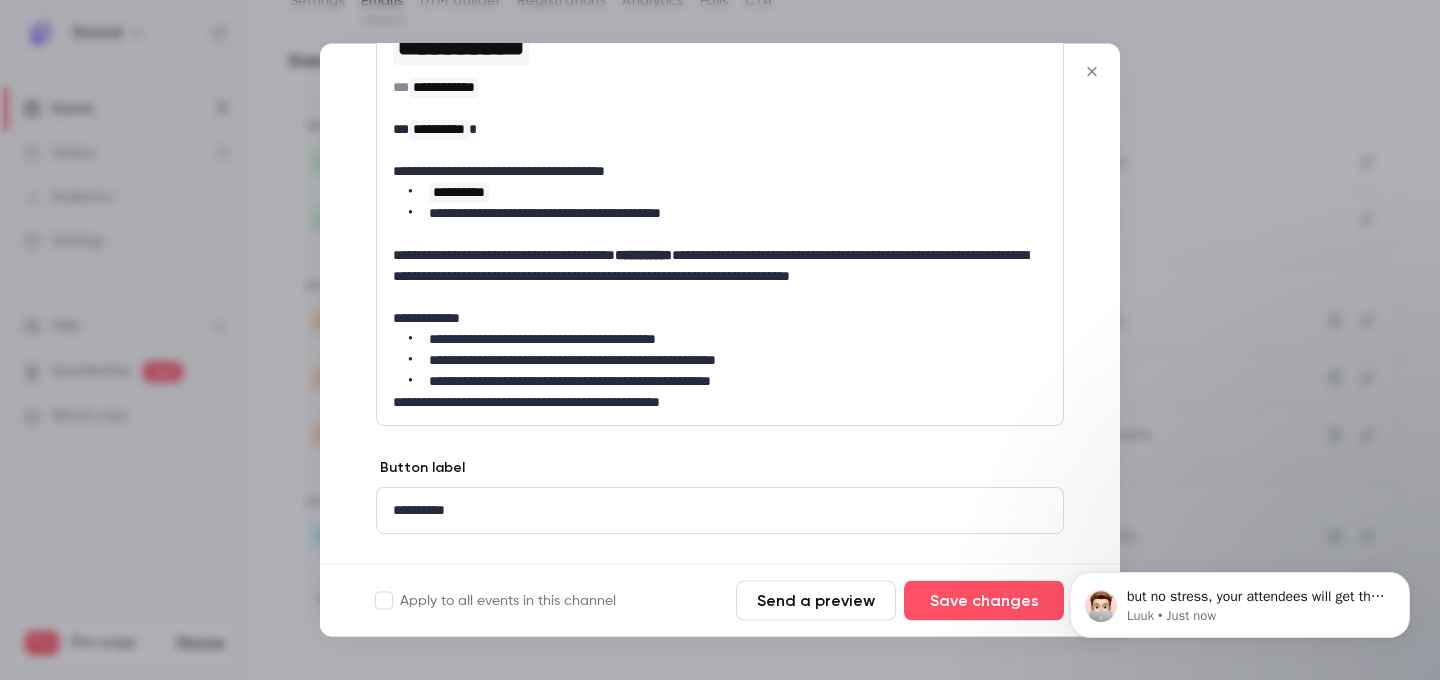 click on "**********" at bounding box center [728, 214] 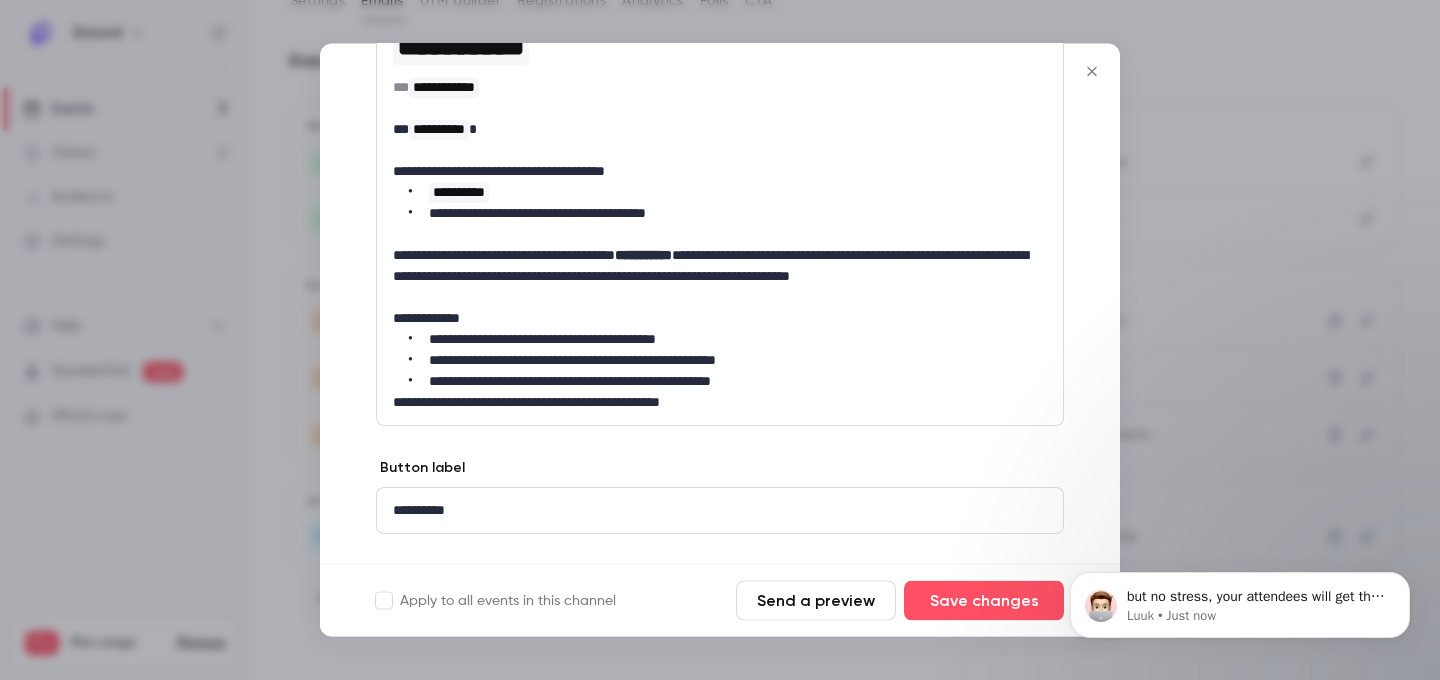 click on "**********" at bounding box center (720, 277) 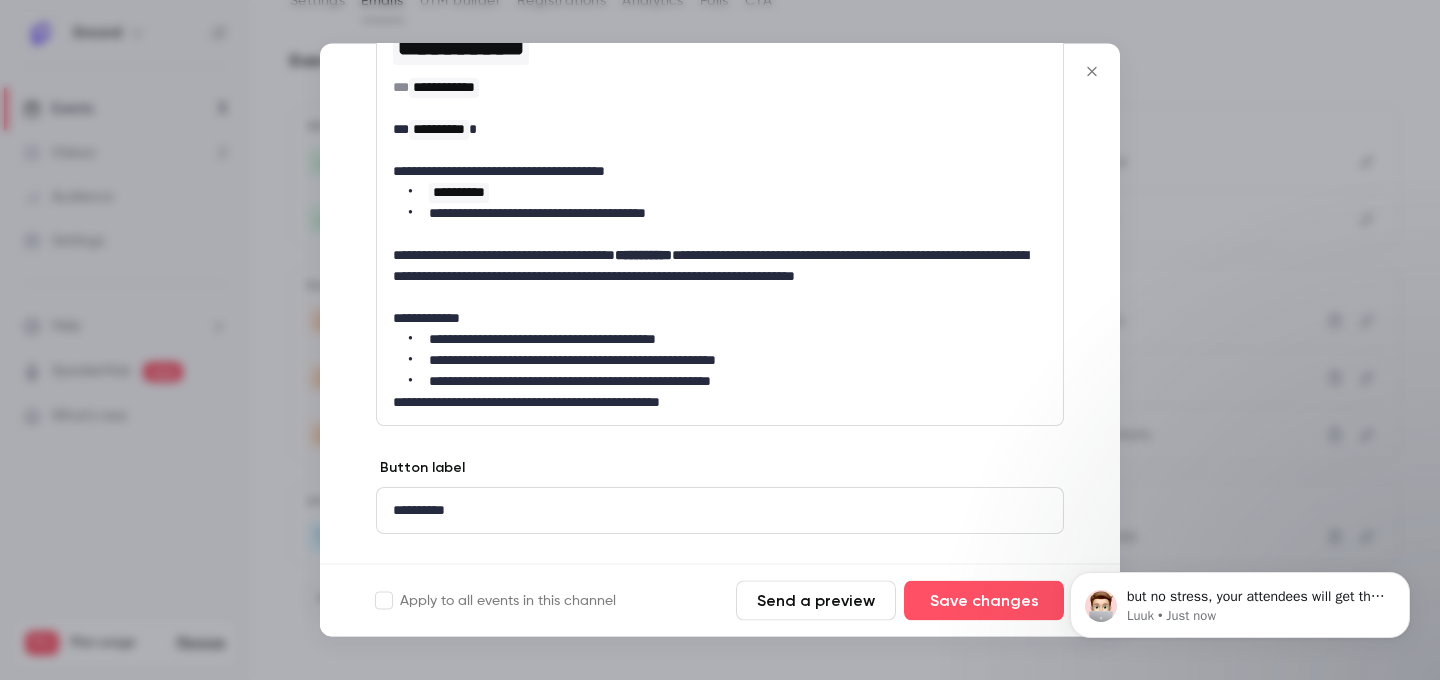 click on "**********" at bounding box center [720, 277] 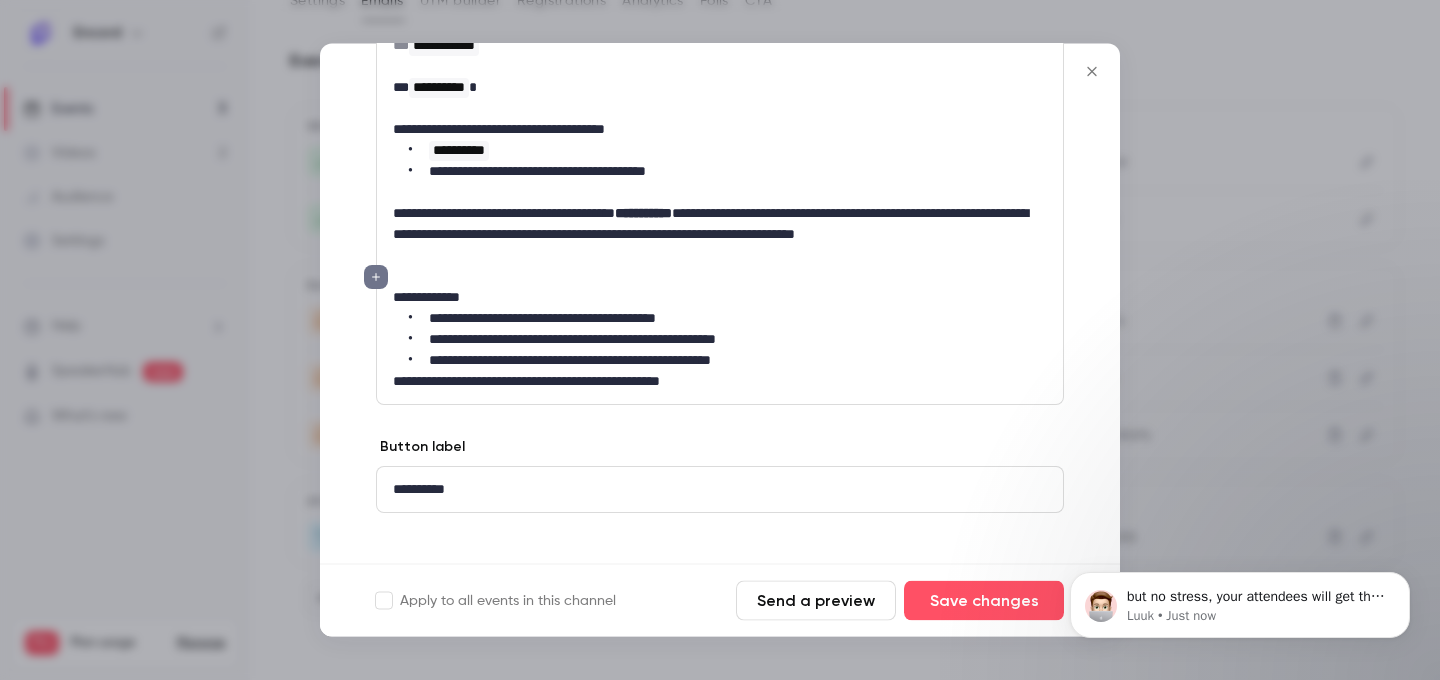 scroll, scrollTop: 454, scrollLeft: 0, axis: vertical 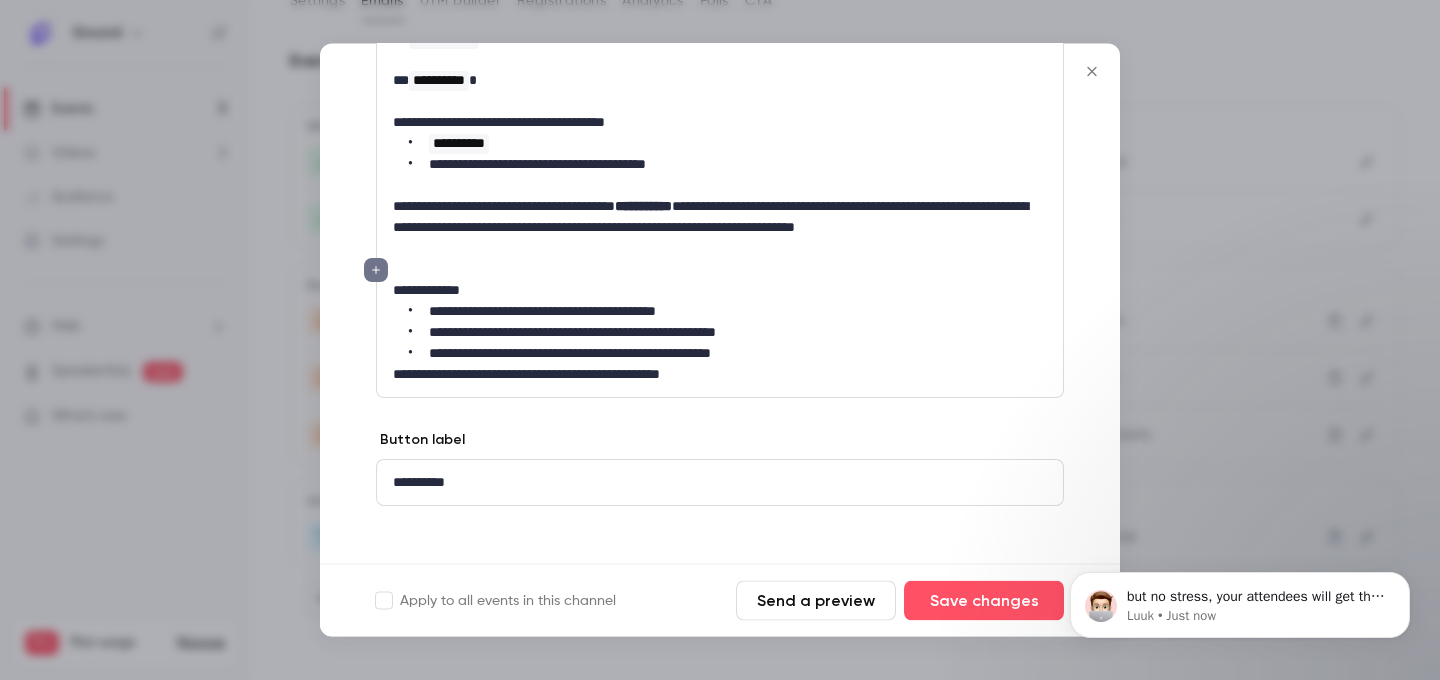 click on "**********" at bounding box center (720, 375) 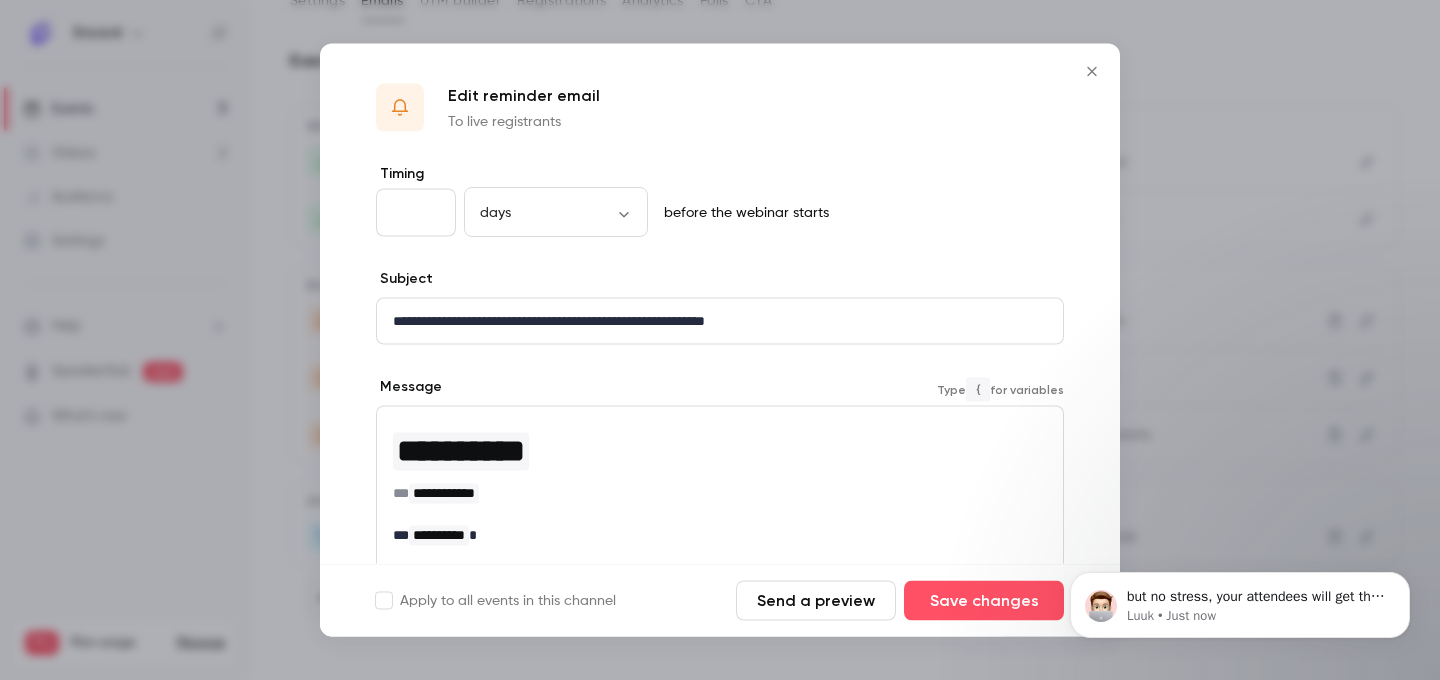 scroll, scrollTop: 490, scrollLeft: 0, axis: vertical 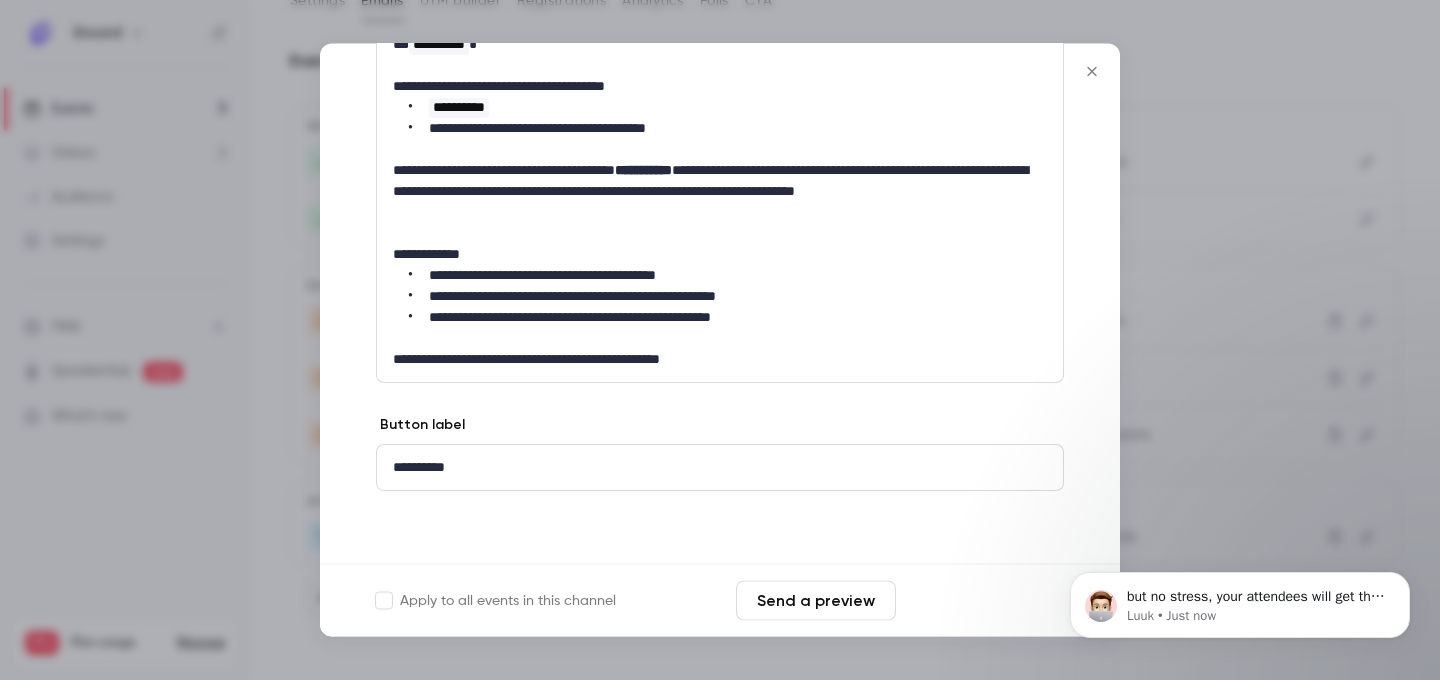 click on "Save changes" at bounding box center [984, 601] 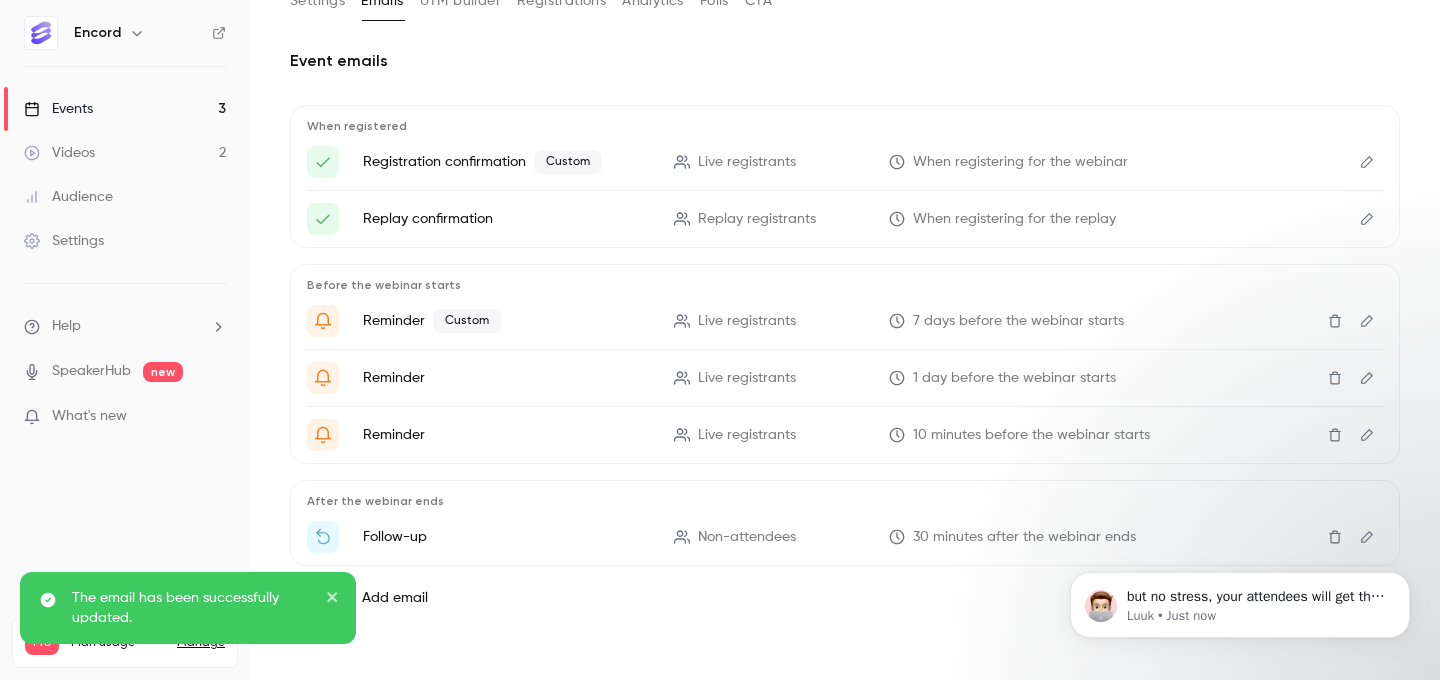 scroll, scrollTop: 133, scrollLeft: 0, axis: vertical 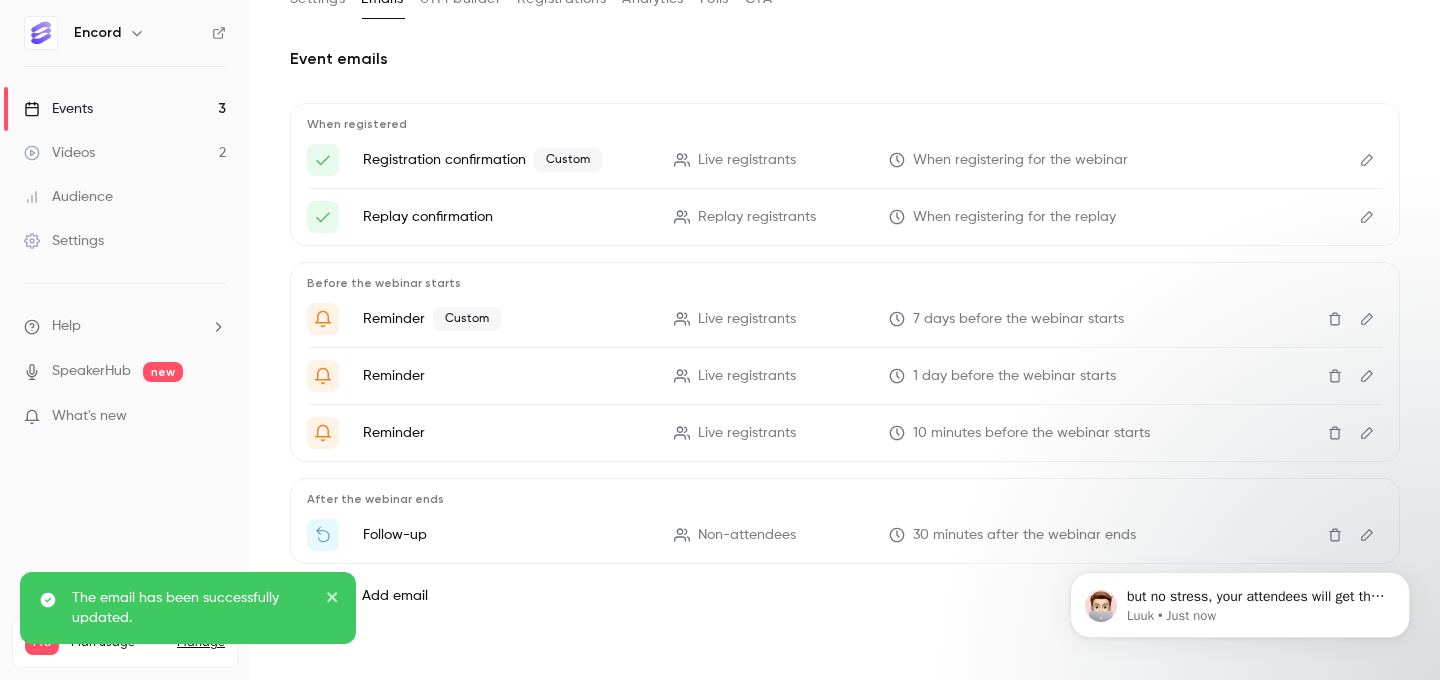 click at bounding box center [1367, 376] 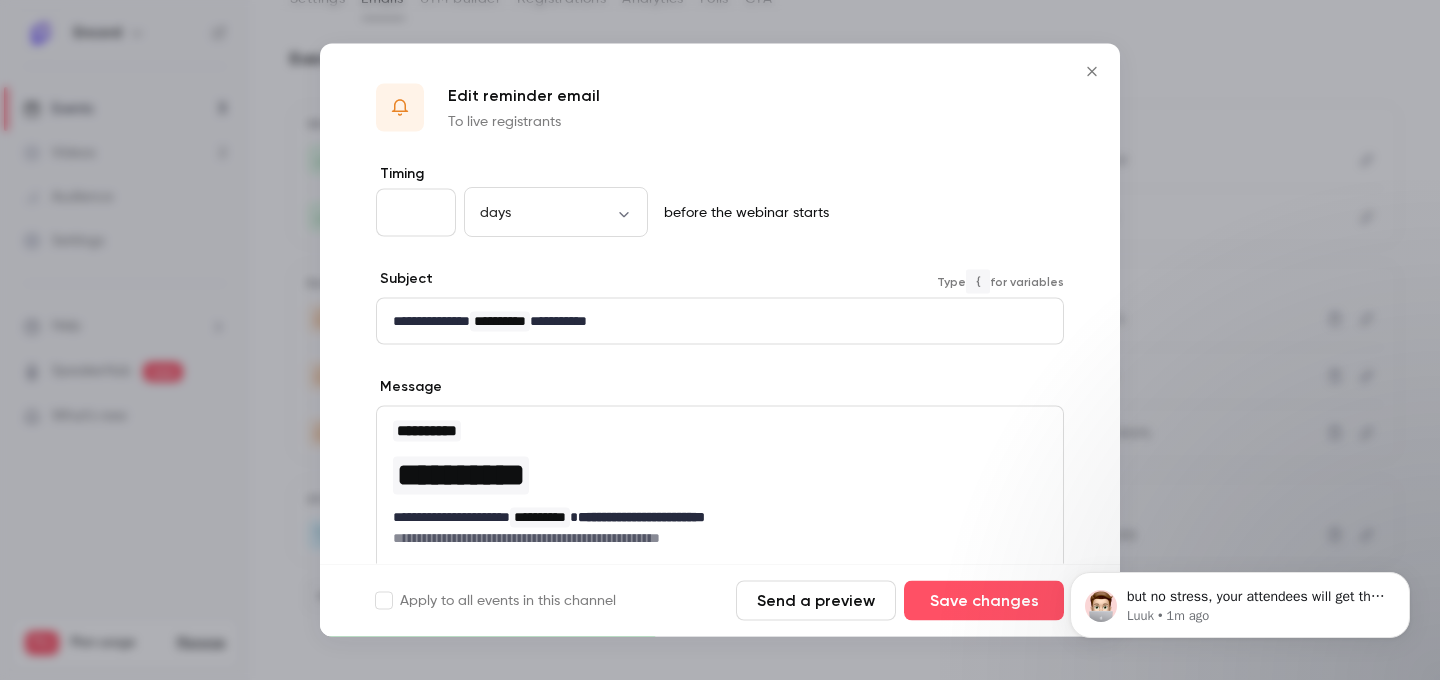 click on "**********" at bounding box center [720, 321] 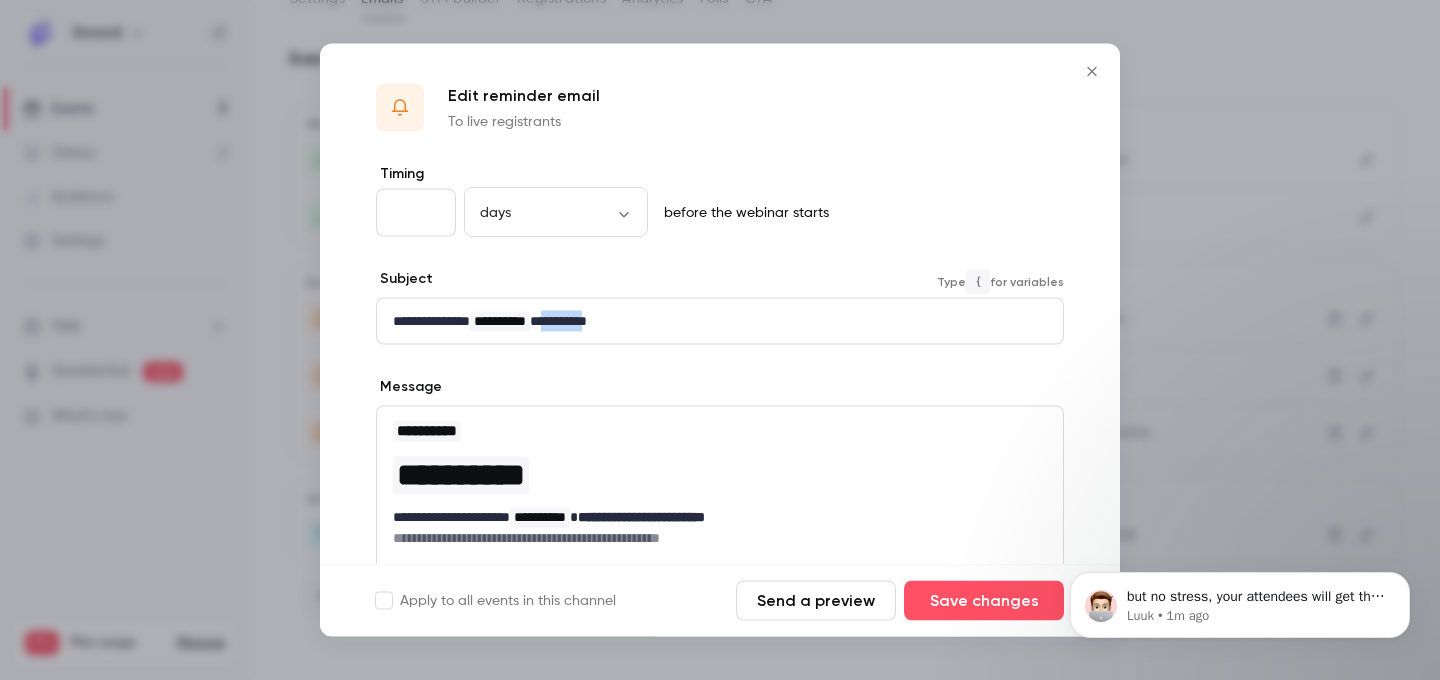 click on "**********" at bounding box center (720, 321) 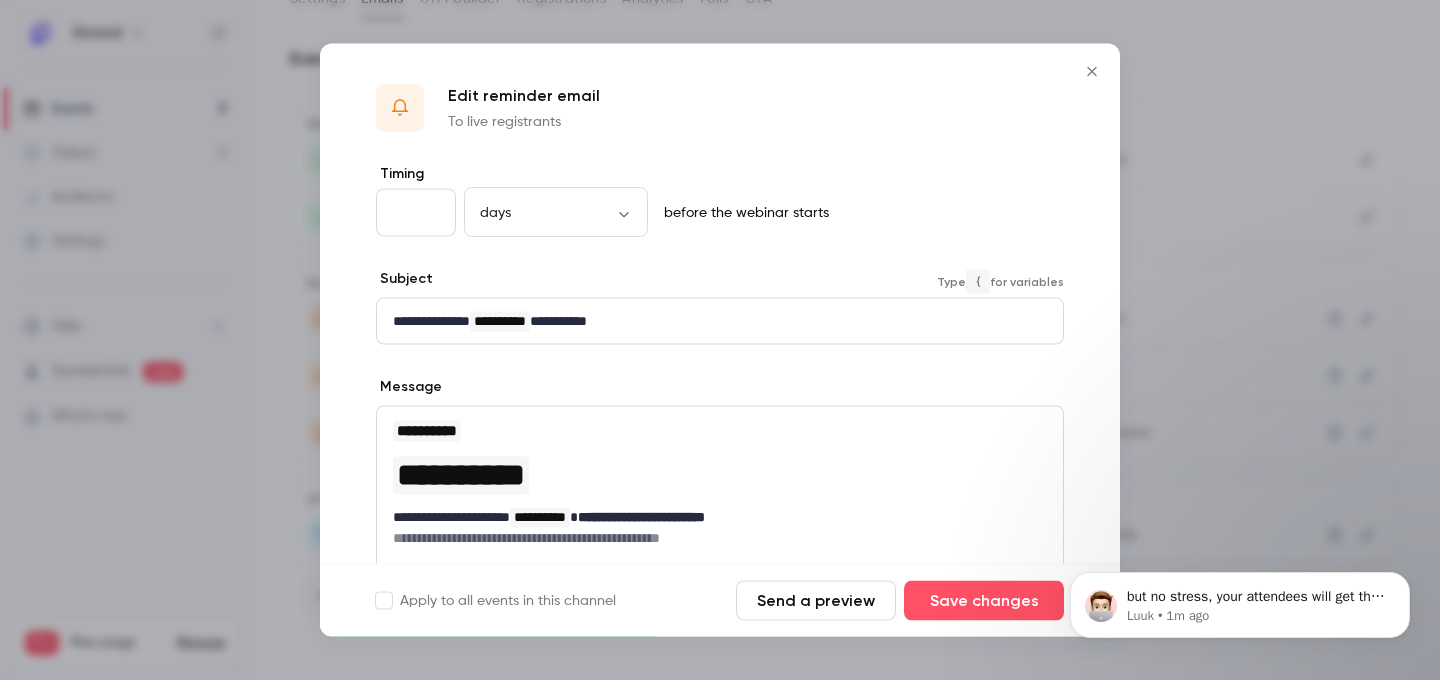 click on "**********" at bounding box center [720, 321] 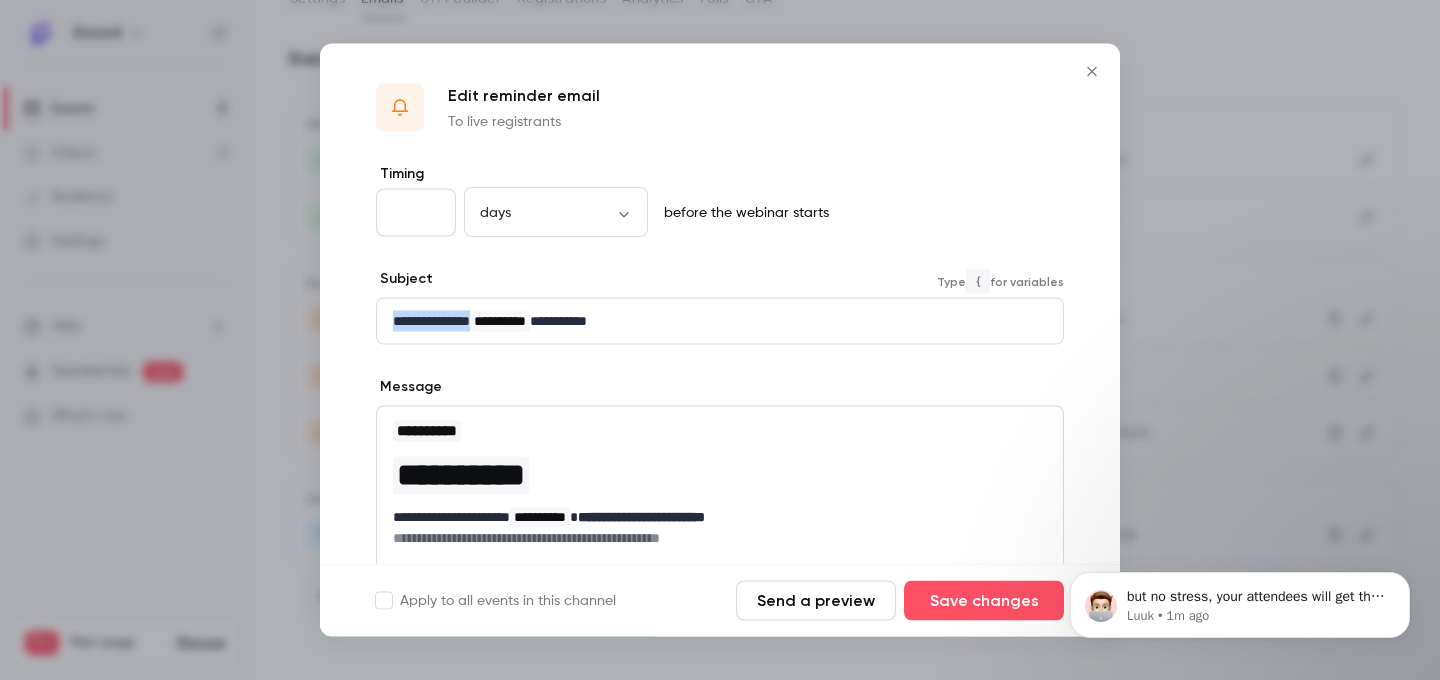 drag, startPoint x: 489, startPoint y: 321, endPoint x: 380, endPoint y: 316, distance: 109.11462 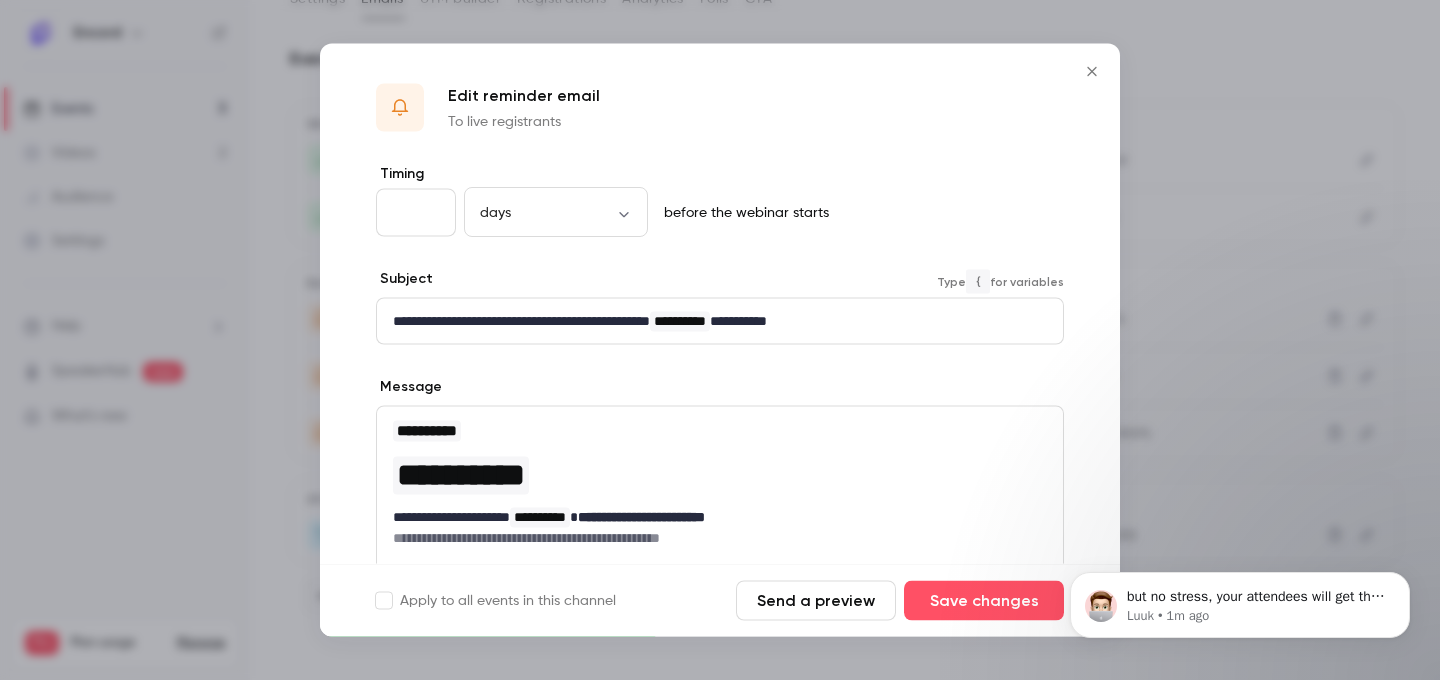 scroll, scrollTop: 0, scrollLeft: 0, axis: both 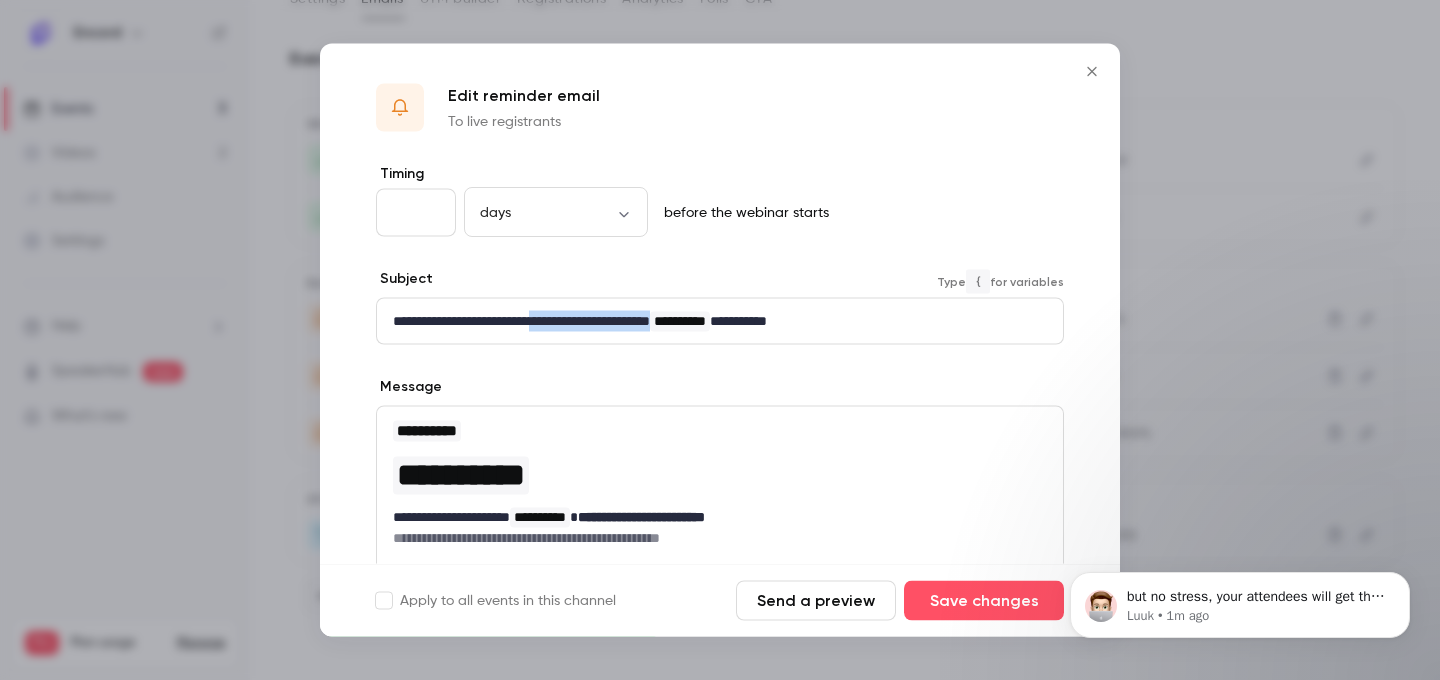 drag, startPoint x: 573, startPoint y: 318, endPoint x: 736, endPoint y: 313, distance: 163.07668 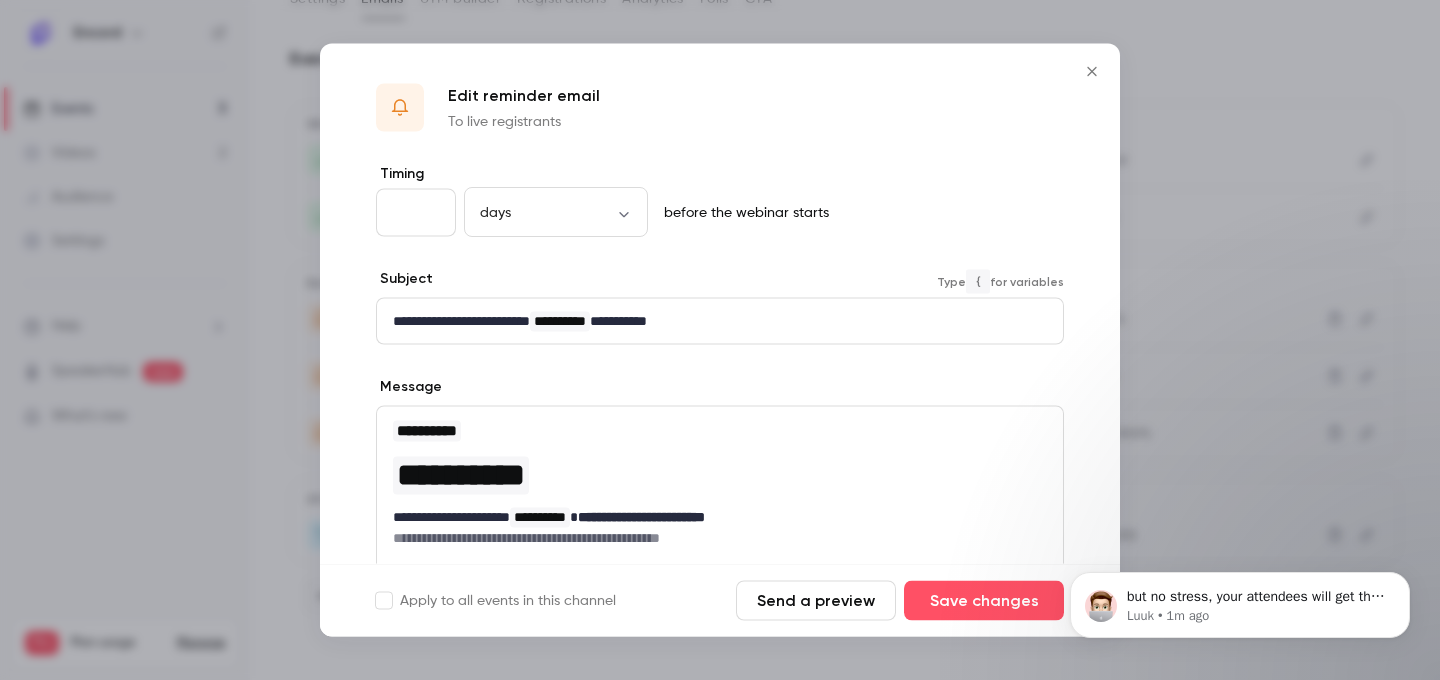 type 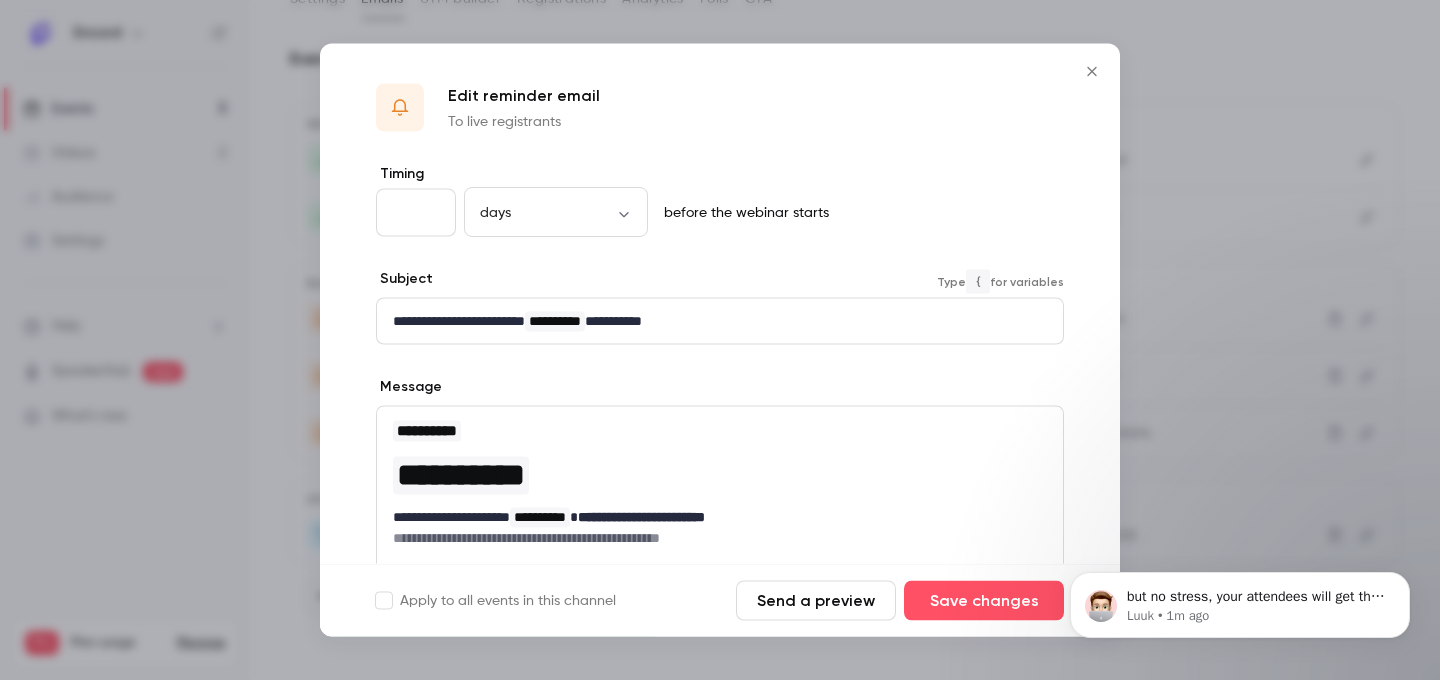 click on "**********" at bounding box center [720, 321] 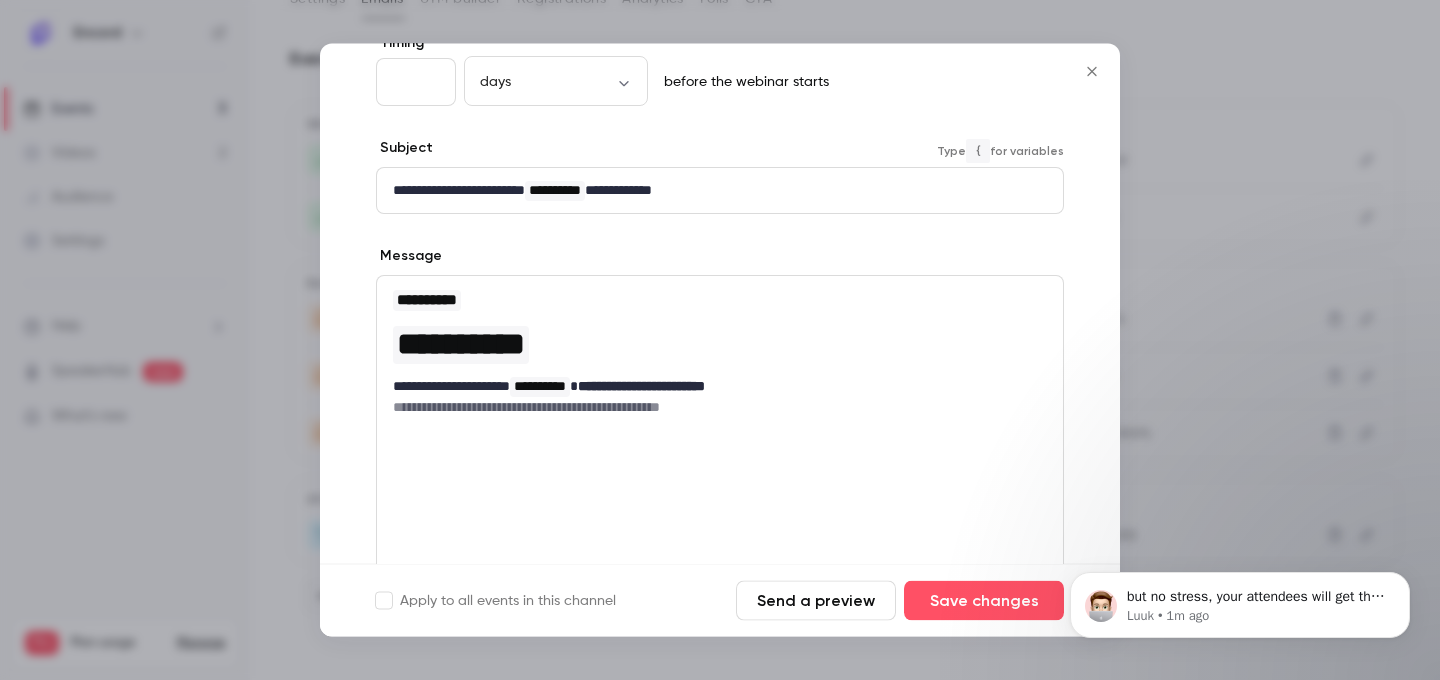 scroll, scrollTop: 222, scrollLeft: 0, axis: vertical 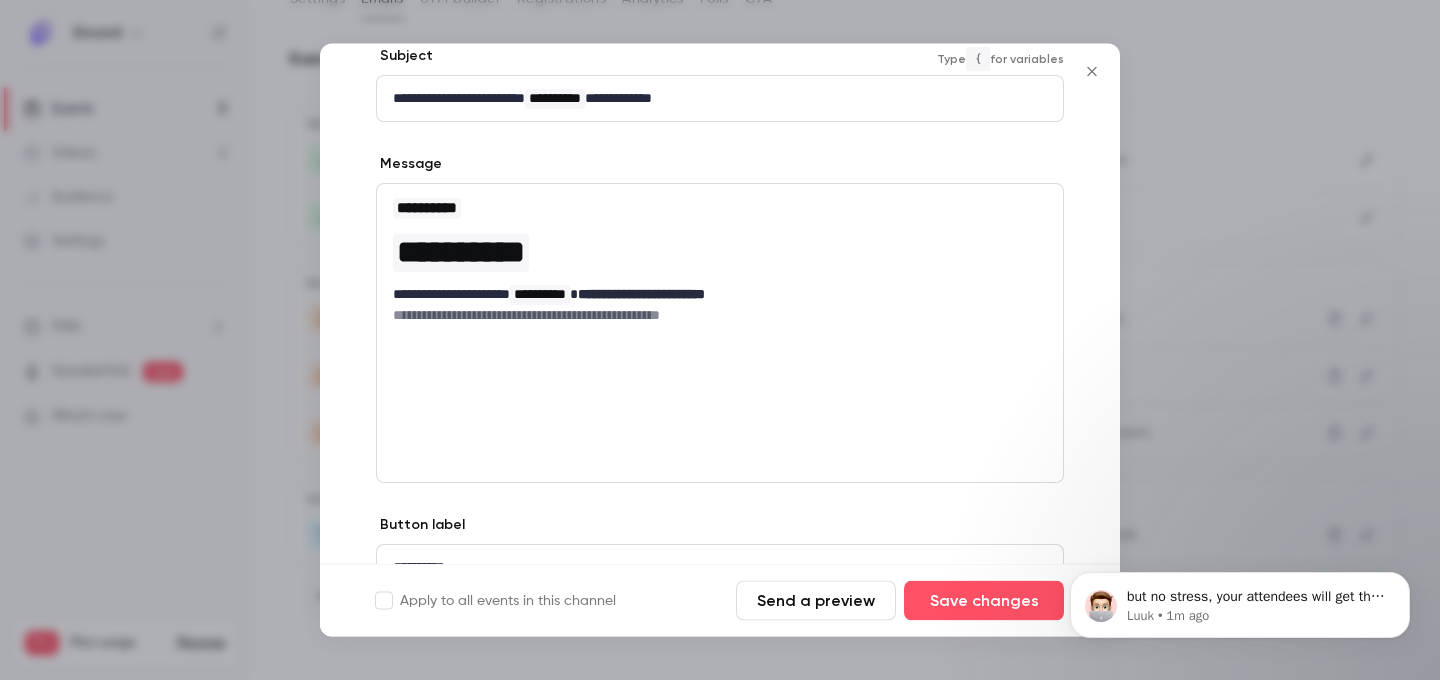 click on "**********" at bounding box center (720, 334) 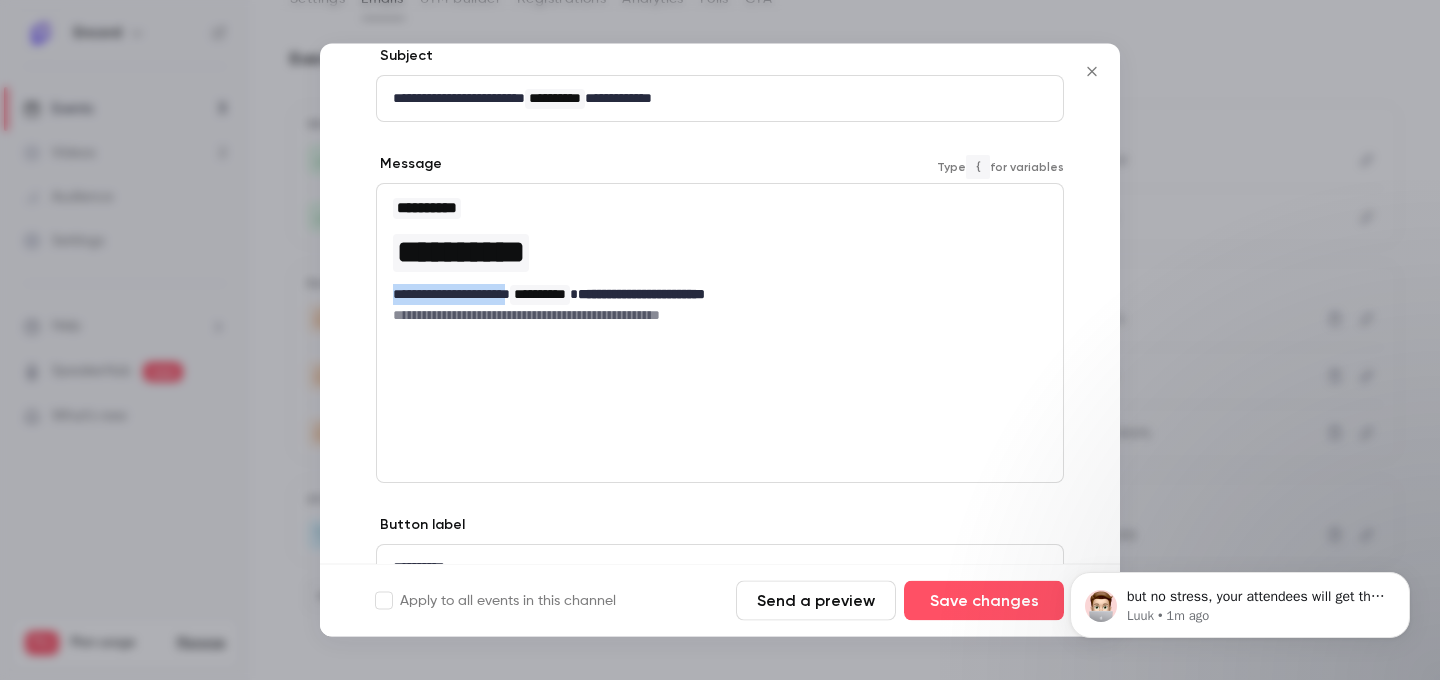 drag, startPoint x: 394, startPoint y: 293, endPoint x: 533, endPoint y: 288, distance: 139.0899 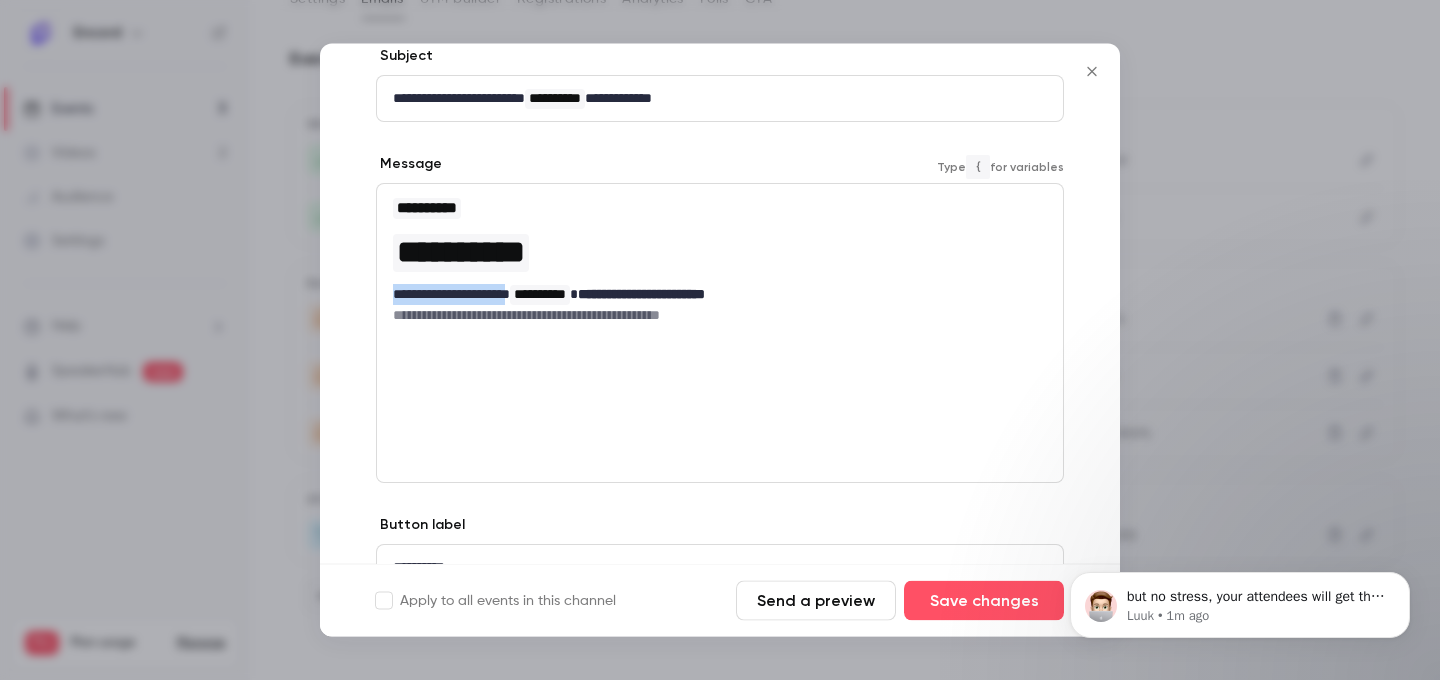 click on "**********" at bounding box center [720, 295] 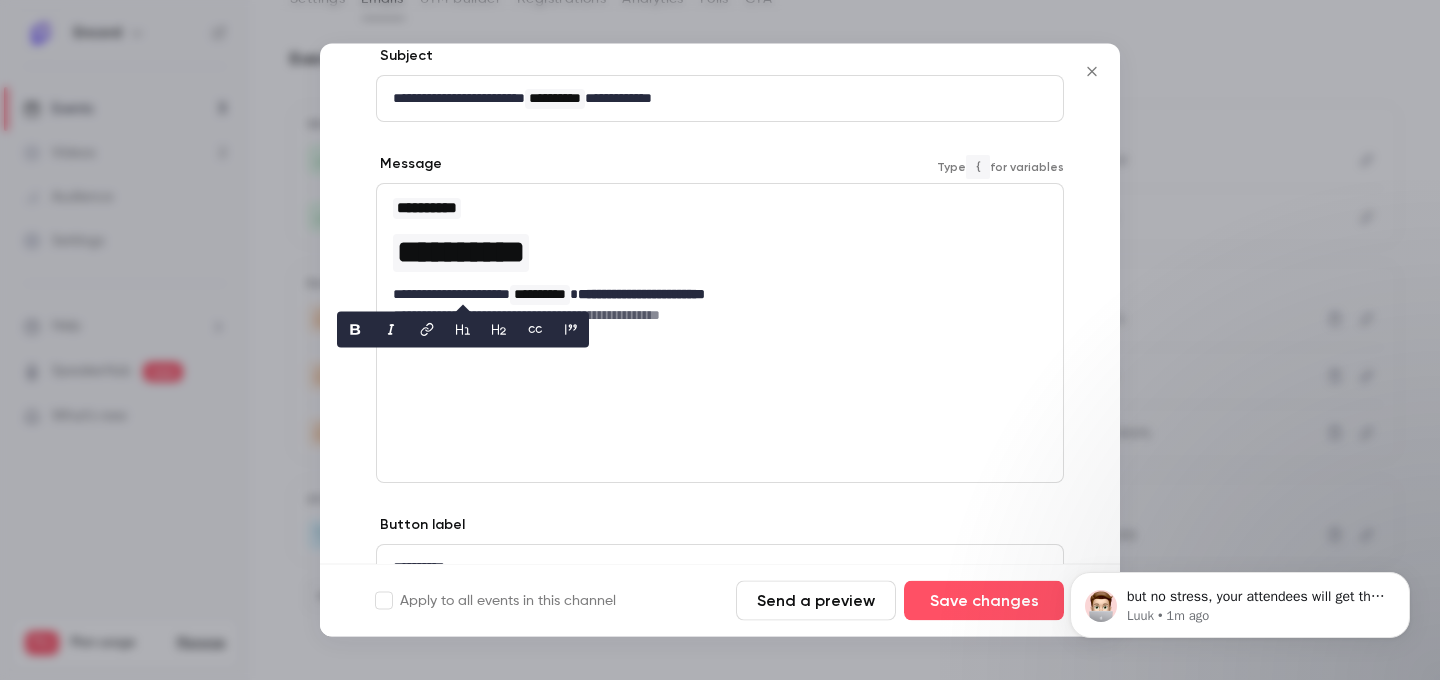 scroll, scrollTop: 0, scrollLeft: 0, axis: both 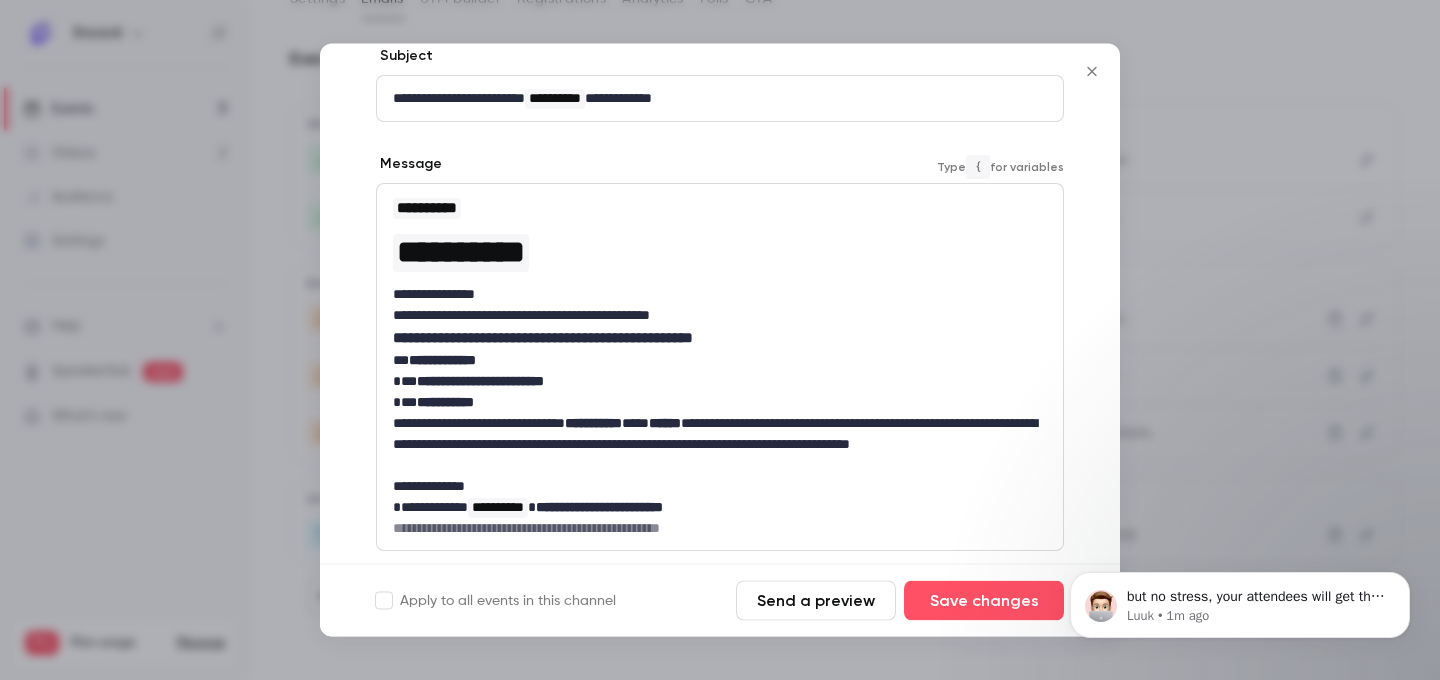 click on "**********" at bounding box center (720, 295) 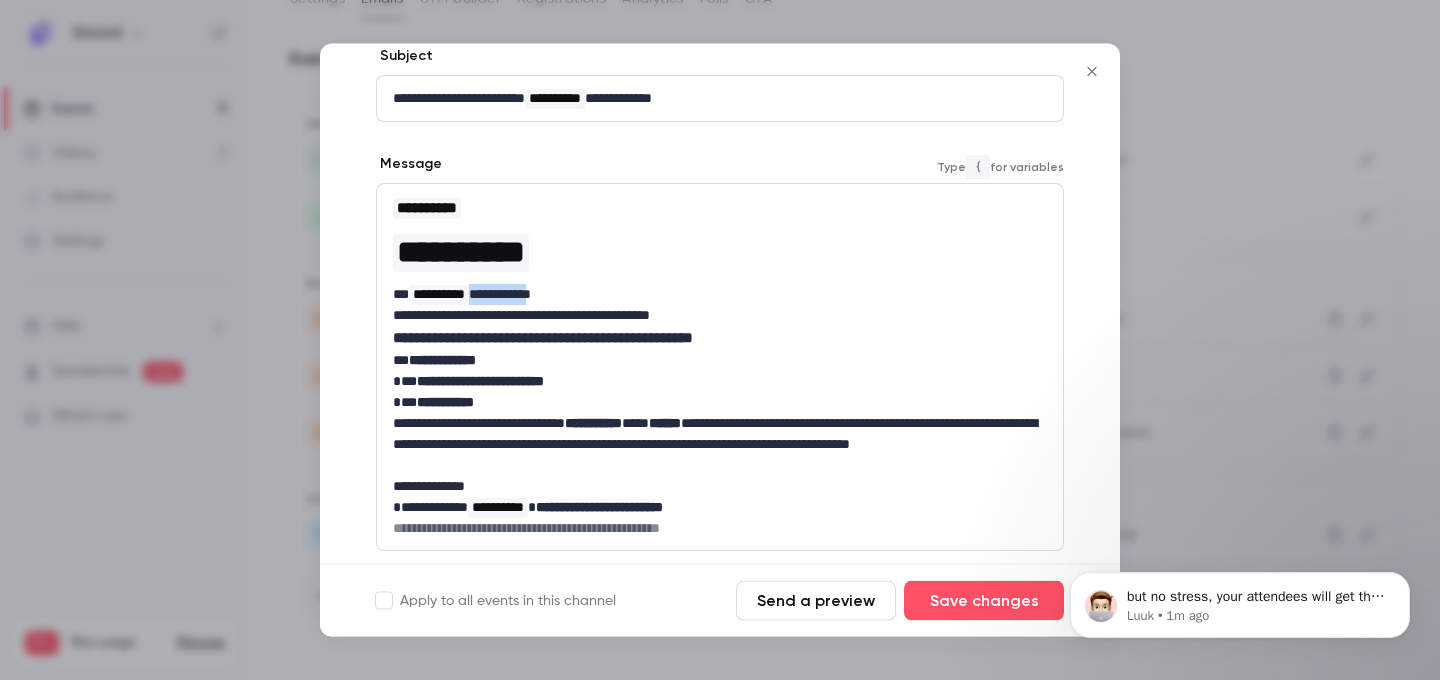 drag, startPoint x: 553, startPoint y: 292, endPoint x: 479, endPoint y: 284, distance: 74.431175 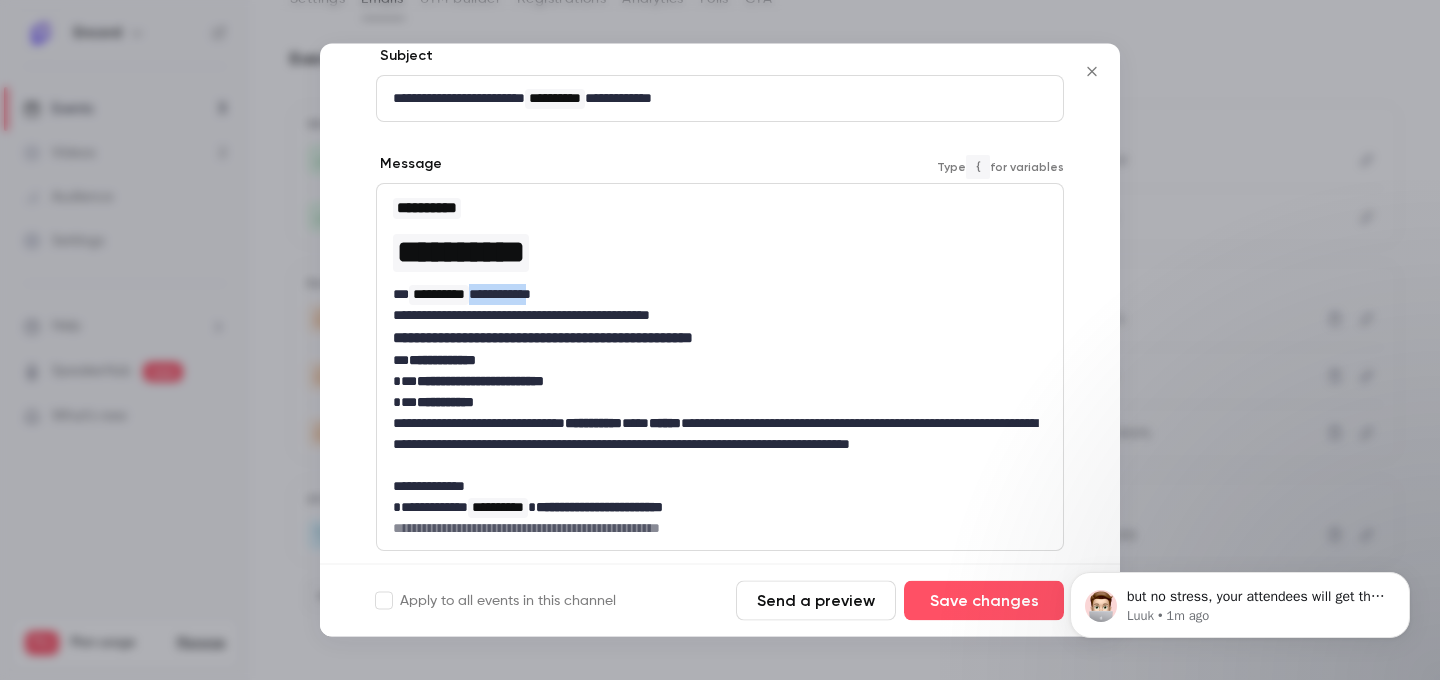 click on "**********" at bounding box center [720, 295] 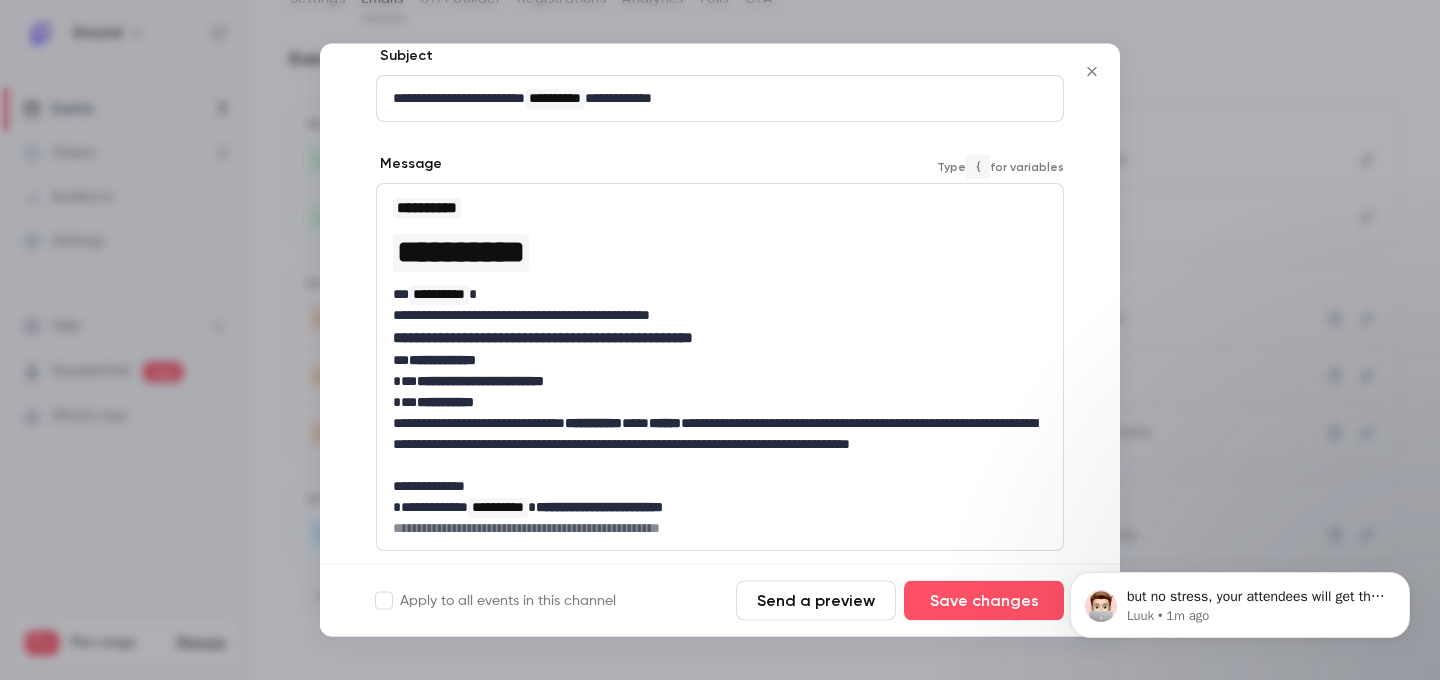 scroll, scrollTop: 257, scrollLeft: 0, axis: vertical 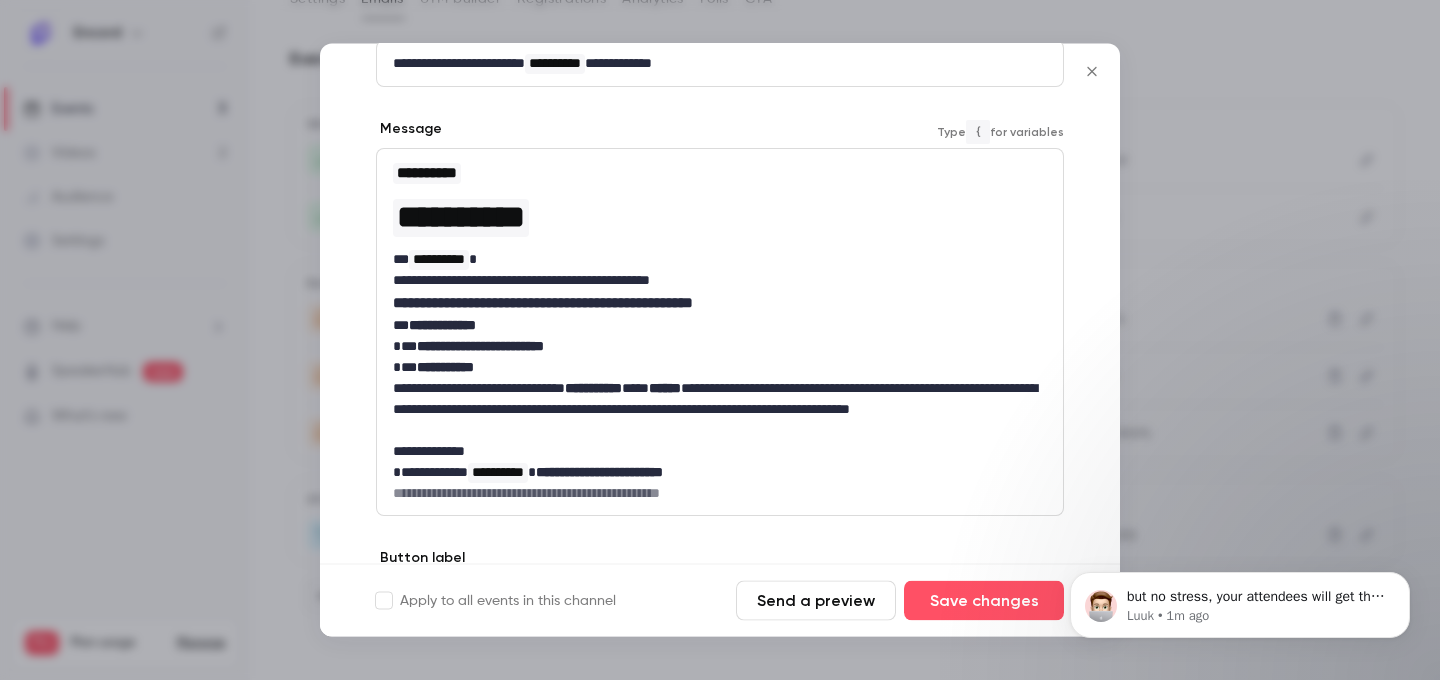 click on "**********" at bounding box center [720, 281] 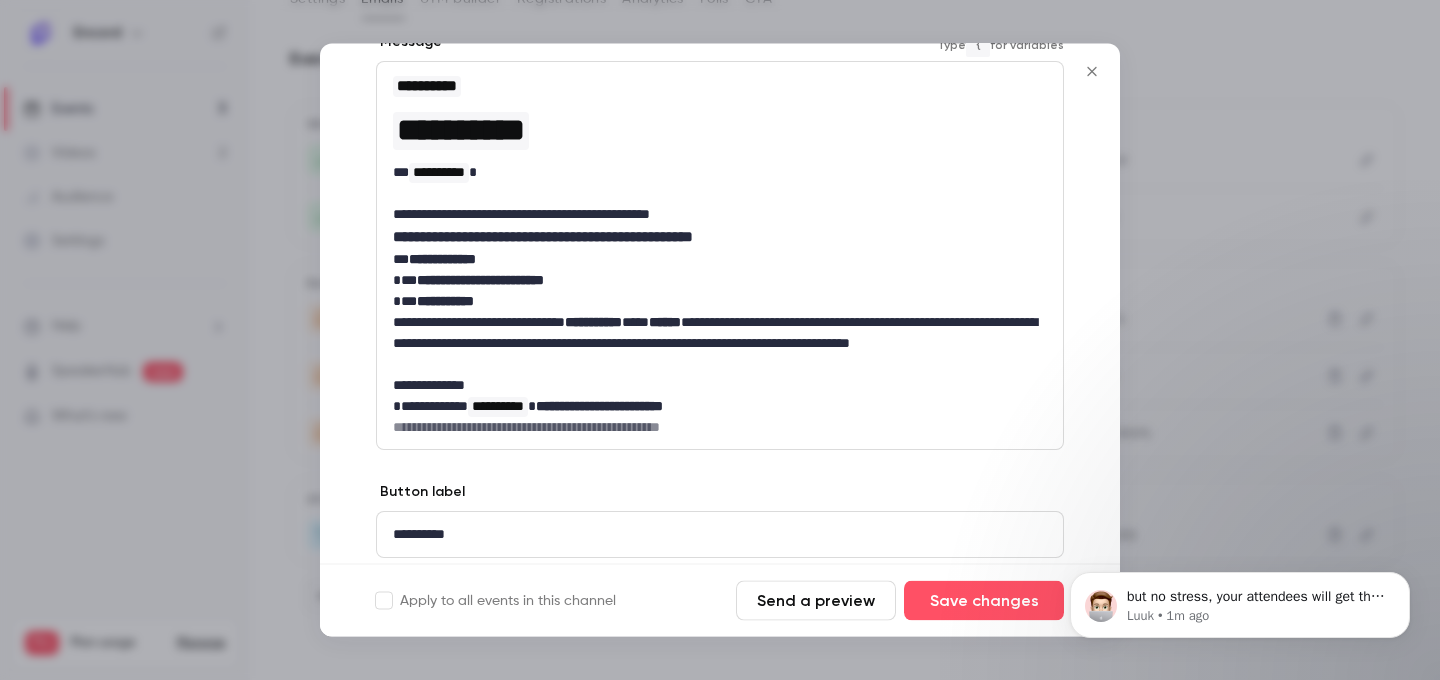 scroll, scrollTop: 353, scrollLeft: 0, axis: vertical 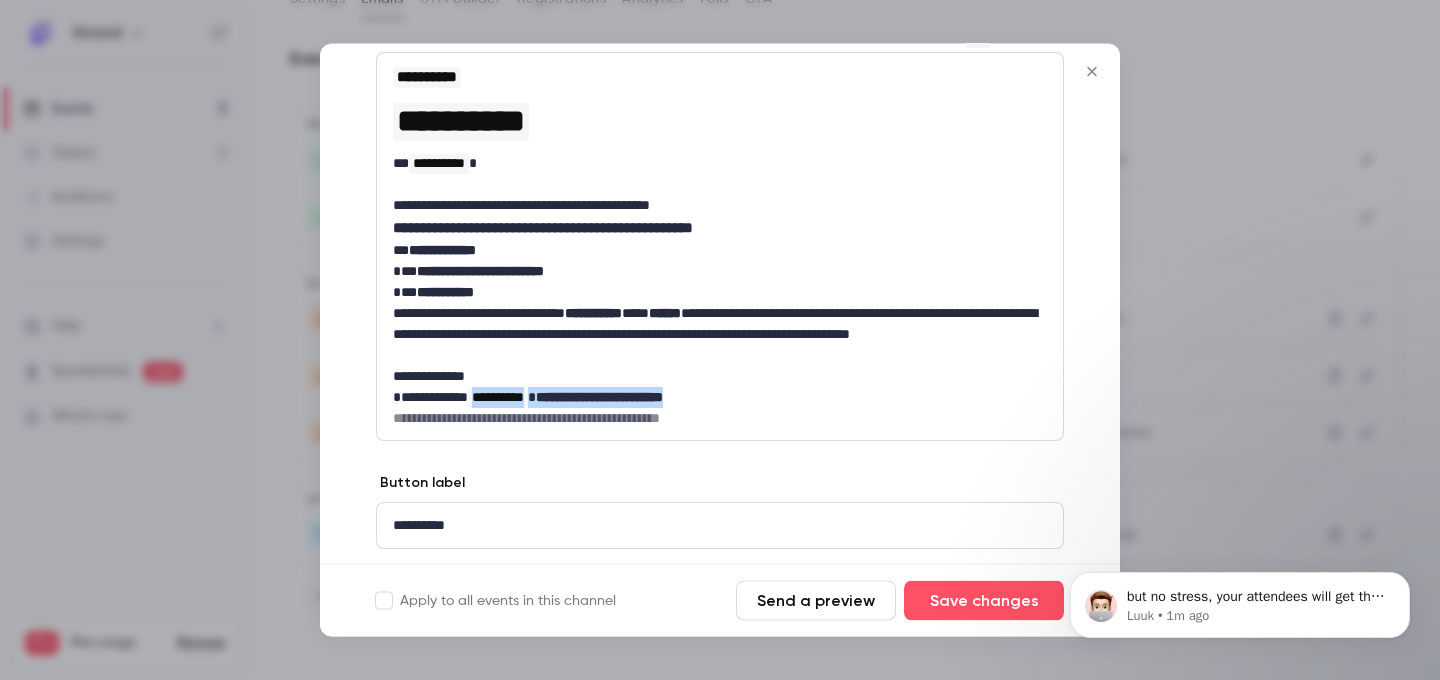 drag, startPoint x: 774, startPoint y: 392, endPoint x: 496, endPoint y: 388, distance: 278.02878 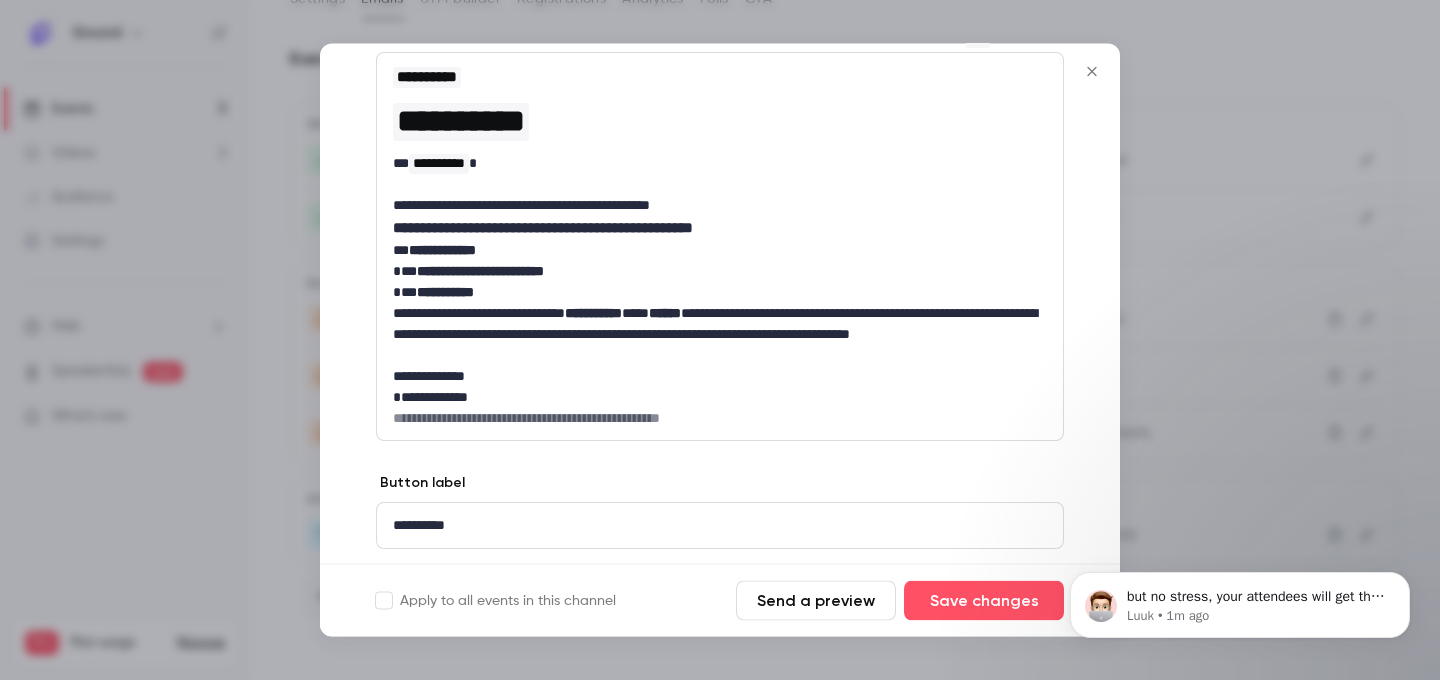 click on "**********" at bounding box center (720, 229) 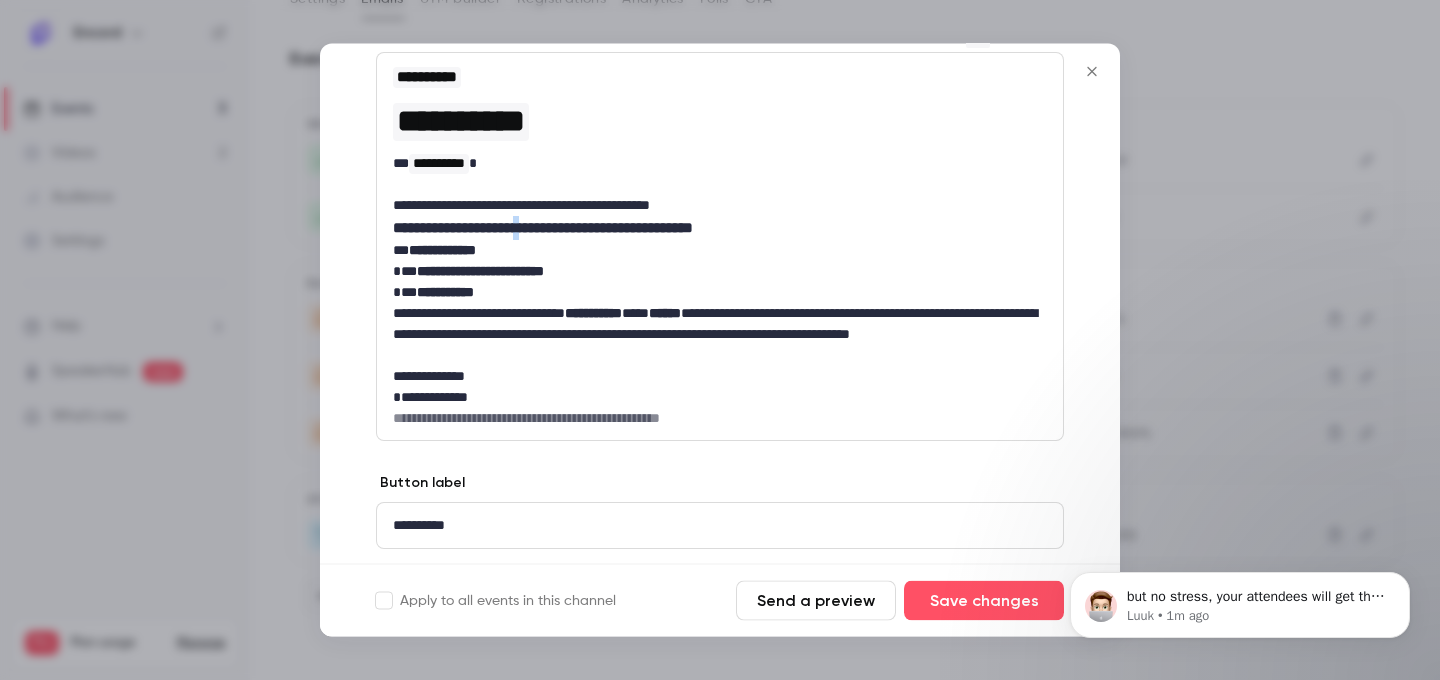 click on "**********" at bounding box center (720, 229) 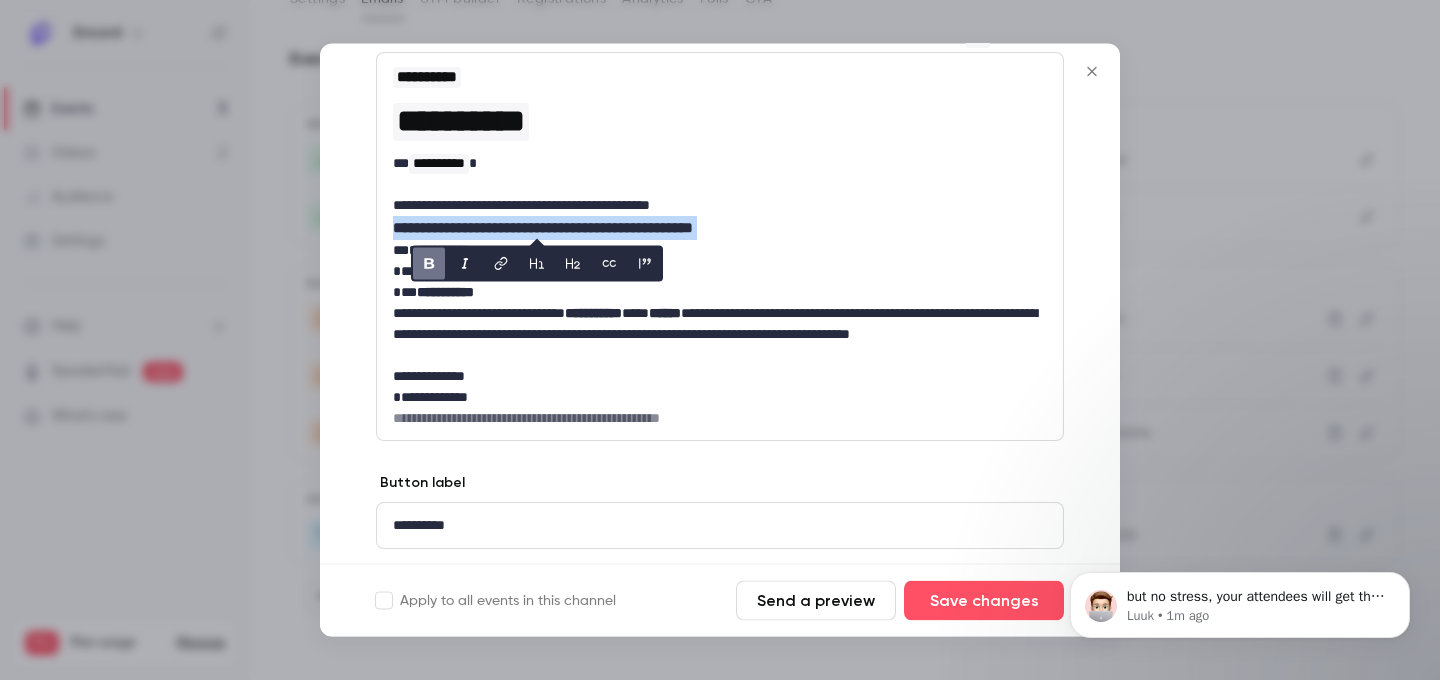 click on "**********" at bounding box center [720, 229] 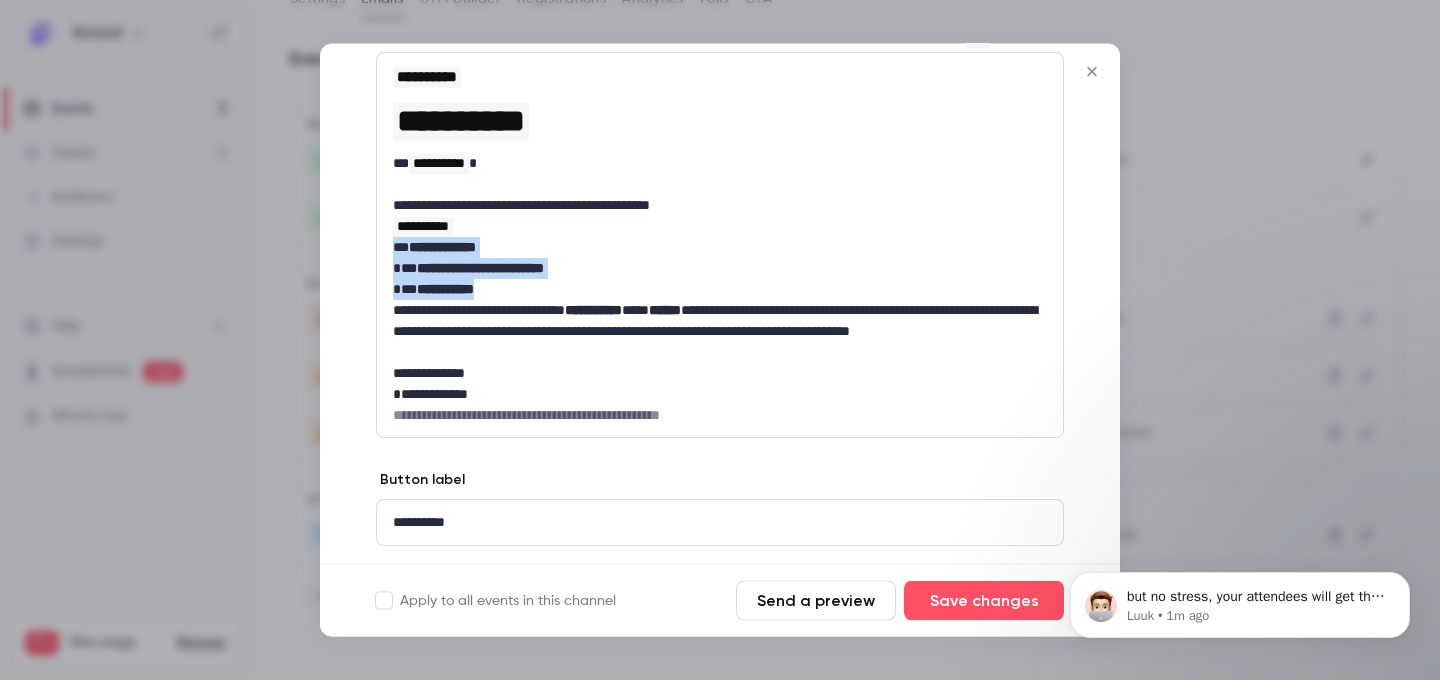 drag, startPoint x: 395, startPoint y: 243, endPoint x: 547, endPoint y: 285, distance: 157.6959 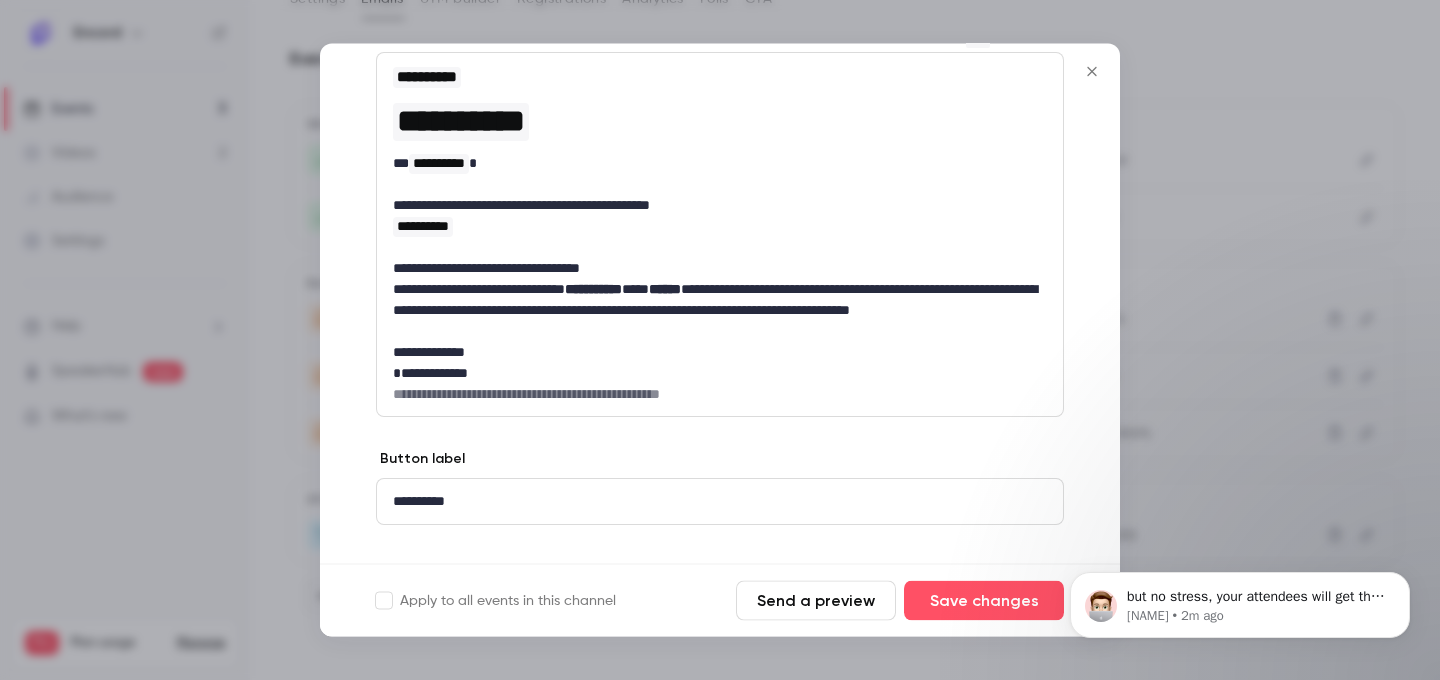 click on "**********" at bounding box center (720, 269) 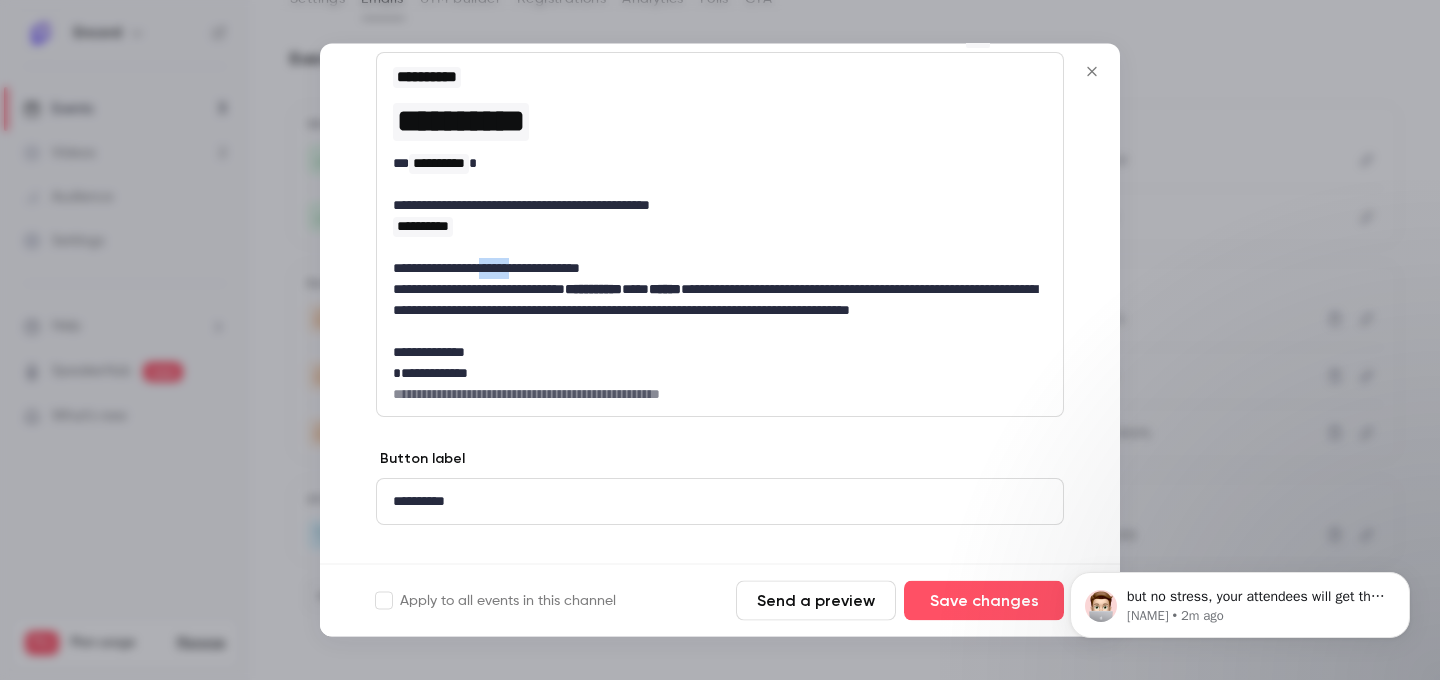 click on "**********" at bounding box center [720, 269] 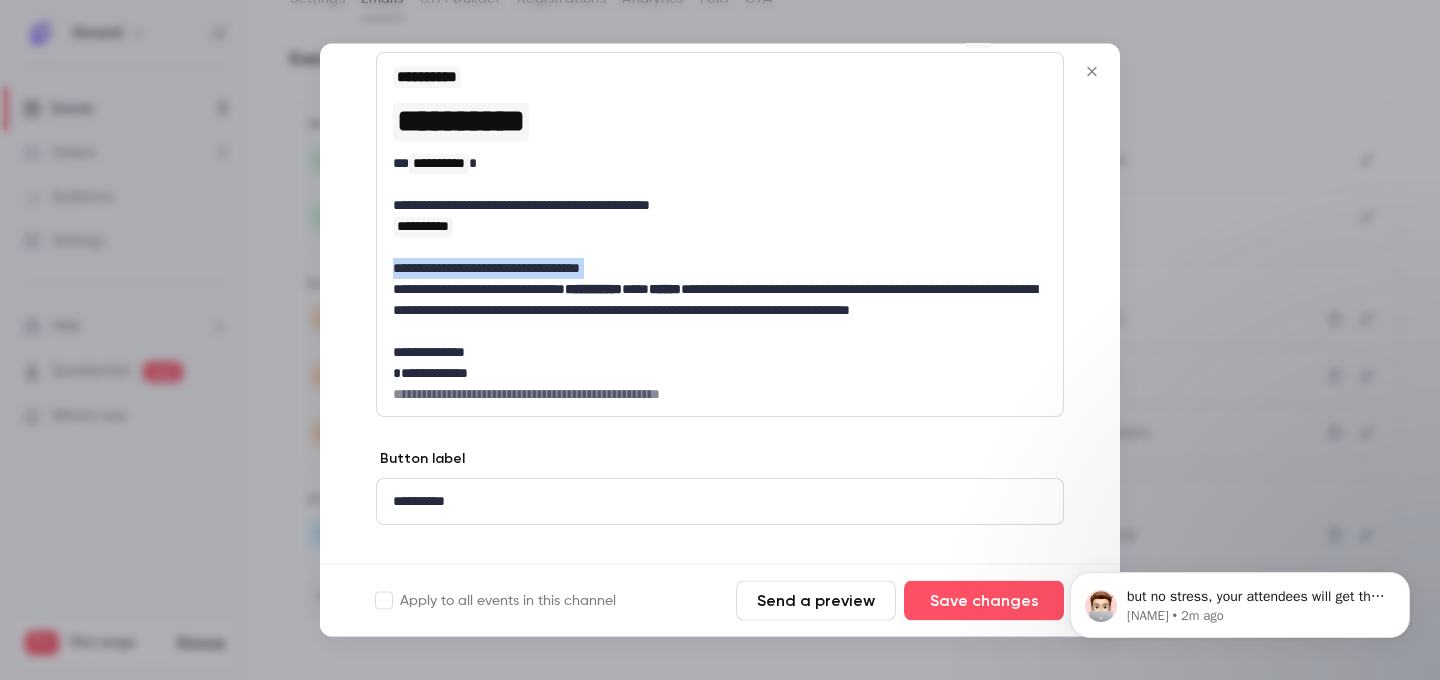 click on "**********" at bounding box center [720, 269] 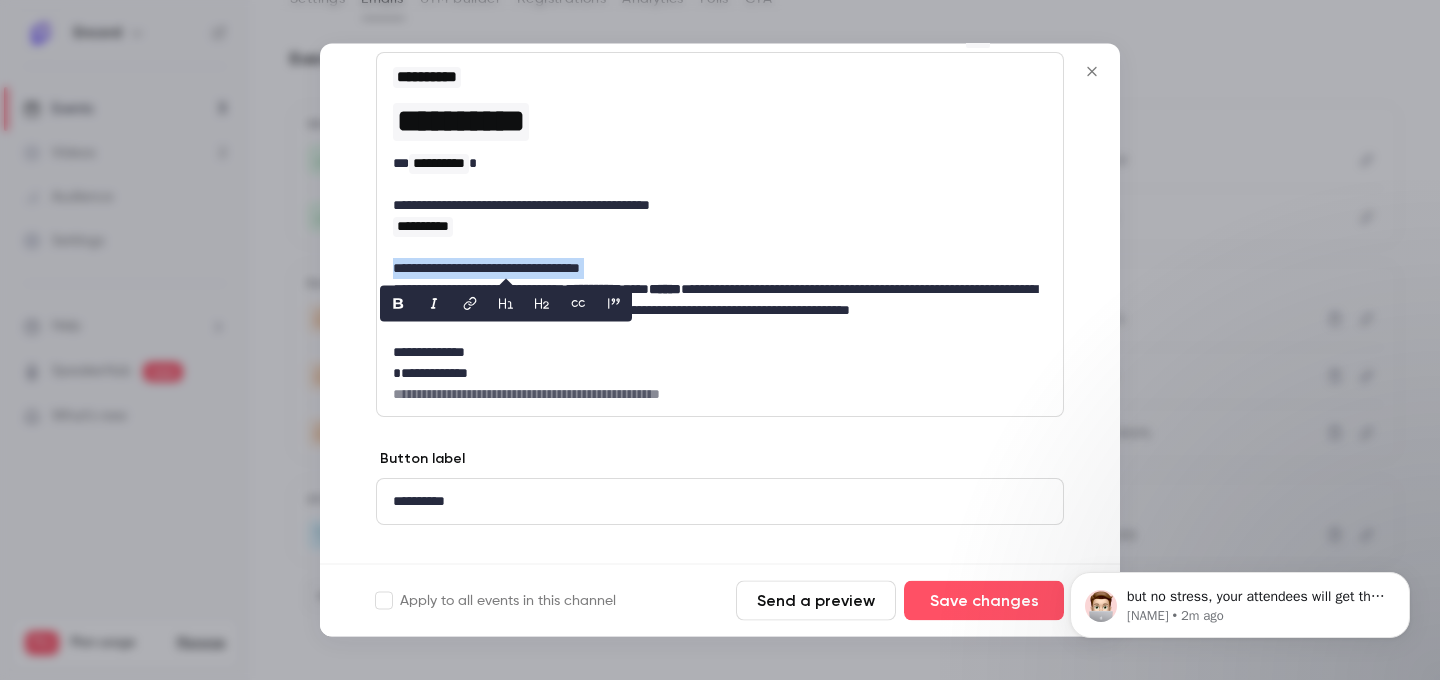 click 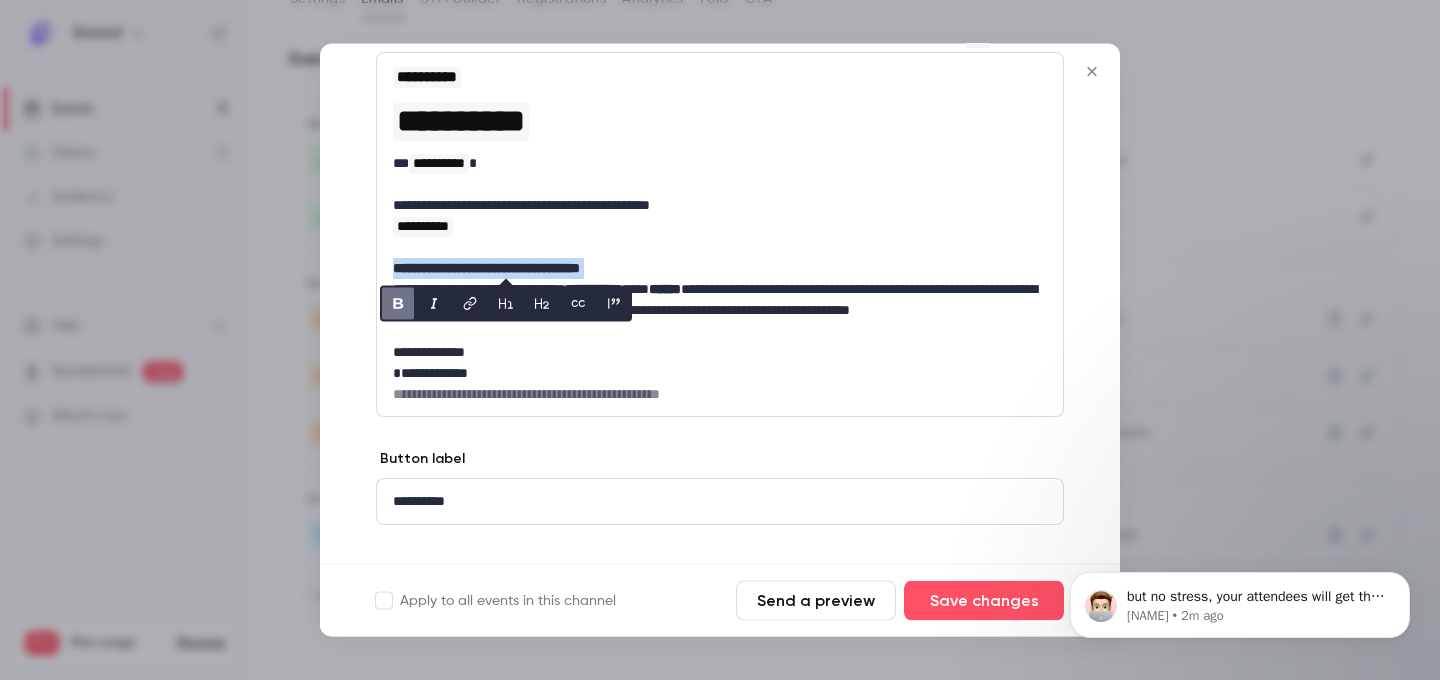 click on "**********" at bounding box center (720, 269) 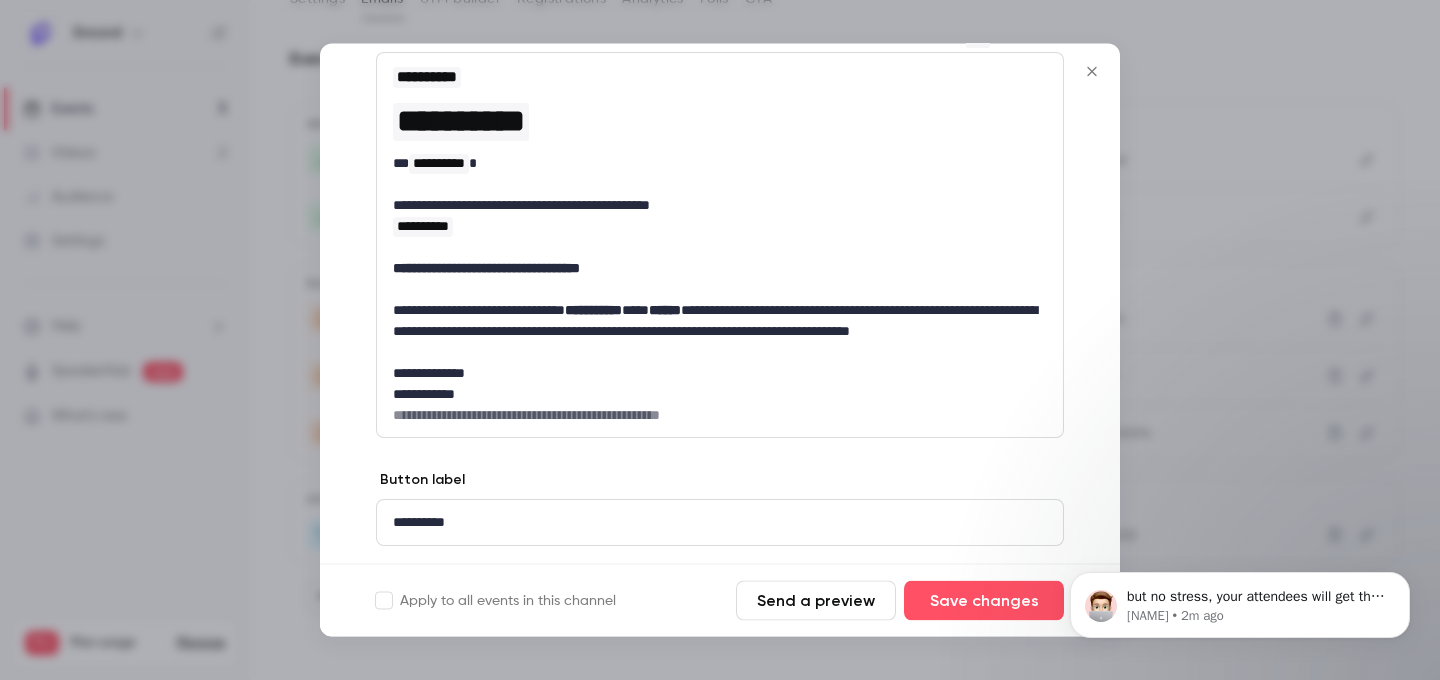 click on "**********" at bounding box center (486, 269) 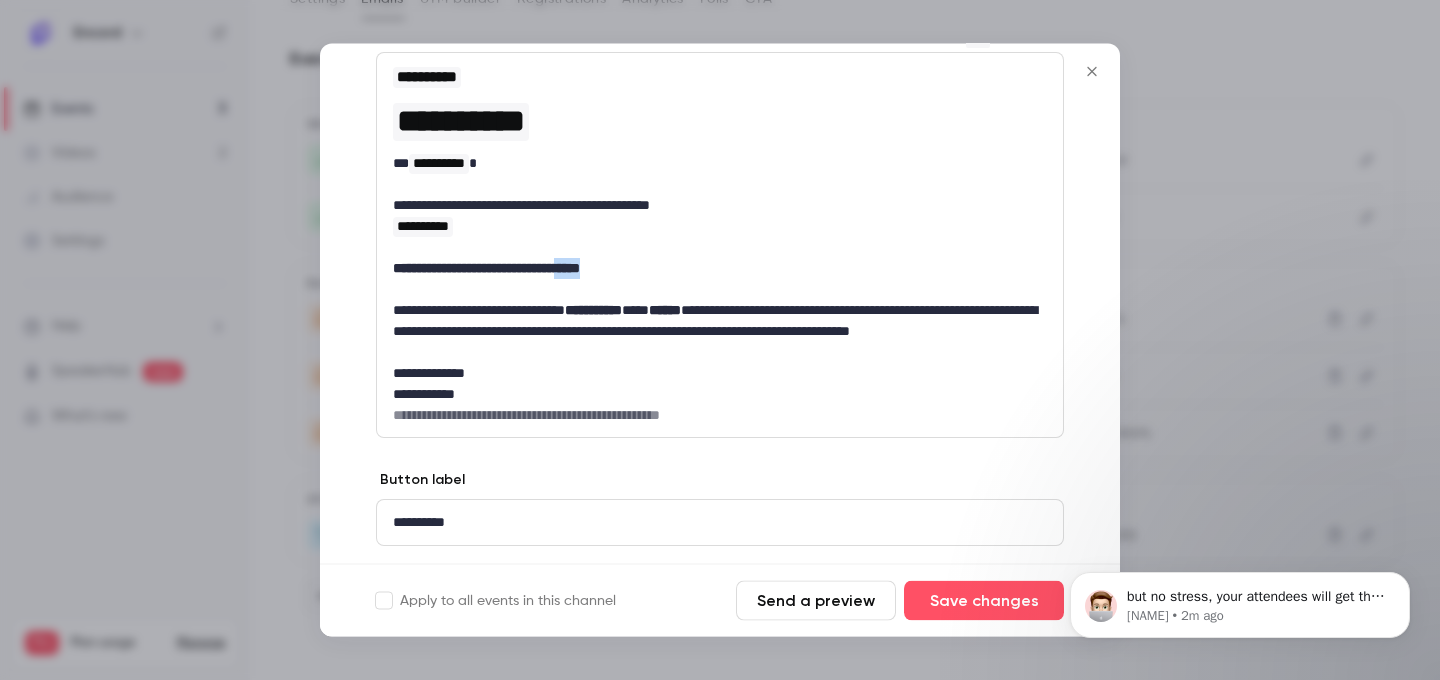 click on "**********" at bounding box center (486, 269) 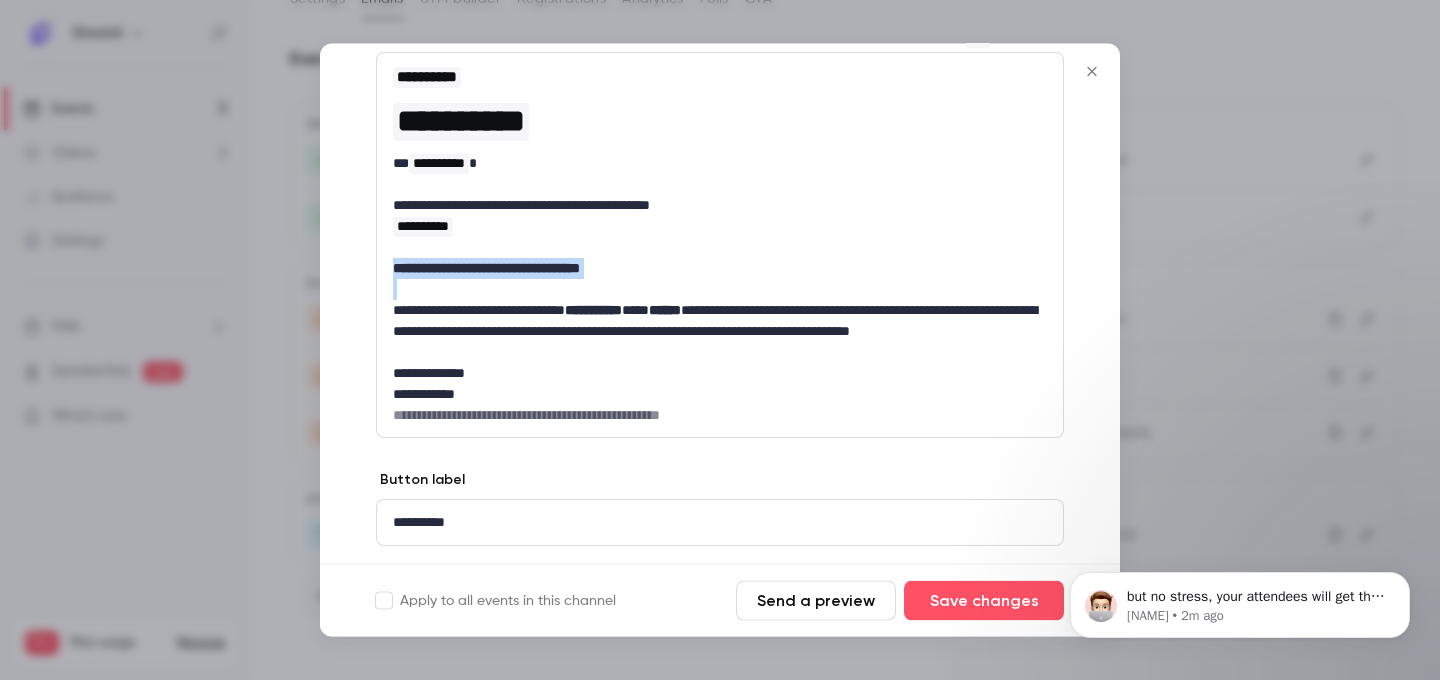 click on "**********" at bounding box center [486, 269] 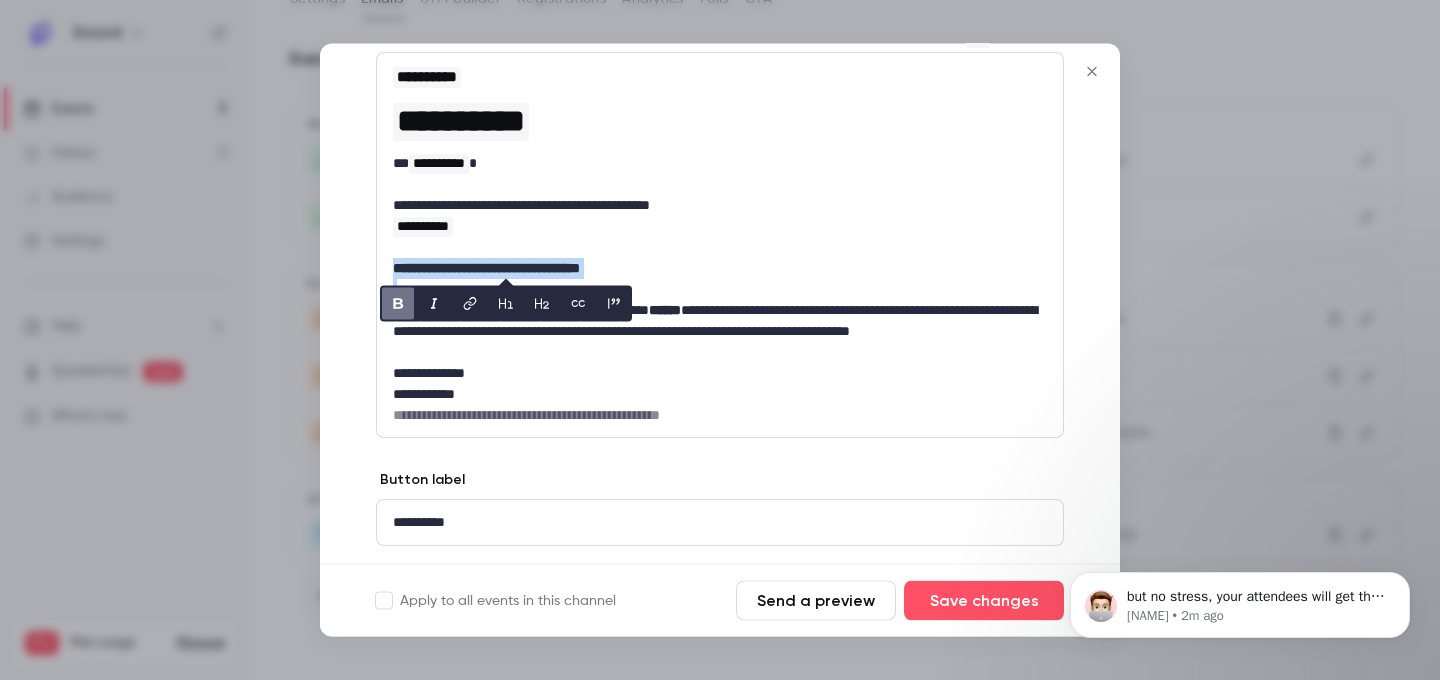 click 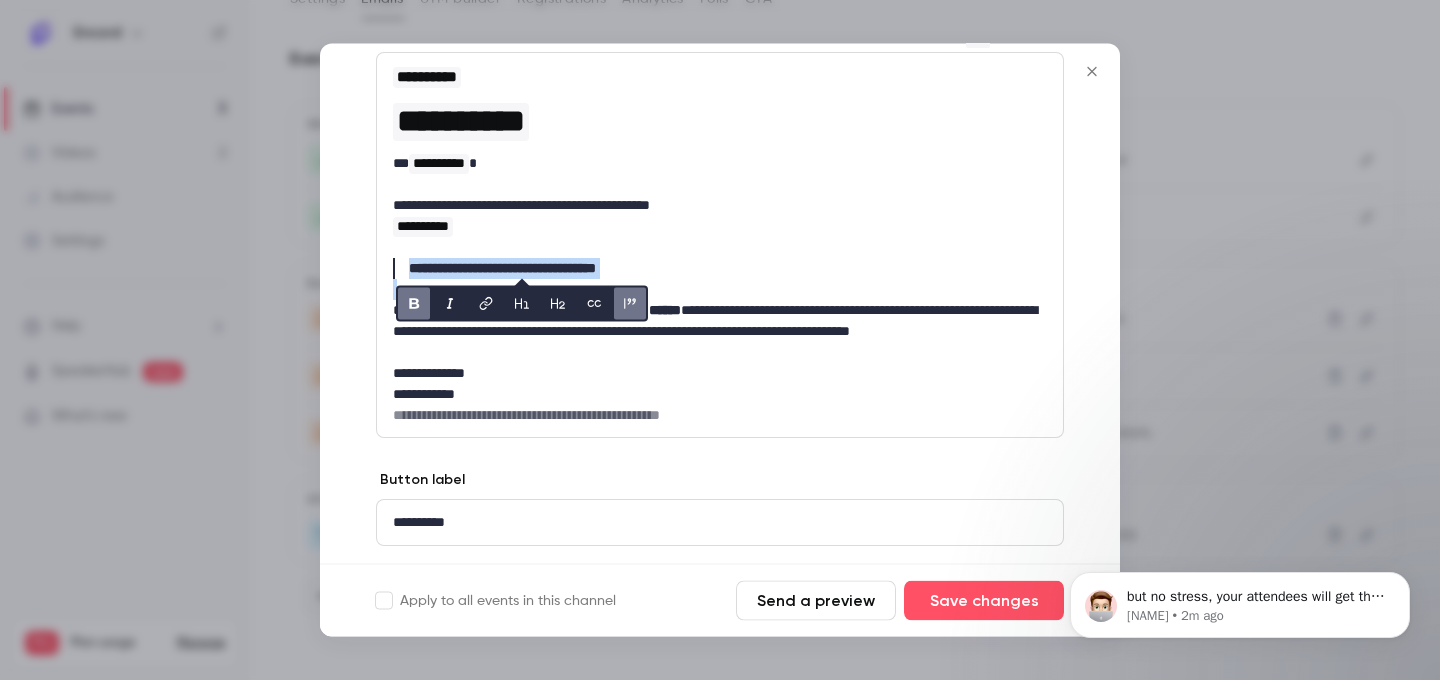 click on "**********" at bounding box center [720, 269] 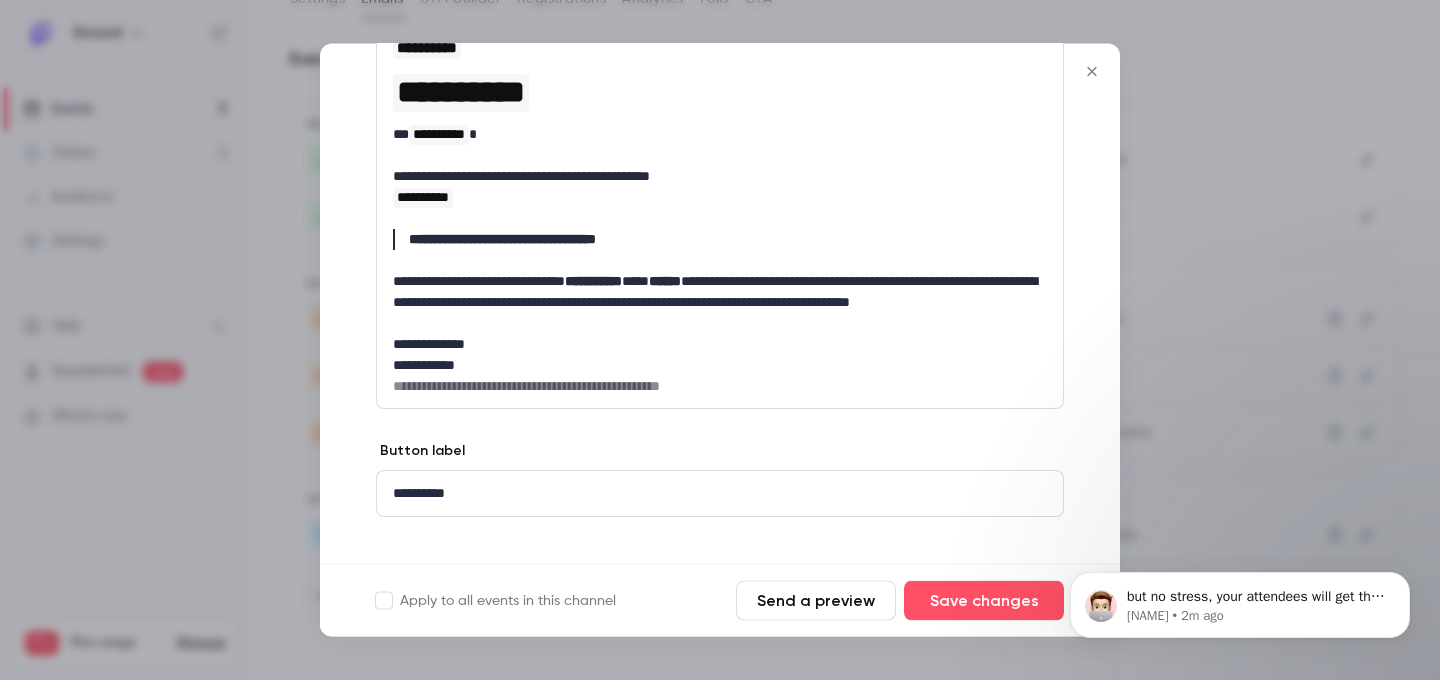 scroll, scrollTop: 390, scrollLeft: 0, axis: vertical 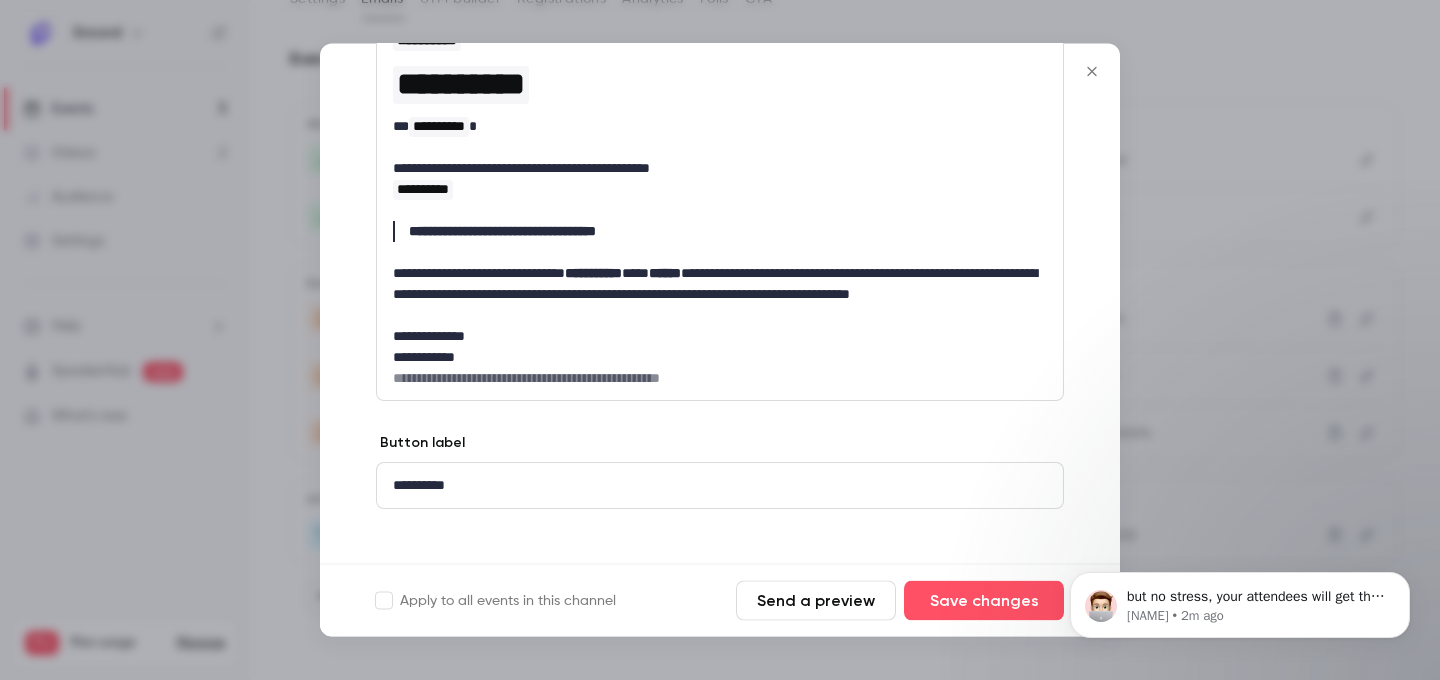 click on "**********" at bounding box center (720, 295) 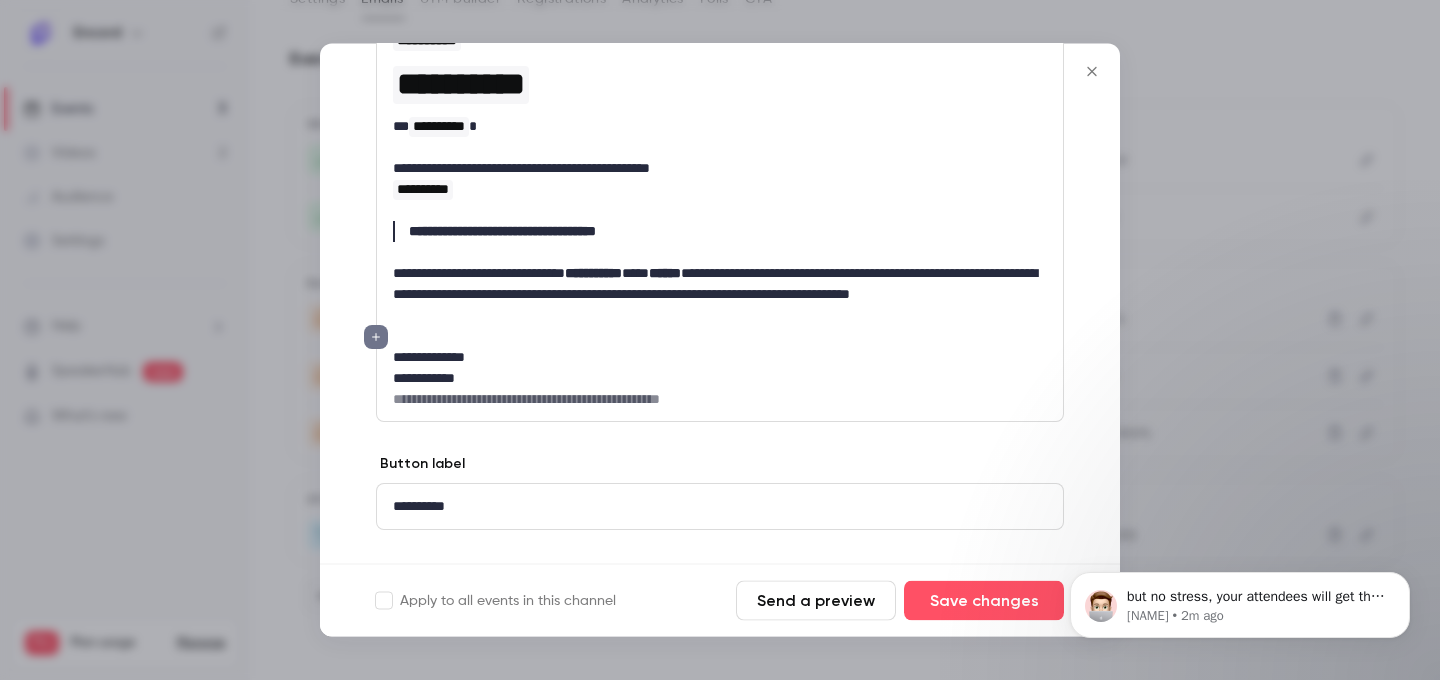 click on "**********" at bounding box center [720, 400] 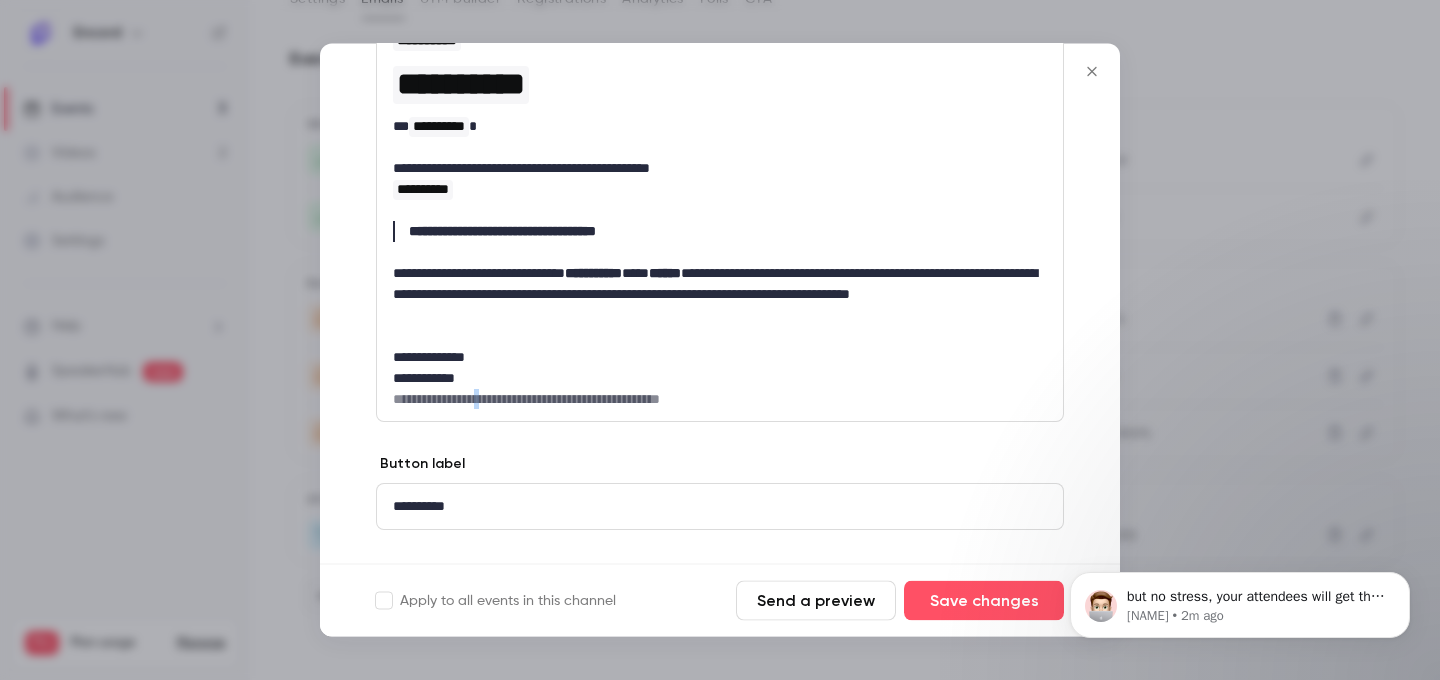 click on "**********" at bounding box center (720, 400) 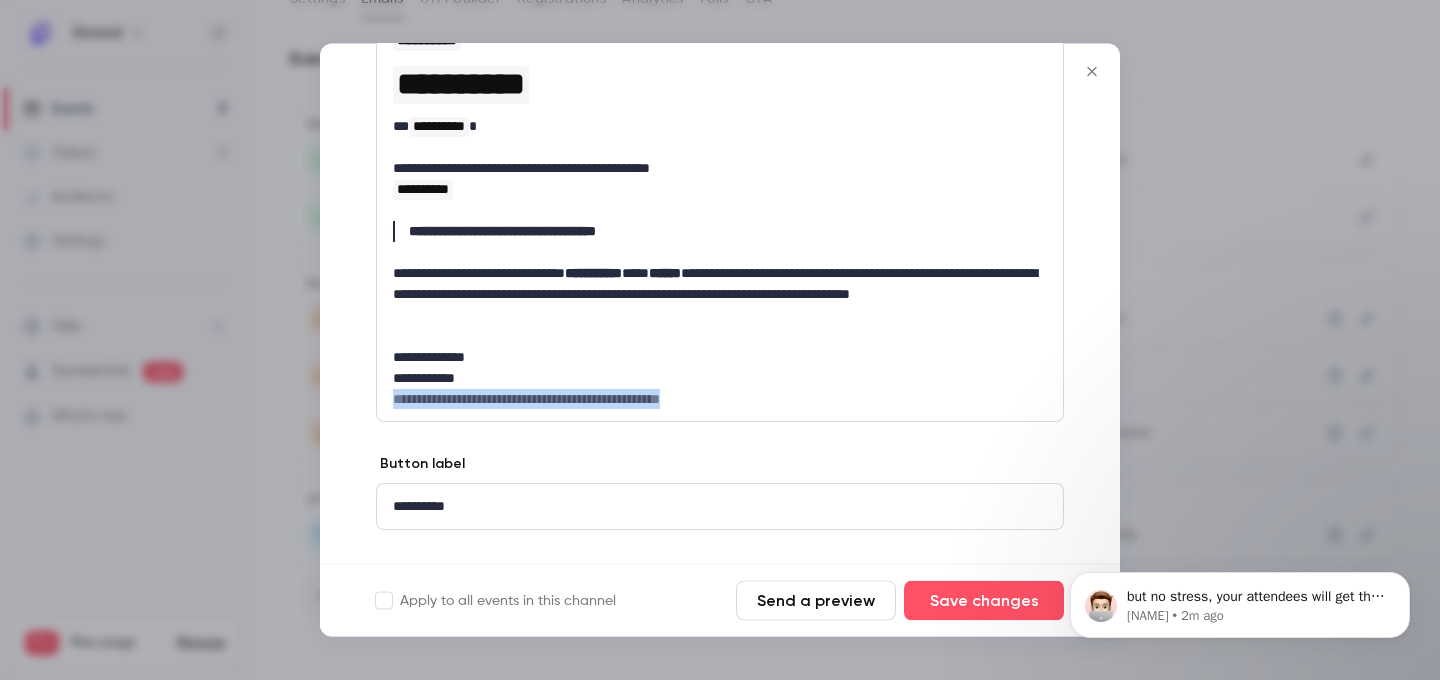 click on "**********" at bounding box center (720, 400) 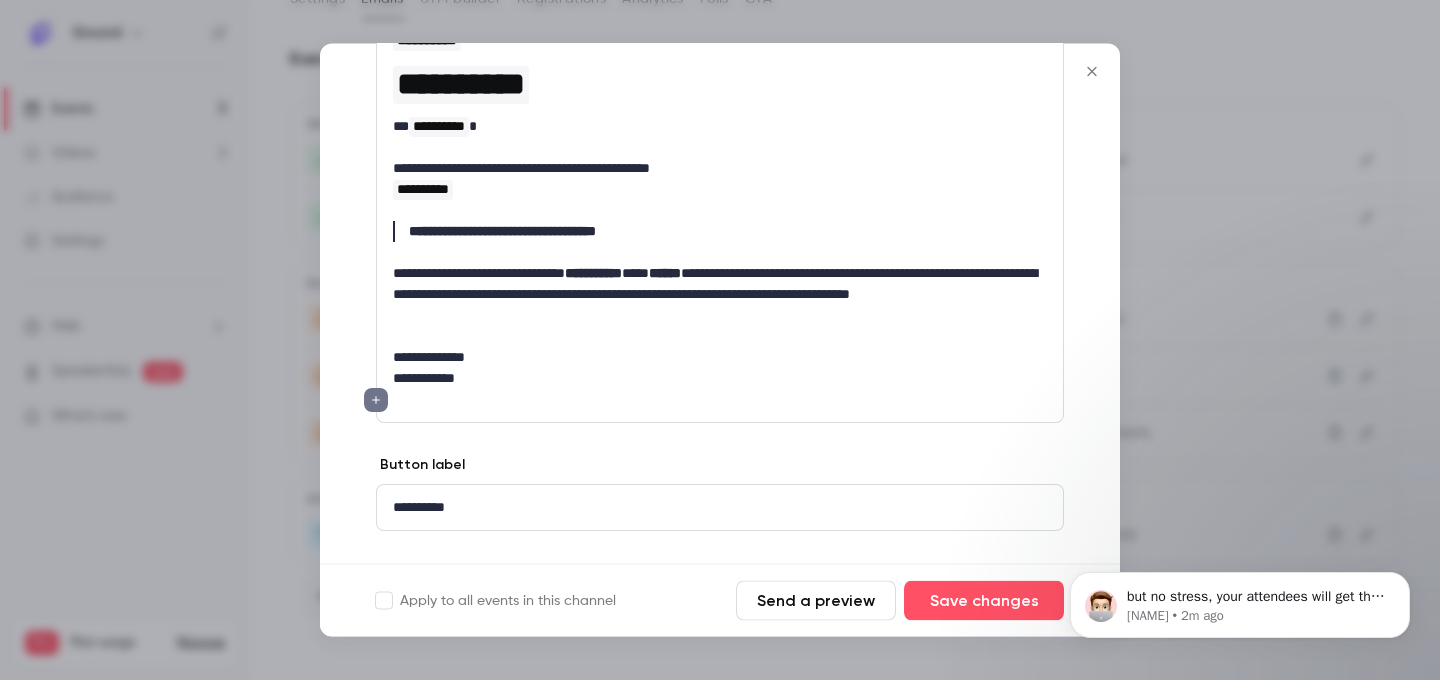 click on "**********" at bounding box center [720, 232] 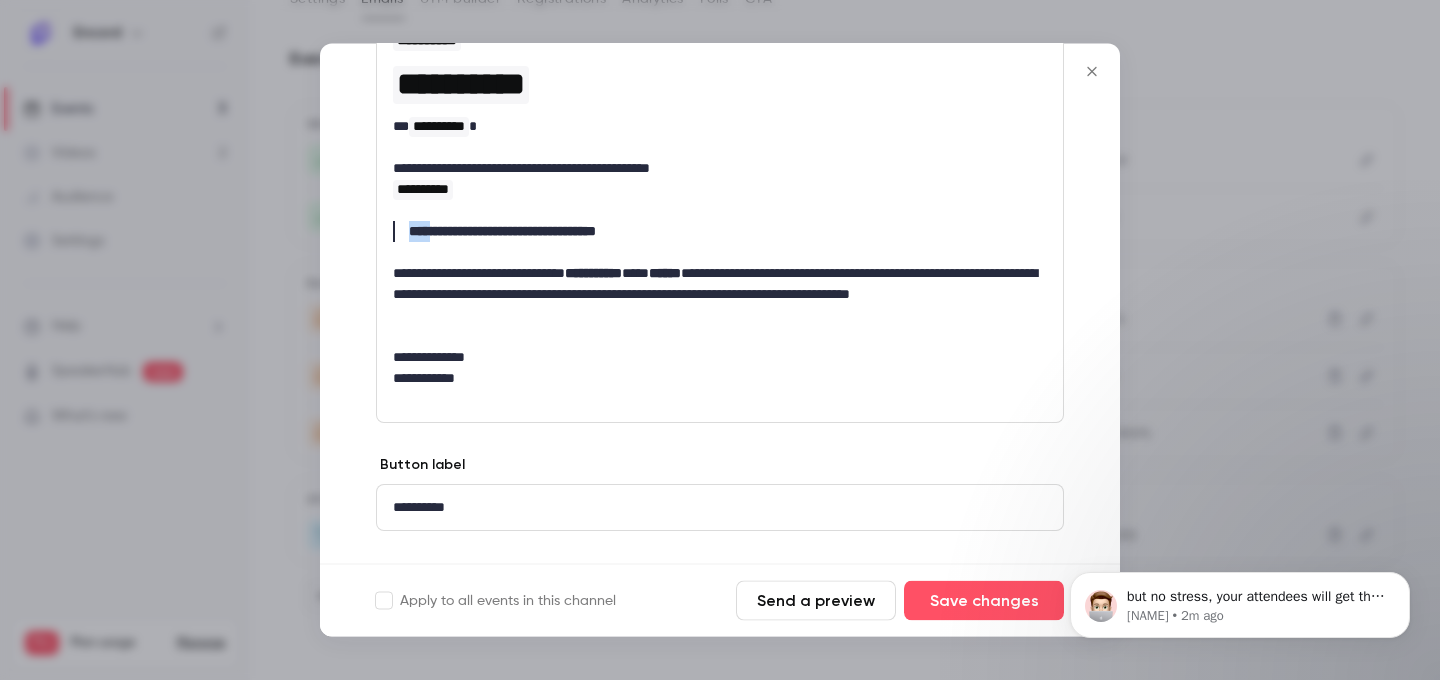 click on "**********" at bounding box center (720, 232) 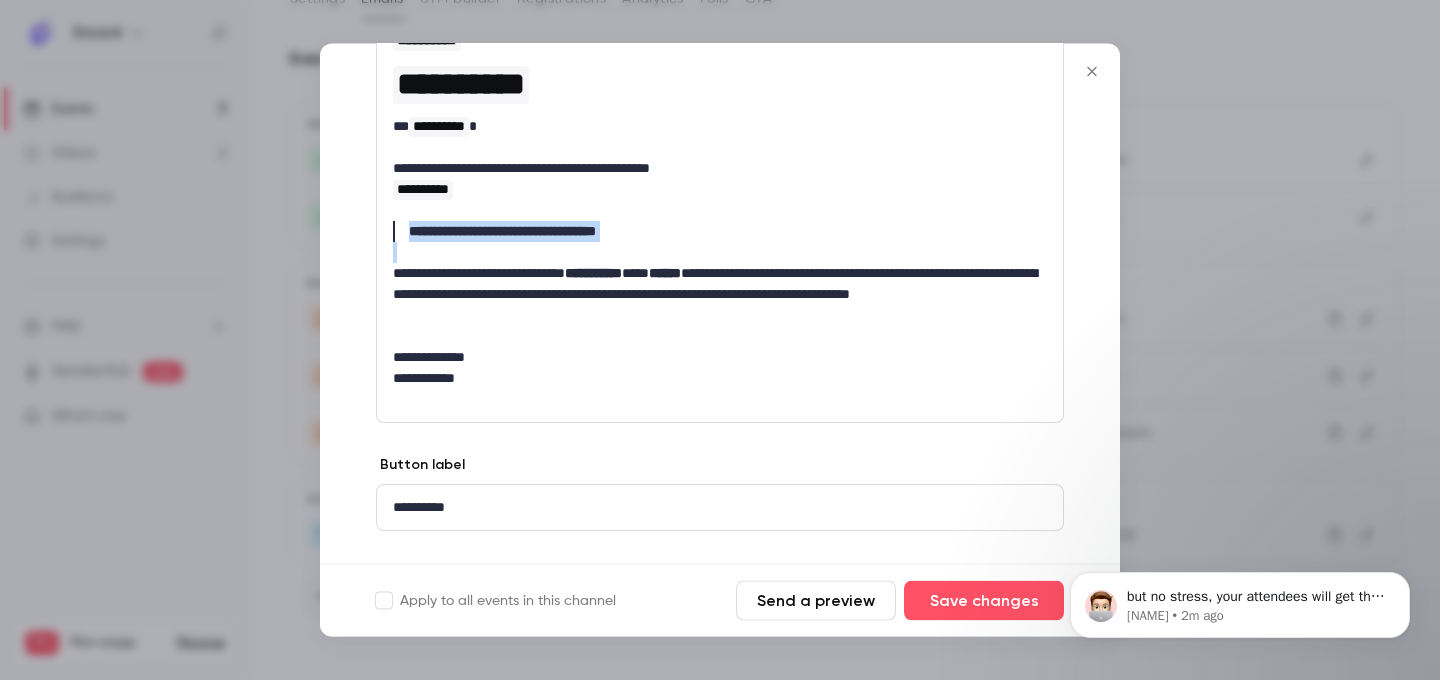 click on "**********" at bounding box center (720, 232) 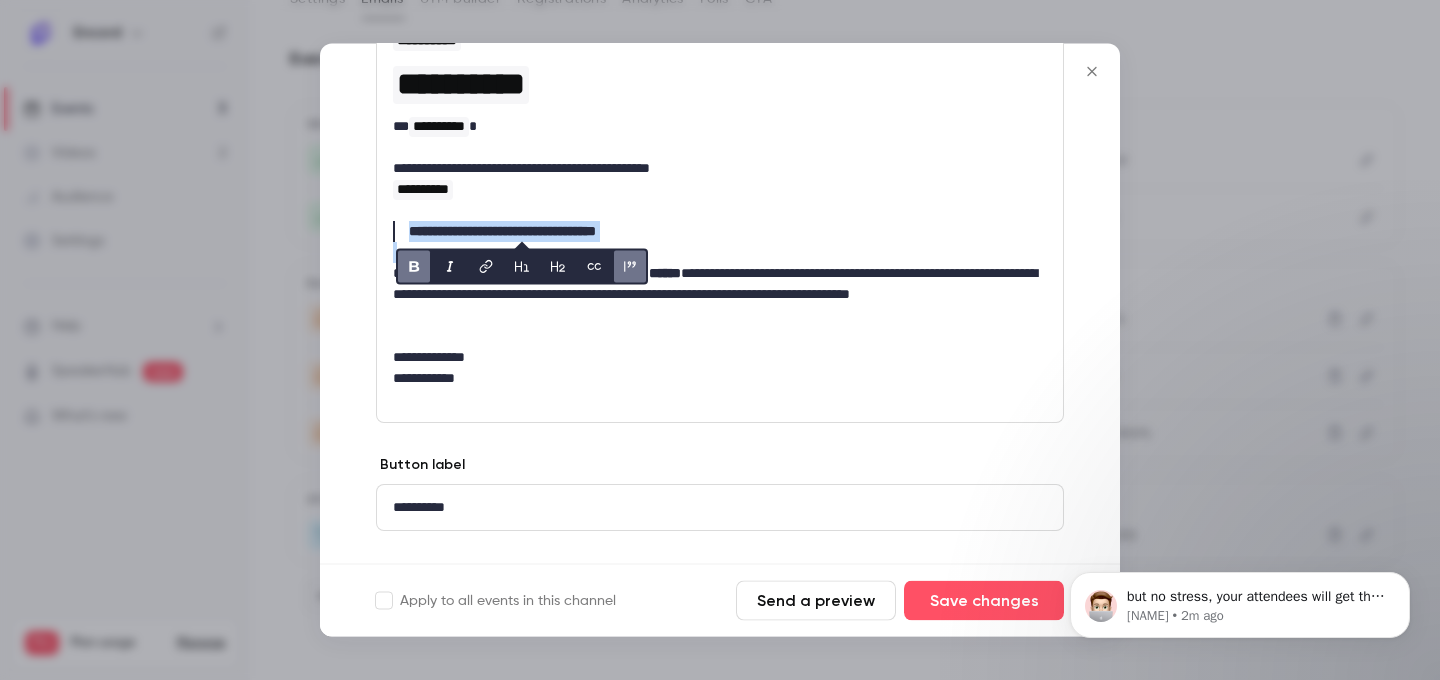 click 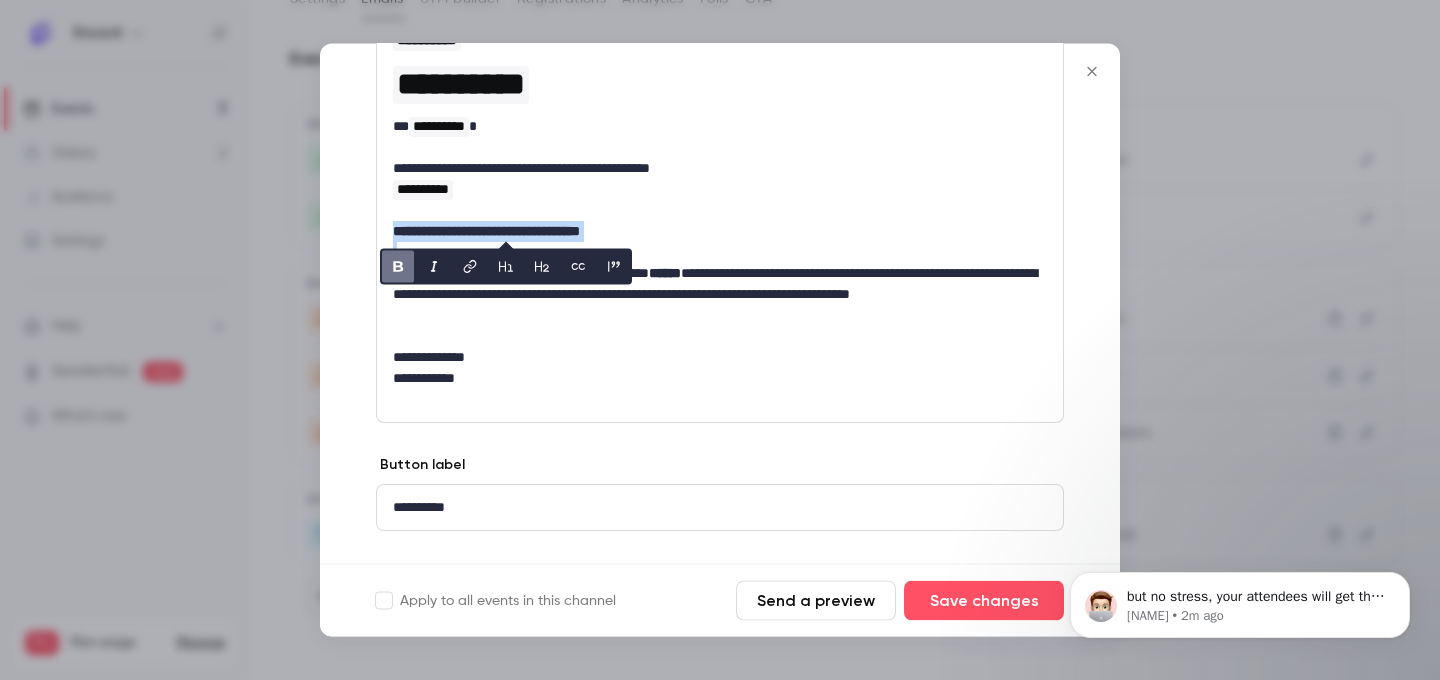 click 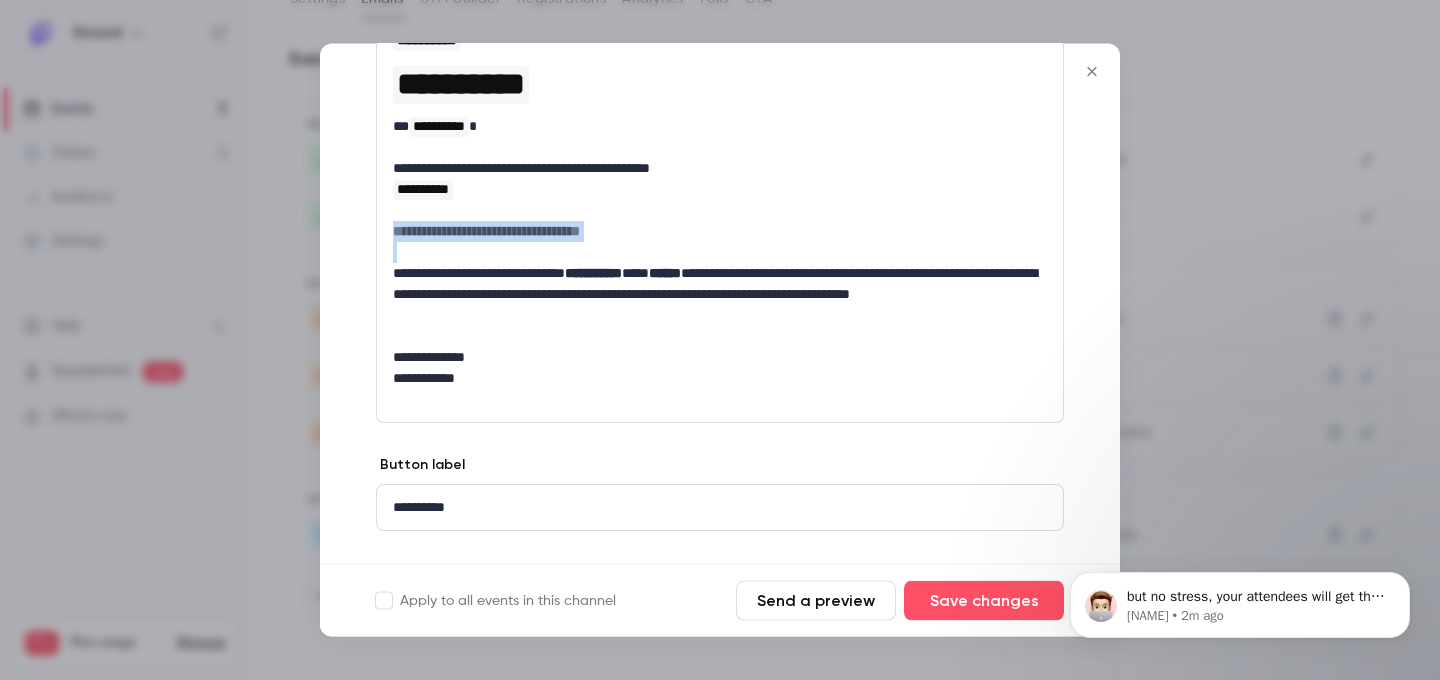 click on "**********" at bounding box center [720, 232] 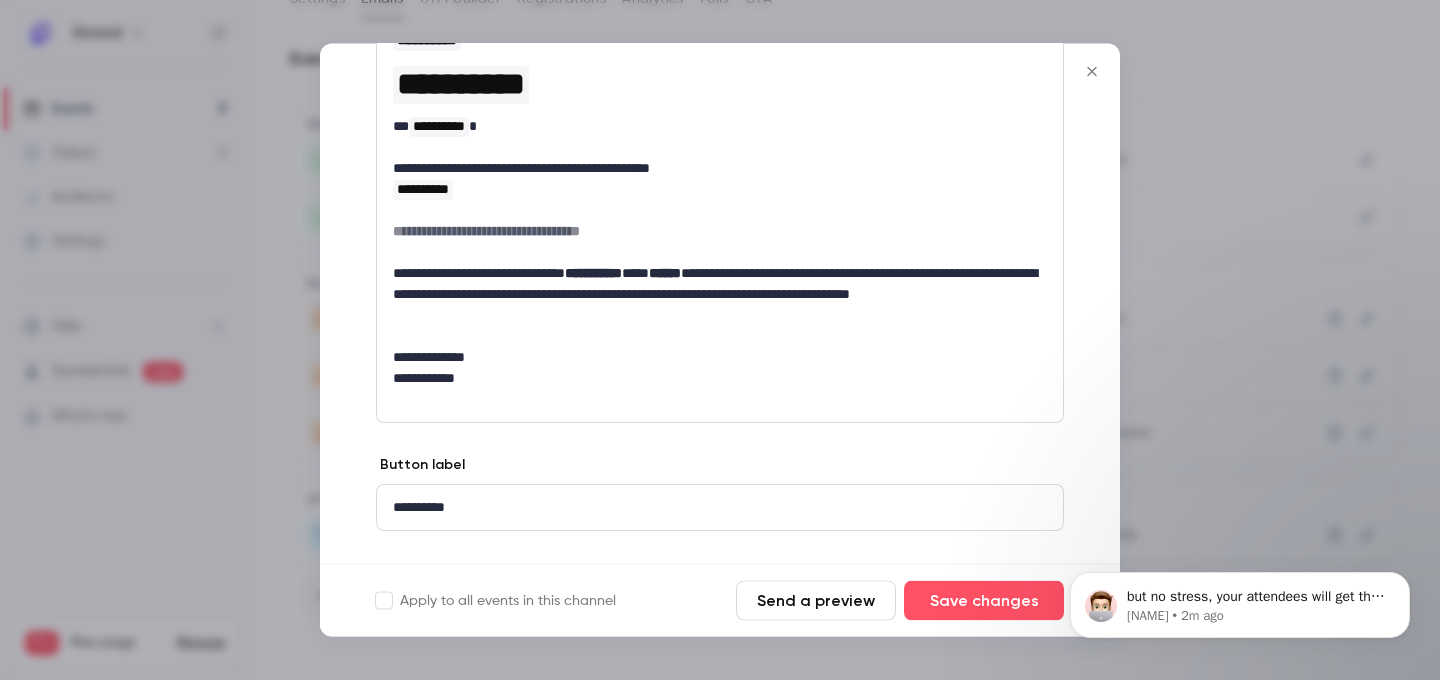 click at bounding box center [720, 211] 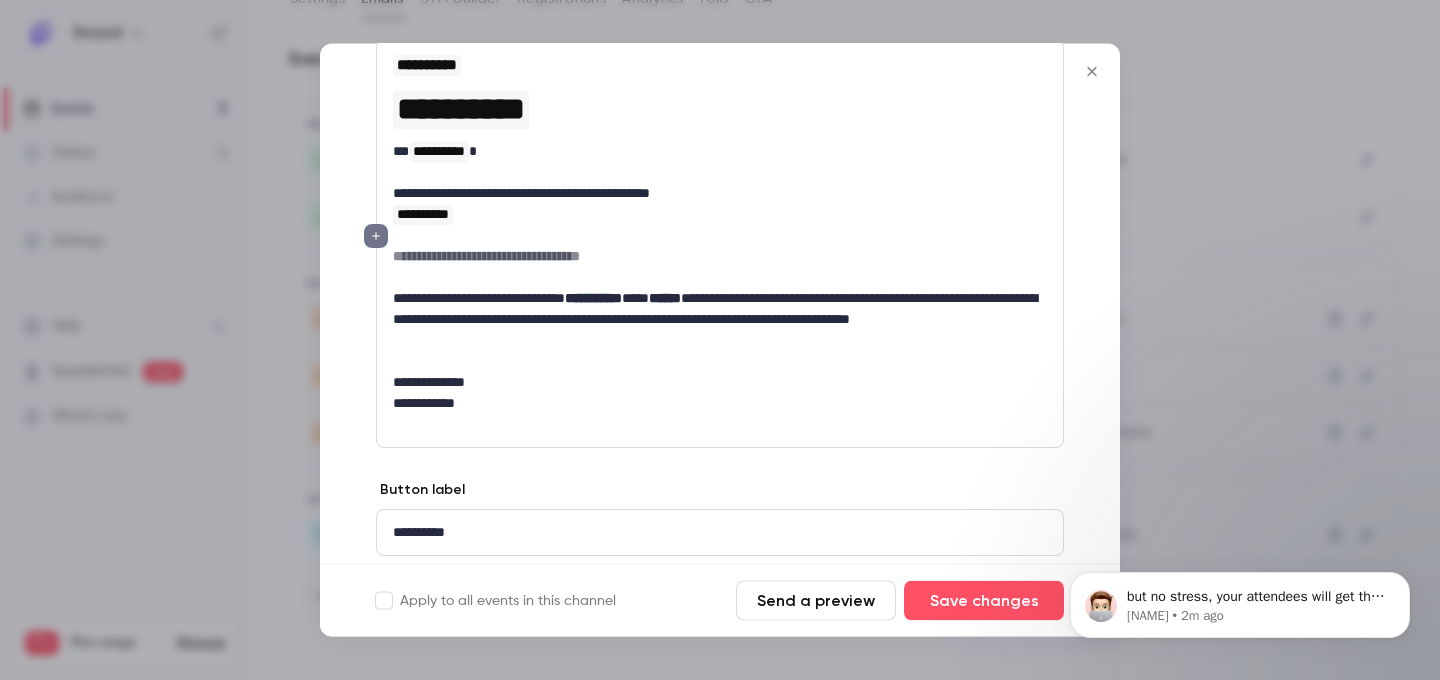 scroll, scrollTop: 362, scrollLeft: 0, axis: vertical 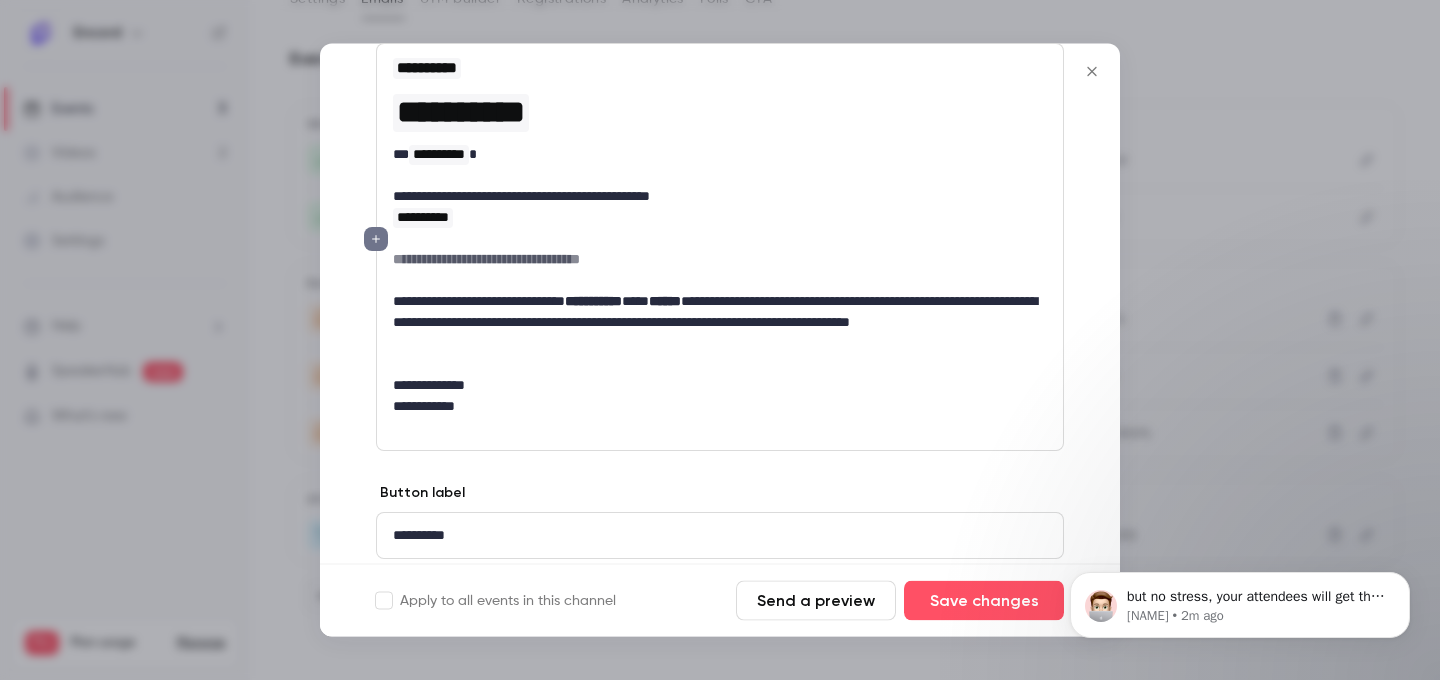 click at bounding box center (720, 428) 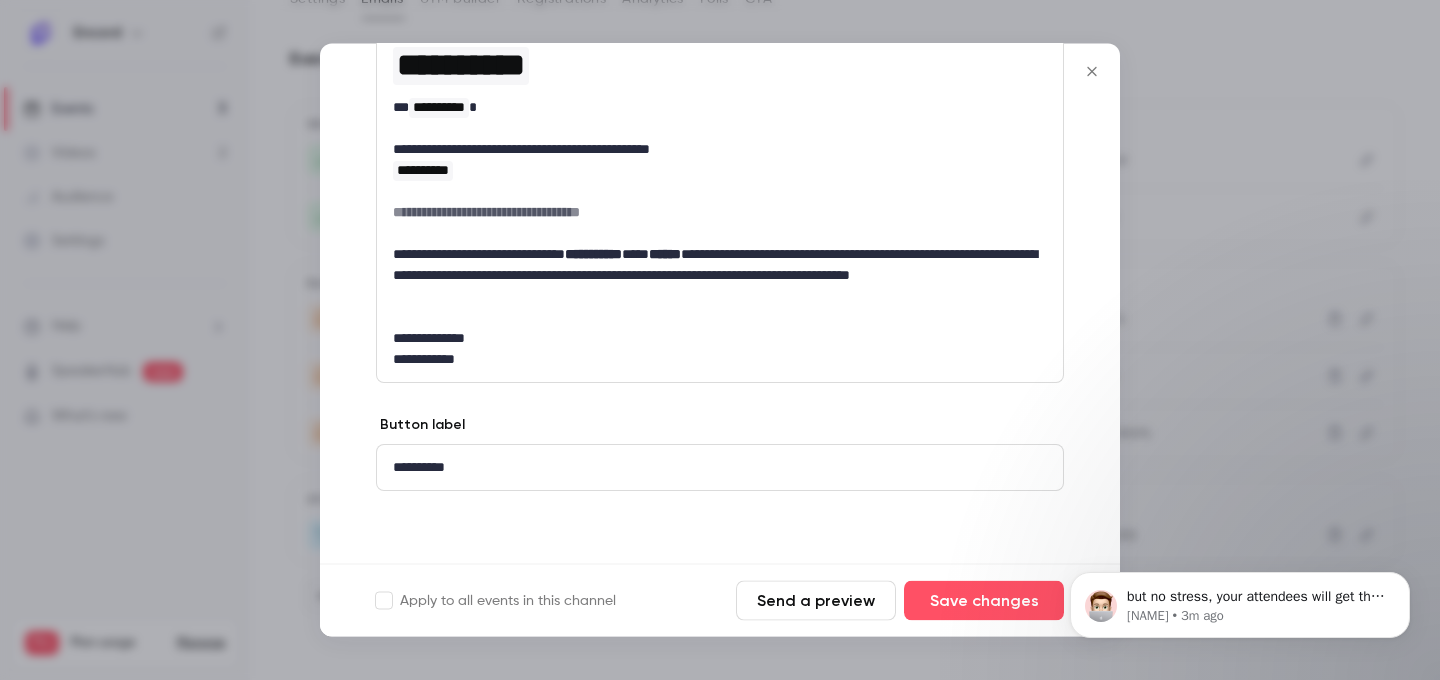 scroll, scrollTop: 0, scrollLeft: 0, axis: both 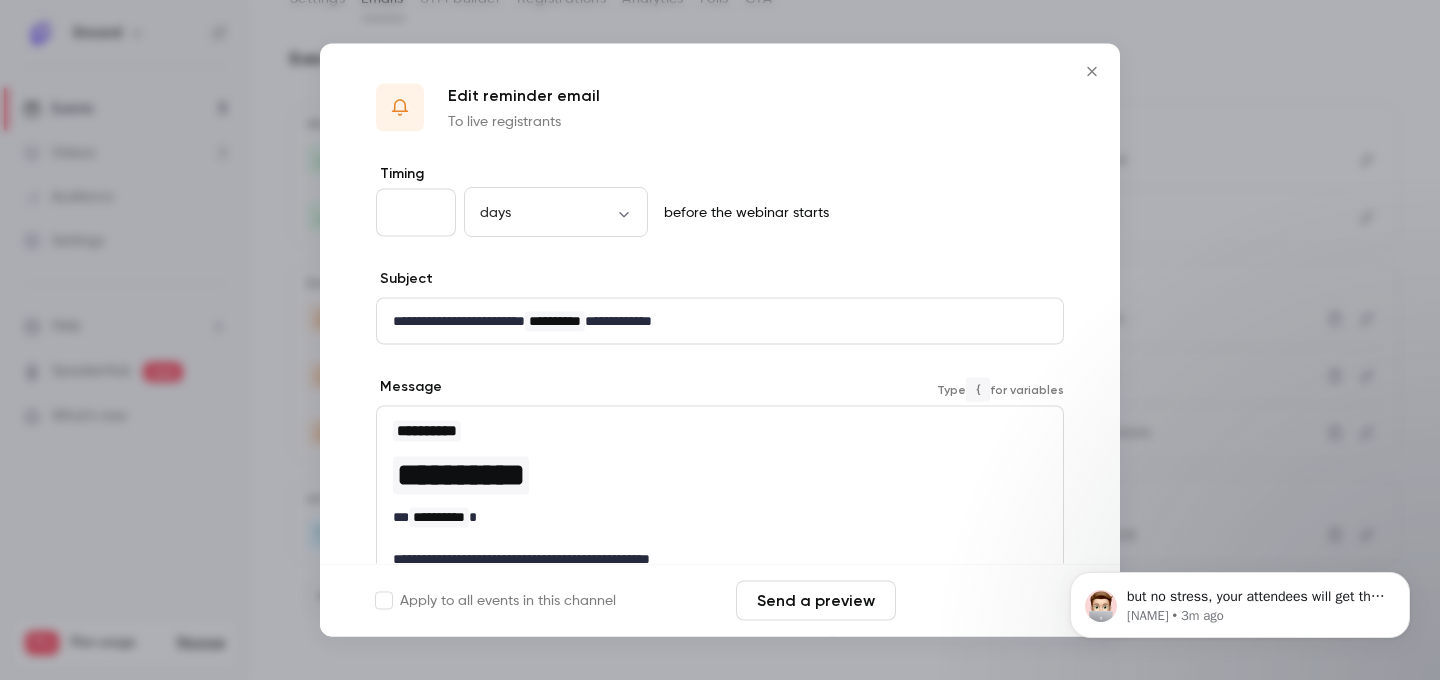 click on "Save changes" at bounding box center (984, 601) 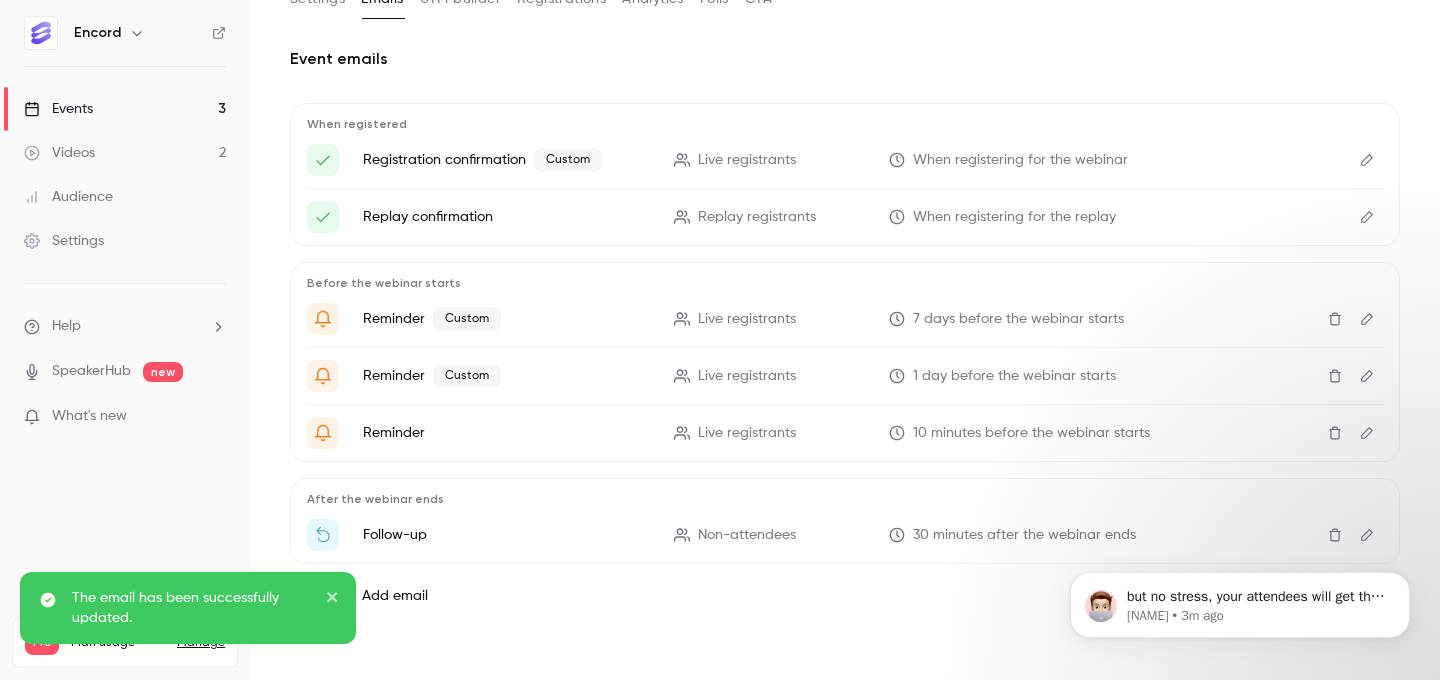 click 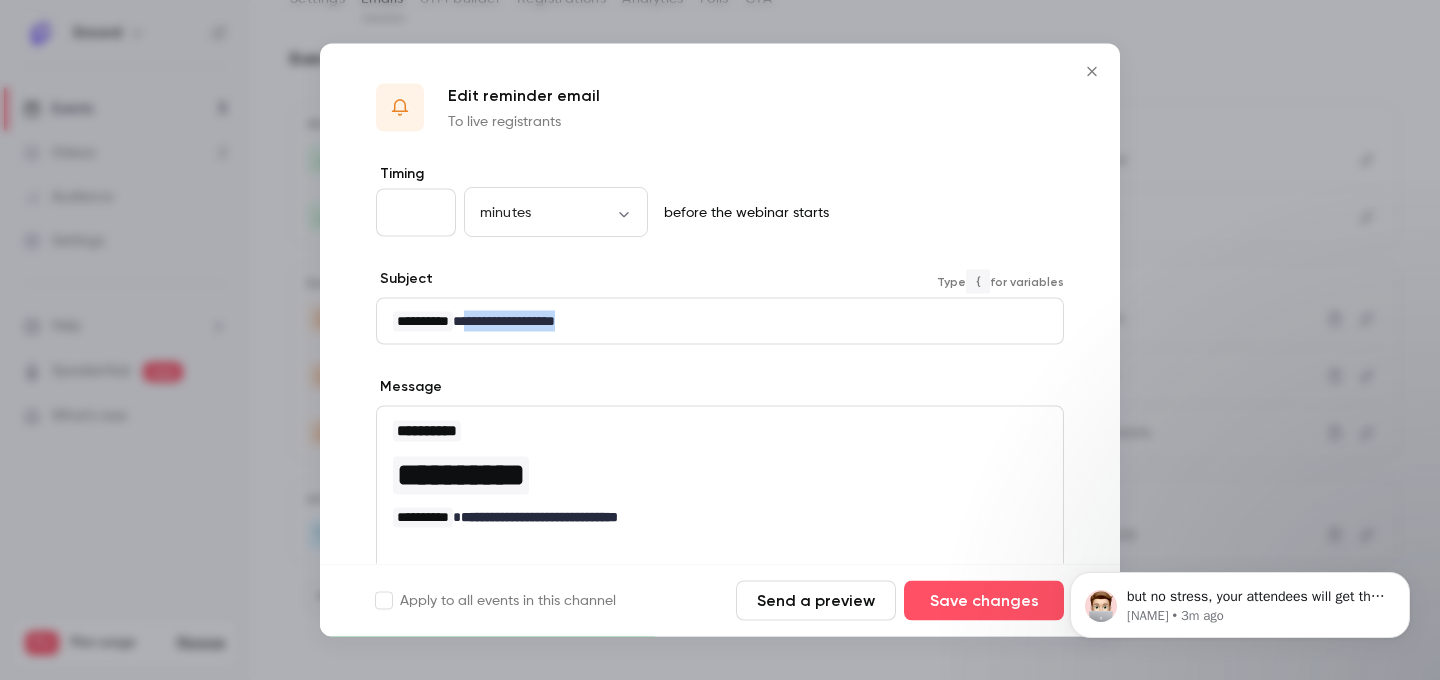 drag, startPoint x: 483, startPoint y: 318, endPoint x: 636, endPoint y: 319, distance: 153.00327 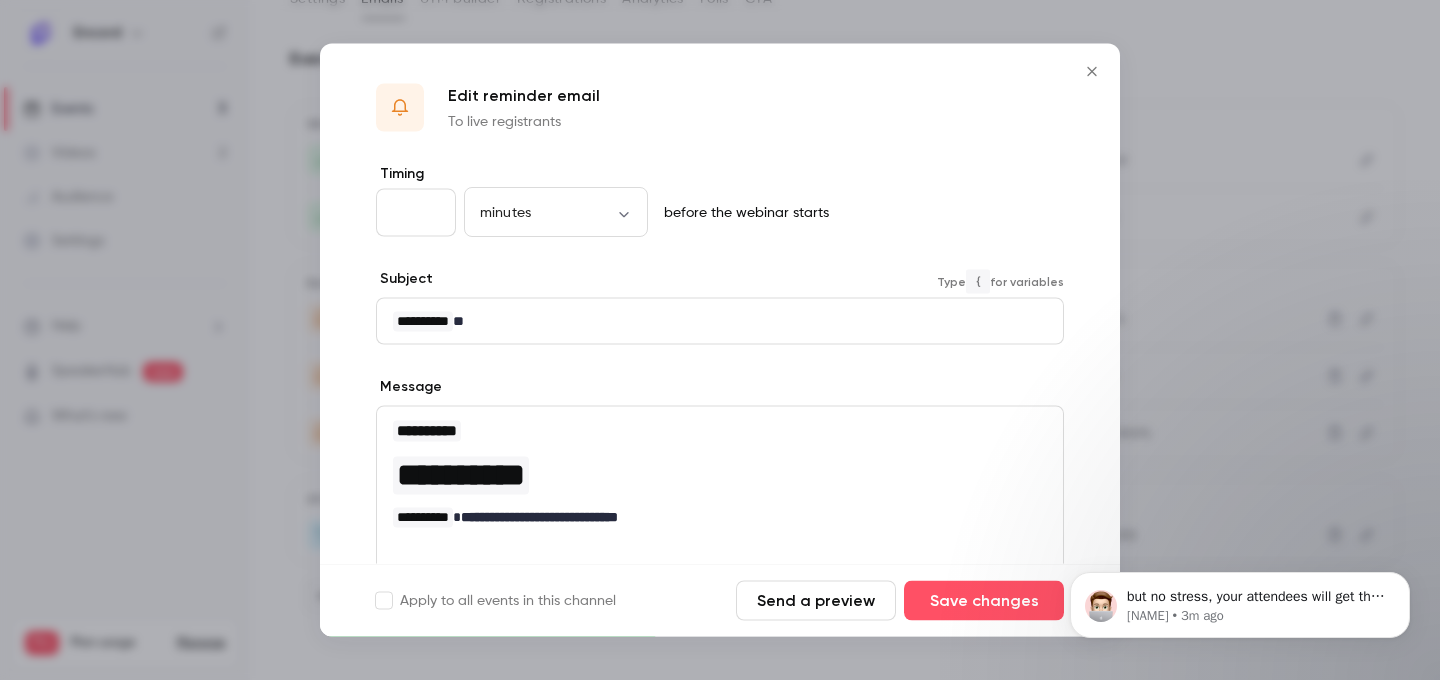 type 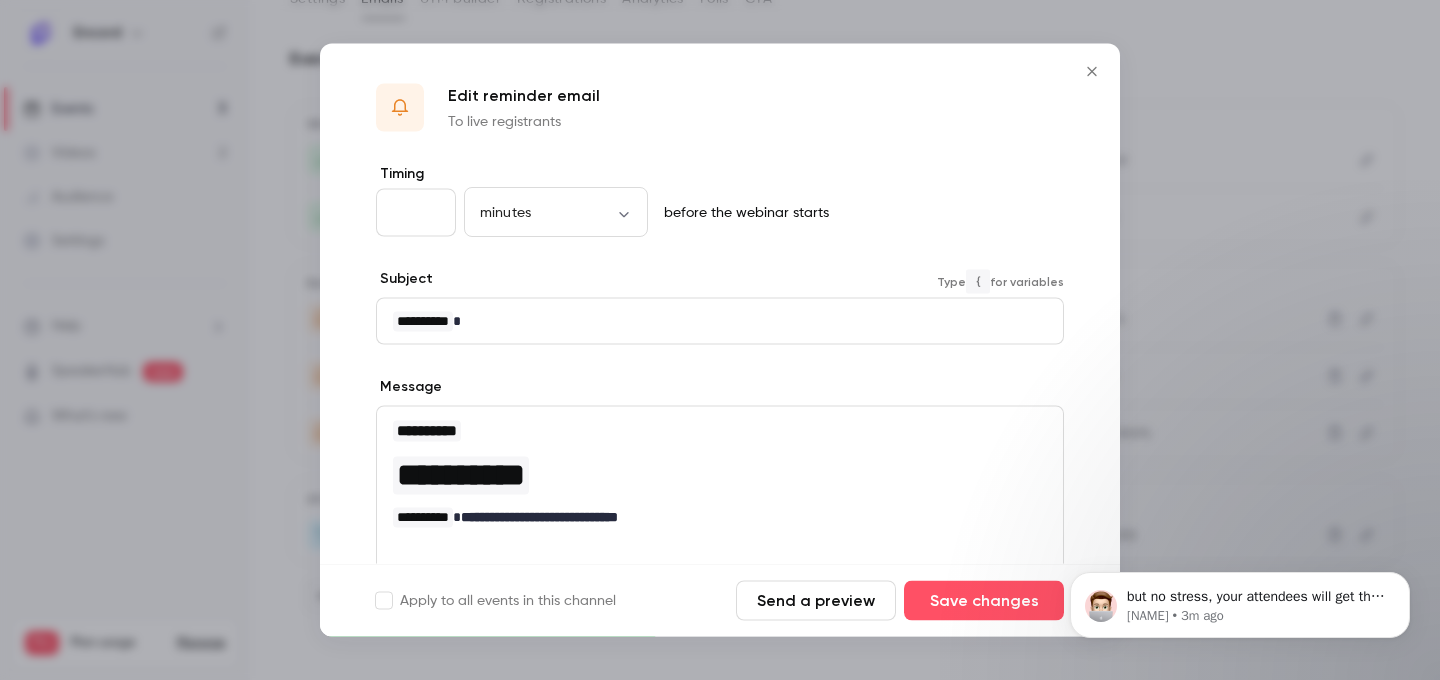 scroll, scrollTop: 0, scrollLeft: 0, axis: both 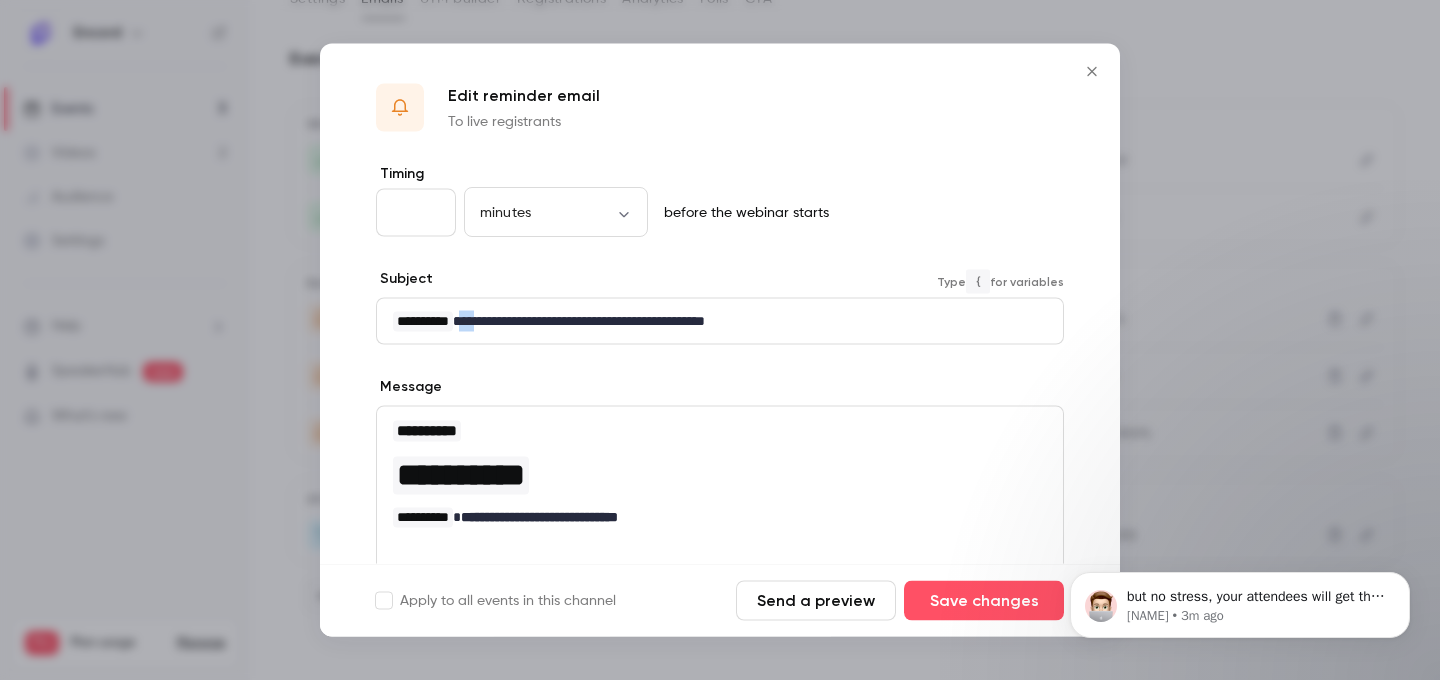 drag, startPoint x: 498, startPoint y: 319, endPoint x: 480, endPoint y: 318, distance: 18.027756 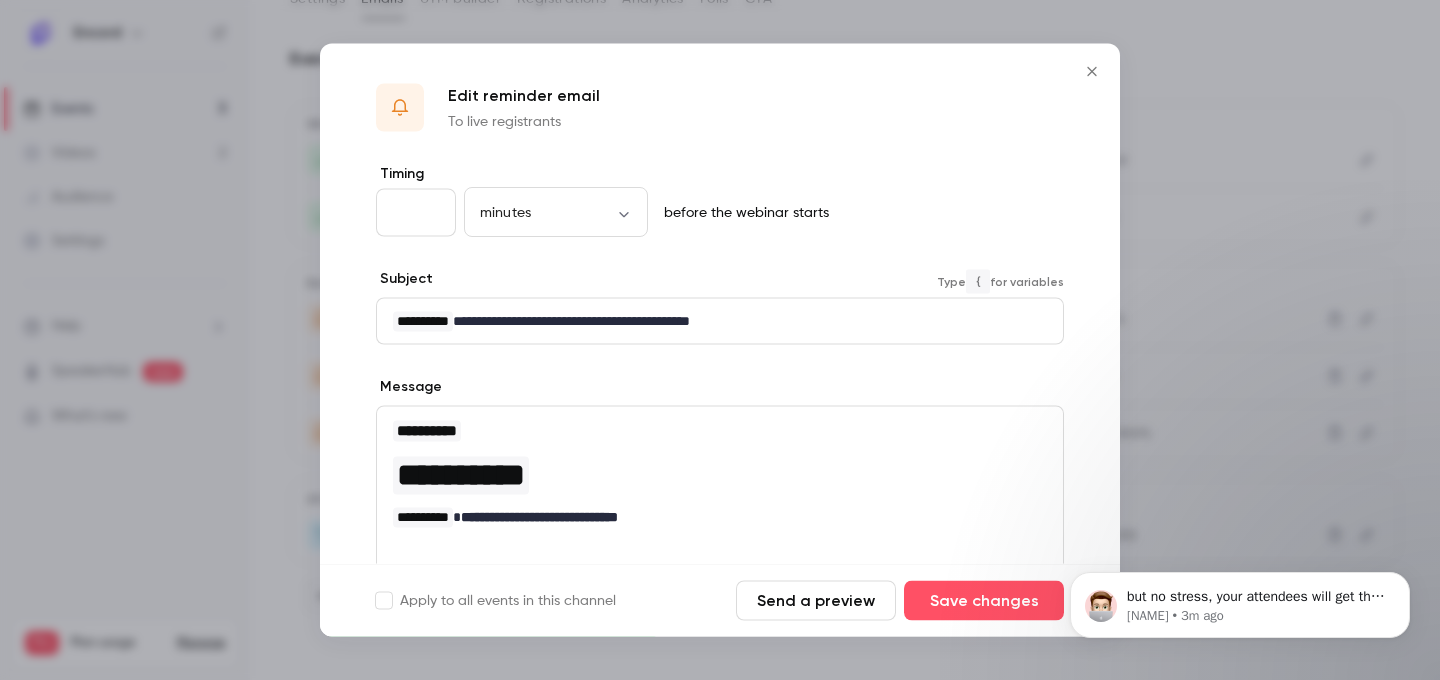 click on "**********" at bounding box center [423, 322] 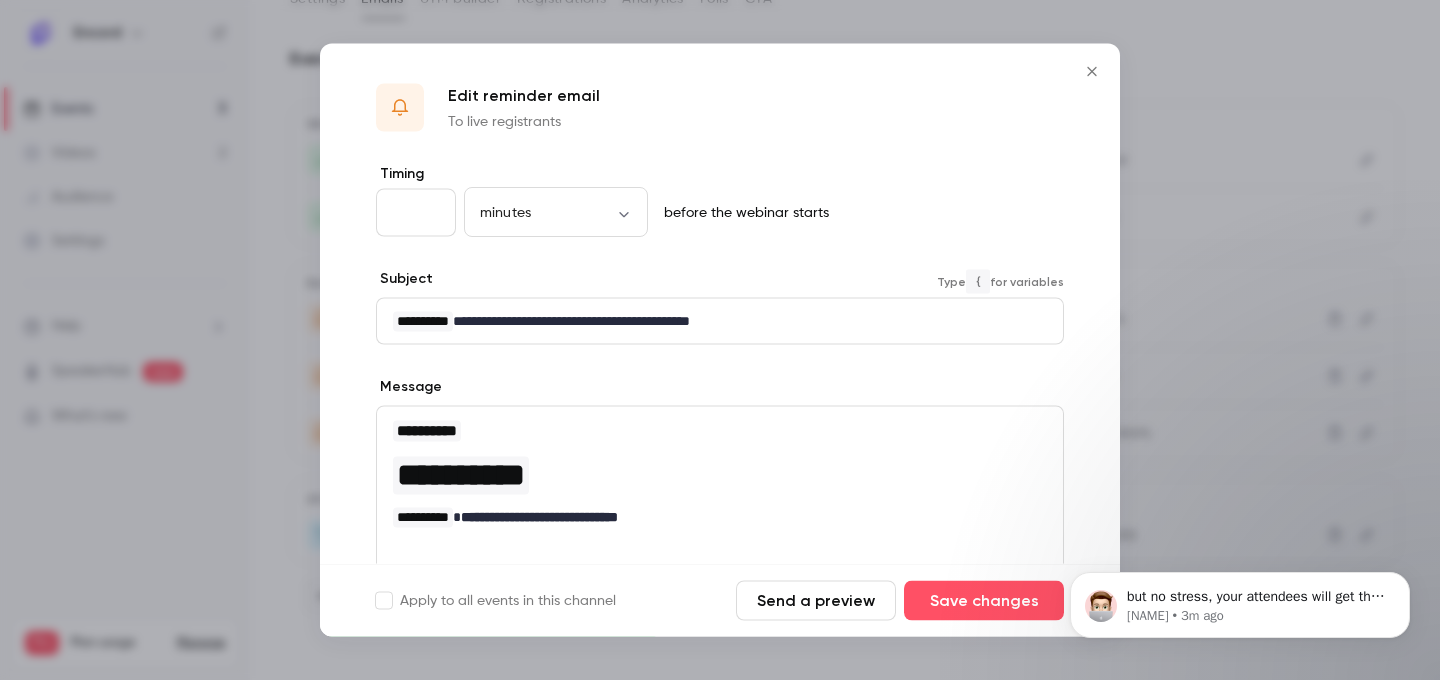 scroll, scrollTop: 0, scrollLeft: 0, axis: both 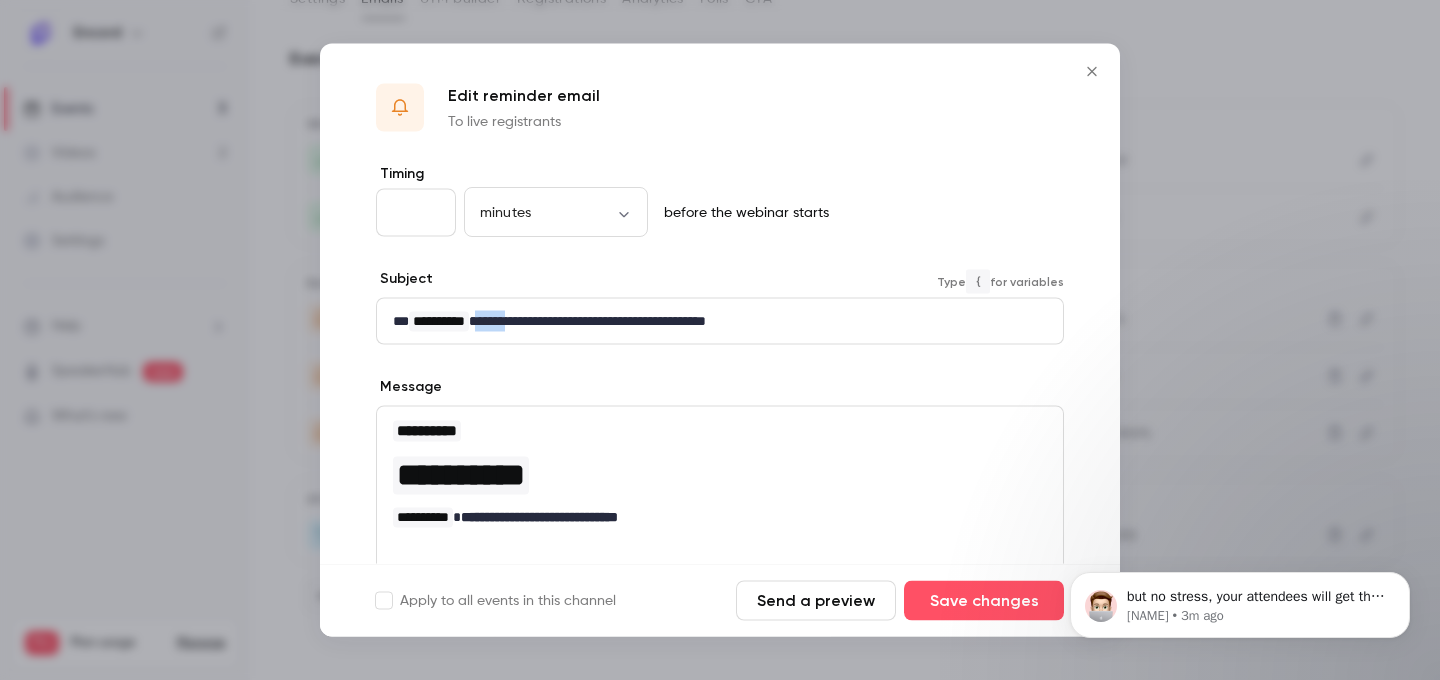 drag, startPoint x: 500, startPoint y: 316, endPoint x: 539, endPoint y: 317, distance: 39.012817 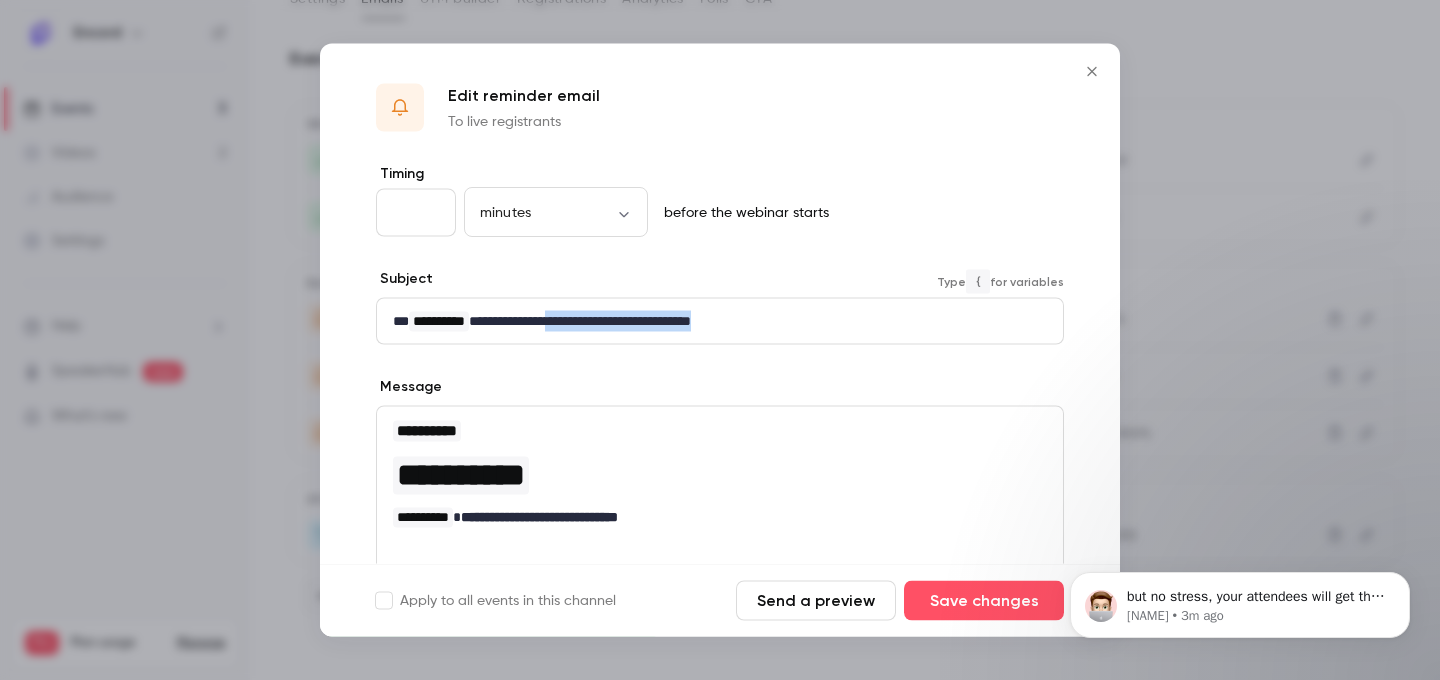 drag, startPoint x: 574, startPoint y: 320, endPoint x: 785, endPoint y: 320, distance: 211 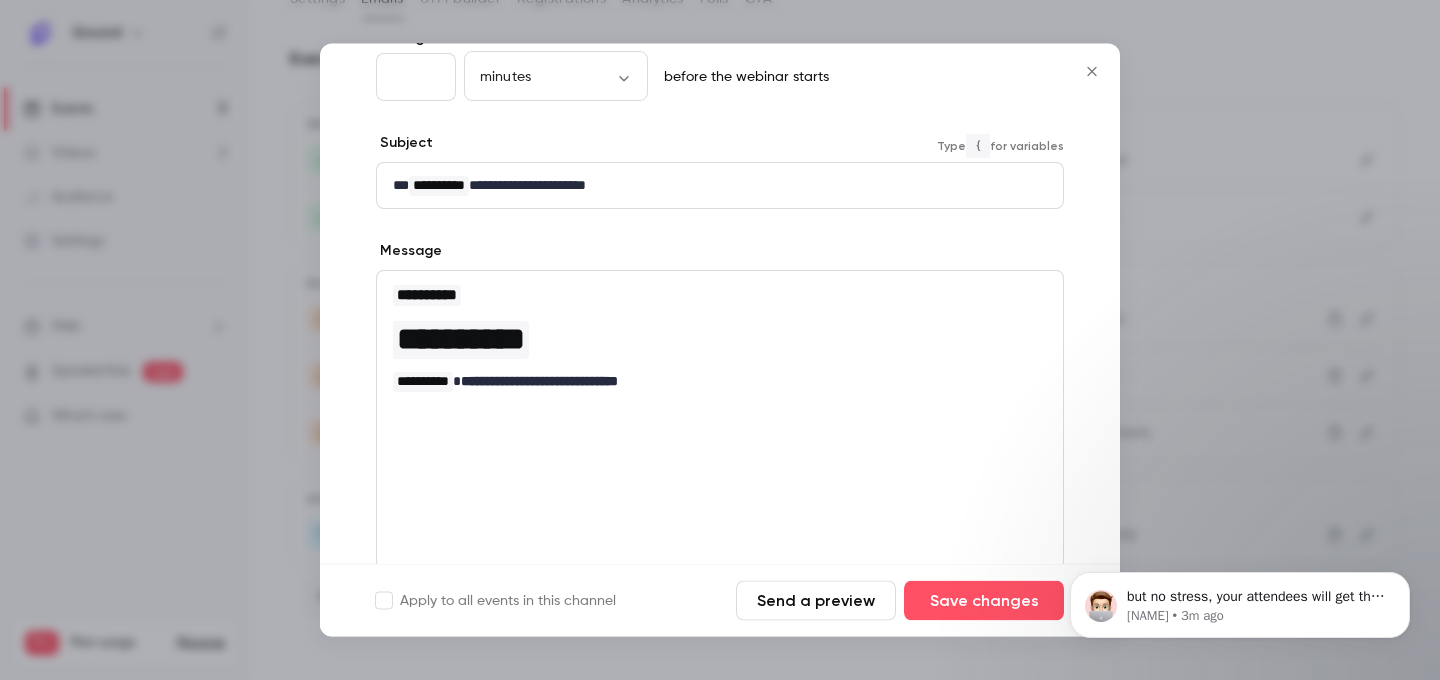 scroll, scrollTop: 159, scrollLeft: 0, axis: vertical 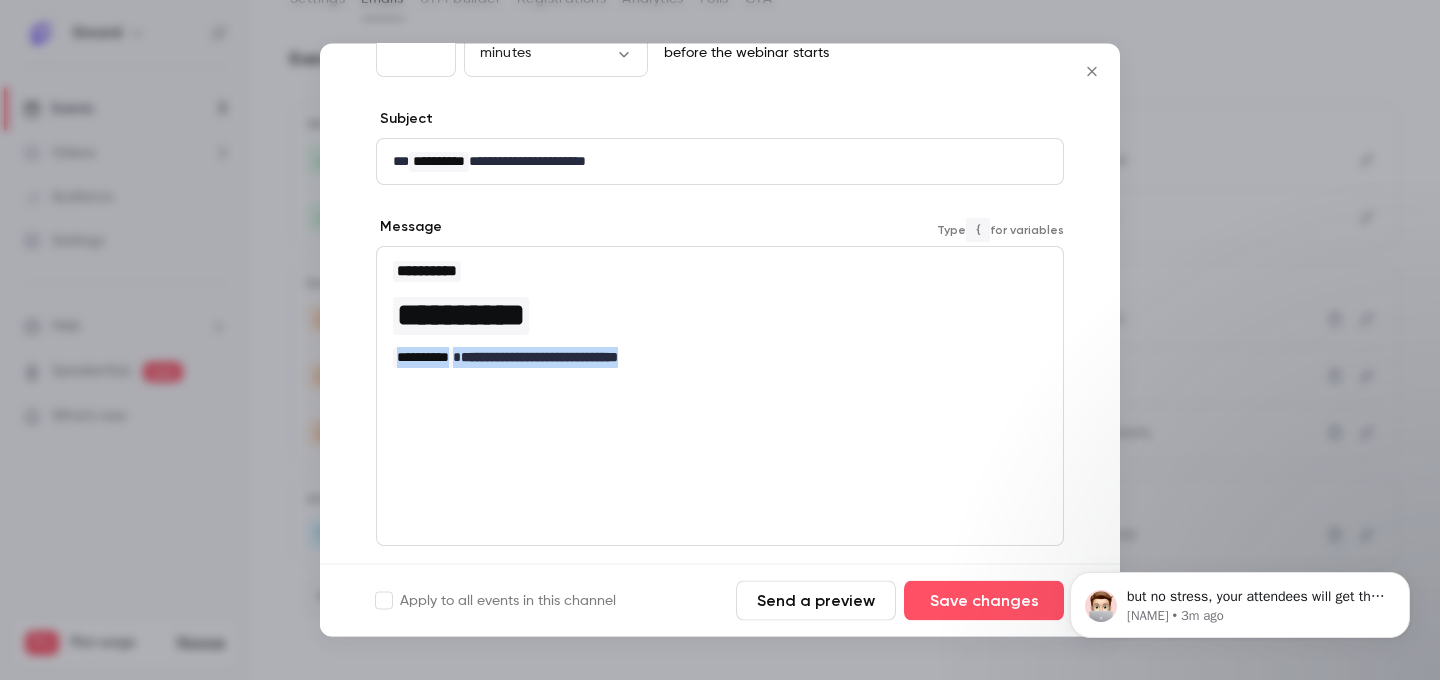 drag, startPoint x: 714, startPoint y: 356, endPoint x: 386, endPoint y: 354, distance: 328.0061 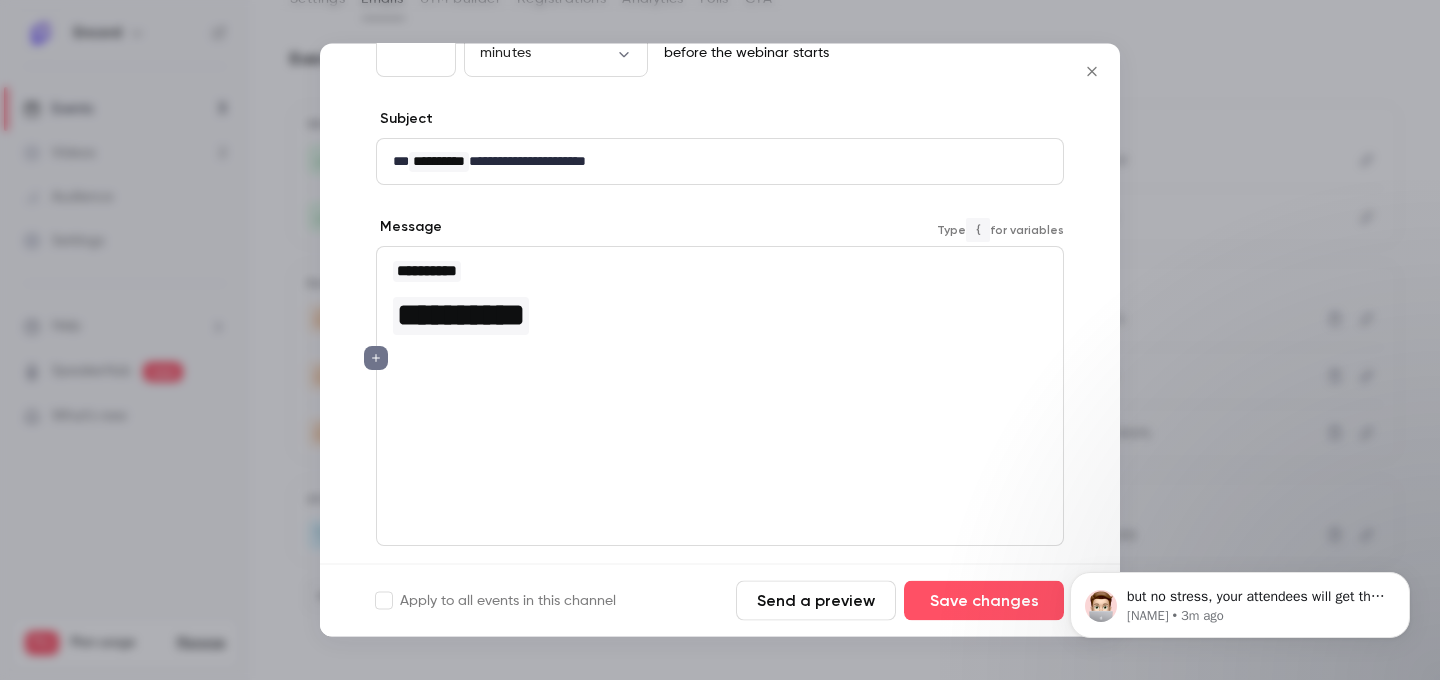scroll, scrollTop: 0, scrollLeft: 0, axis: both 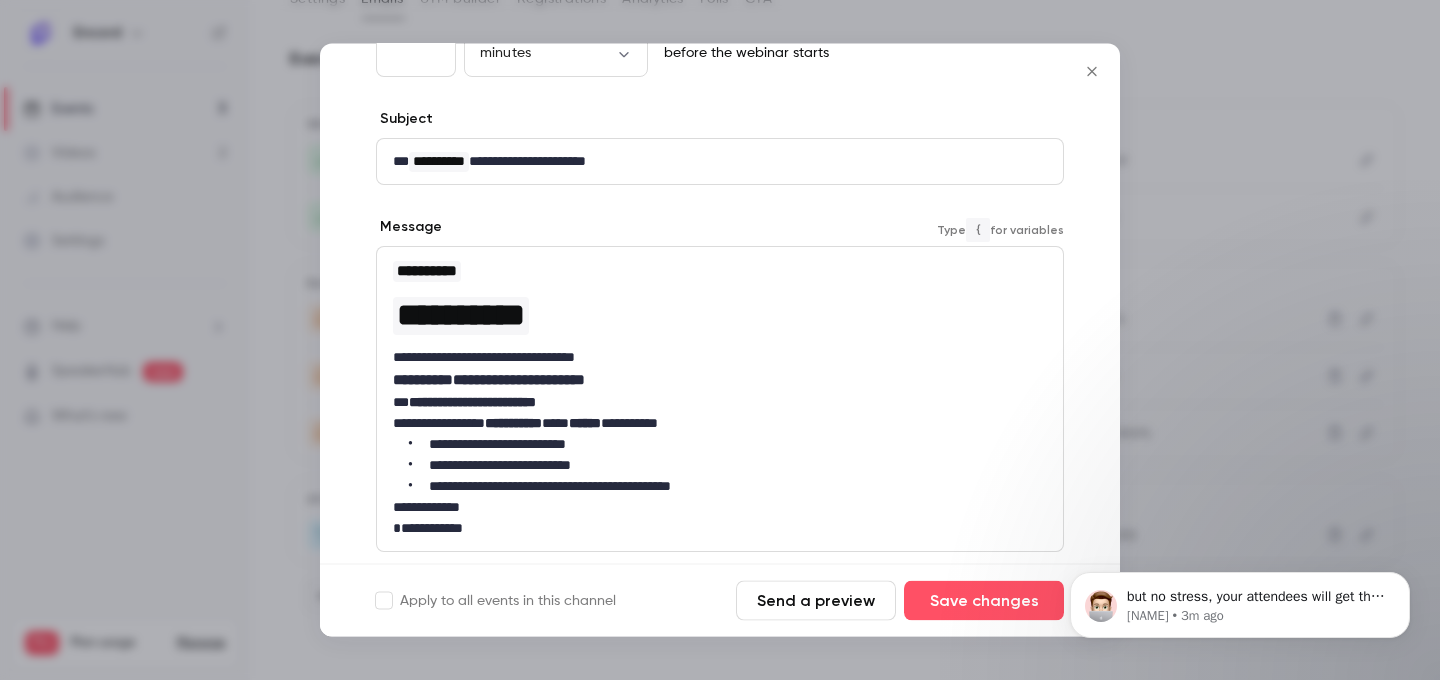 click on "**********" at bounding box center (720, 358) 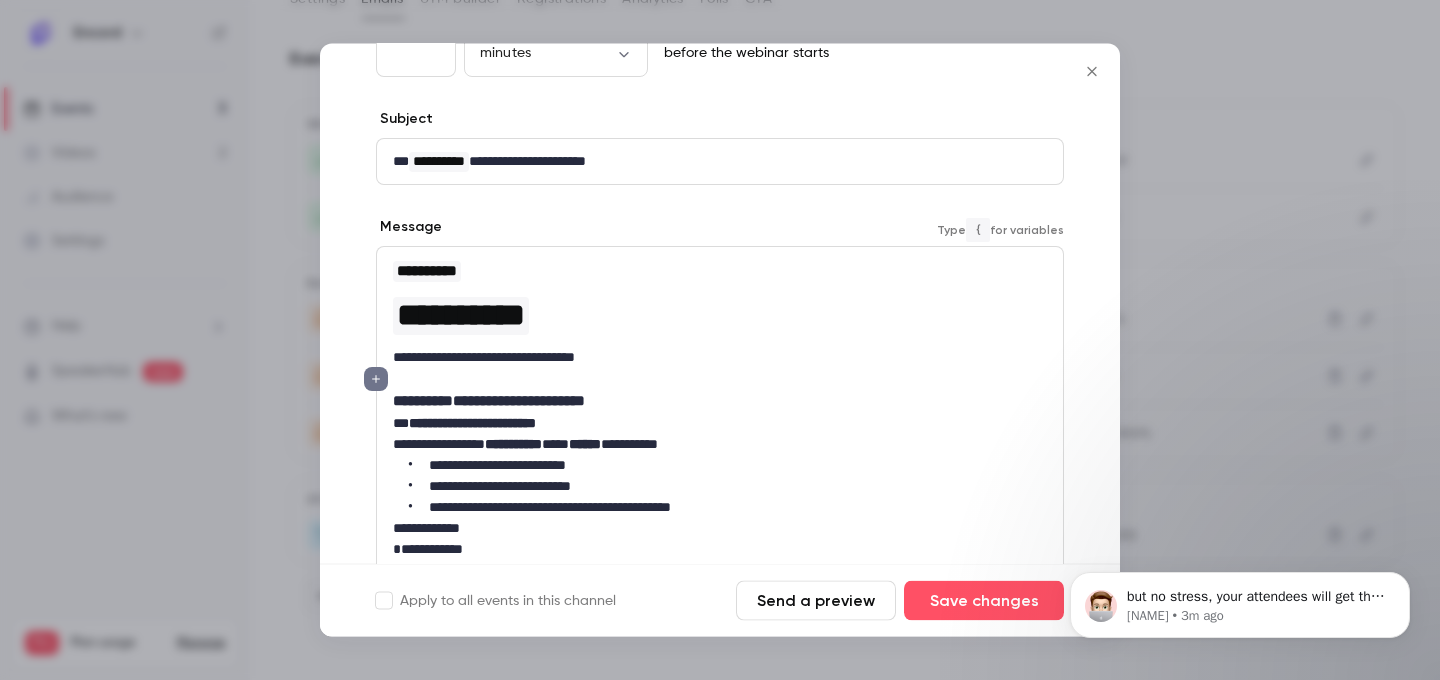 click on "**********" at bounding box center [720, 358] 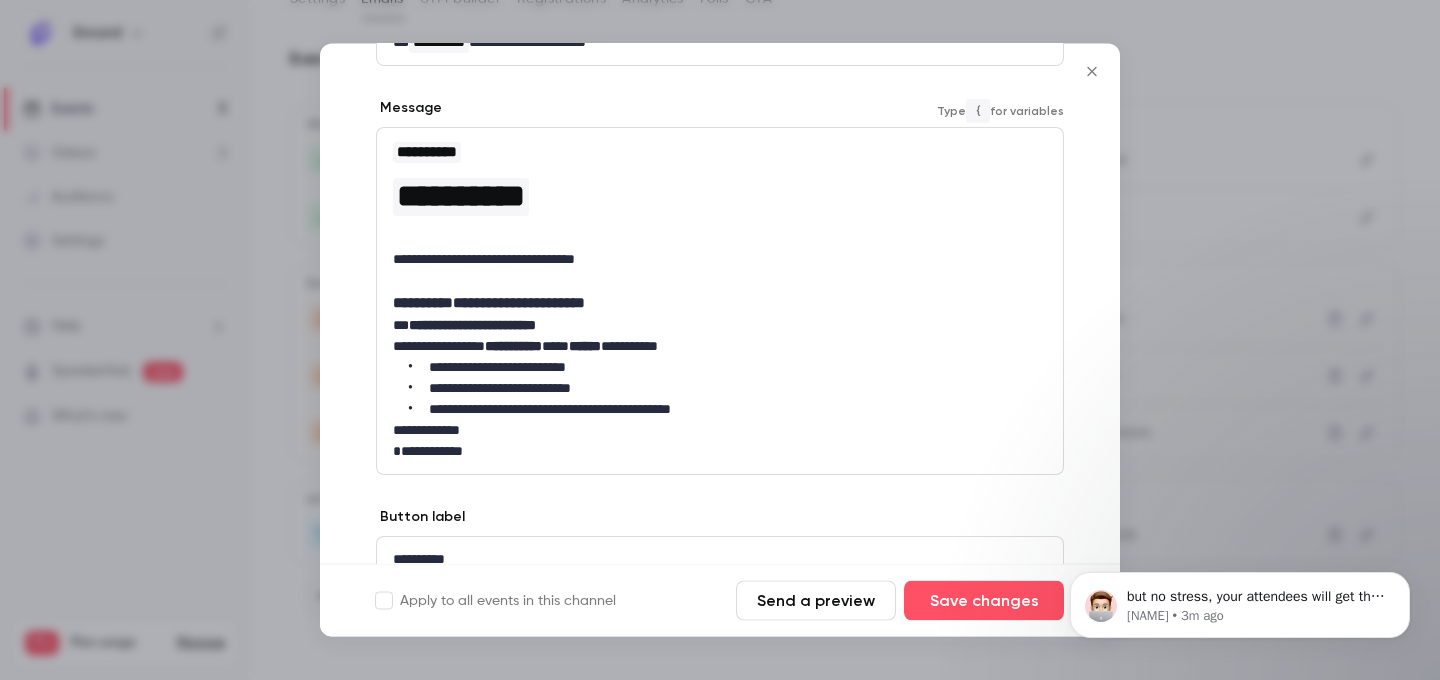 scroll, scrollTop: 330, scrollLeft: 0, axis: vertical 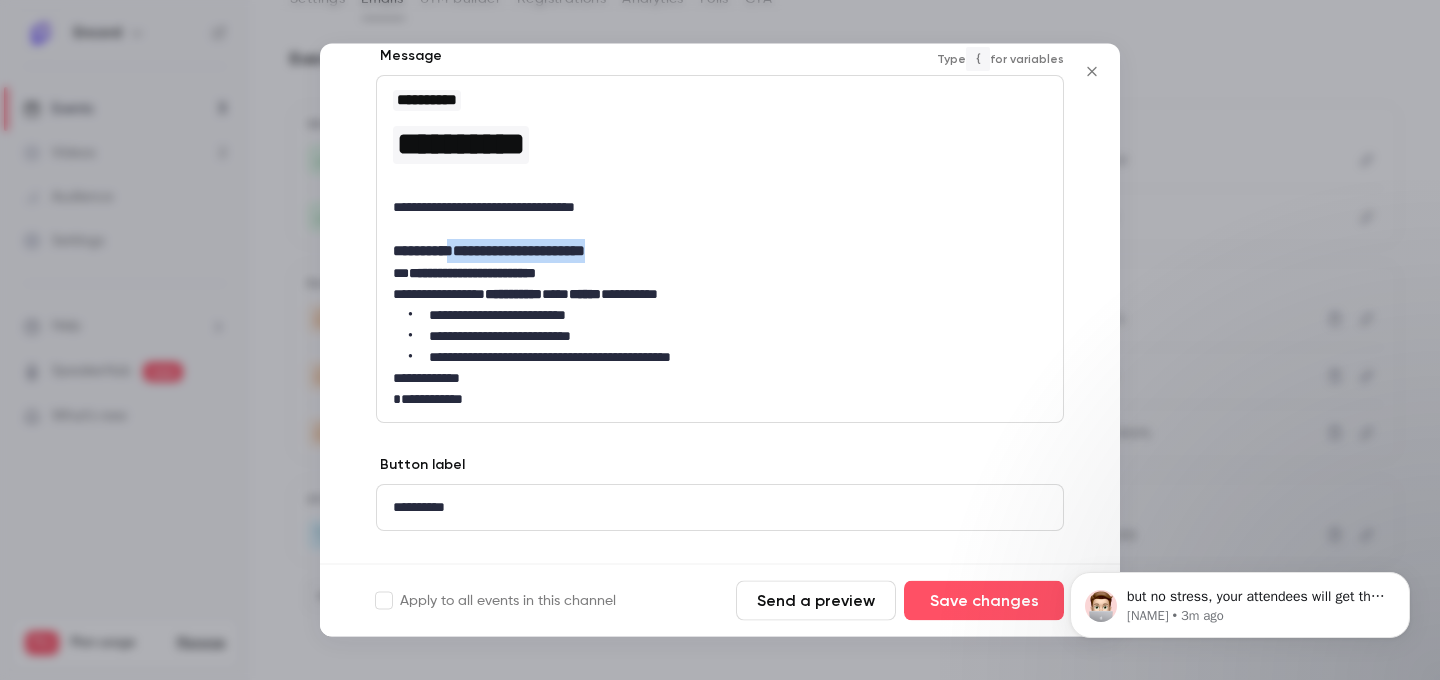 drag, startPoint x: 457, startPoint y: 249, endPoint x: 687, endPoint y: 249, distance: 230 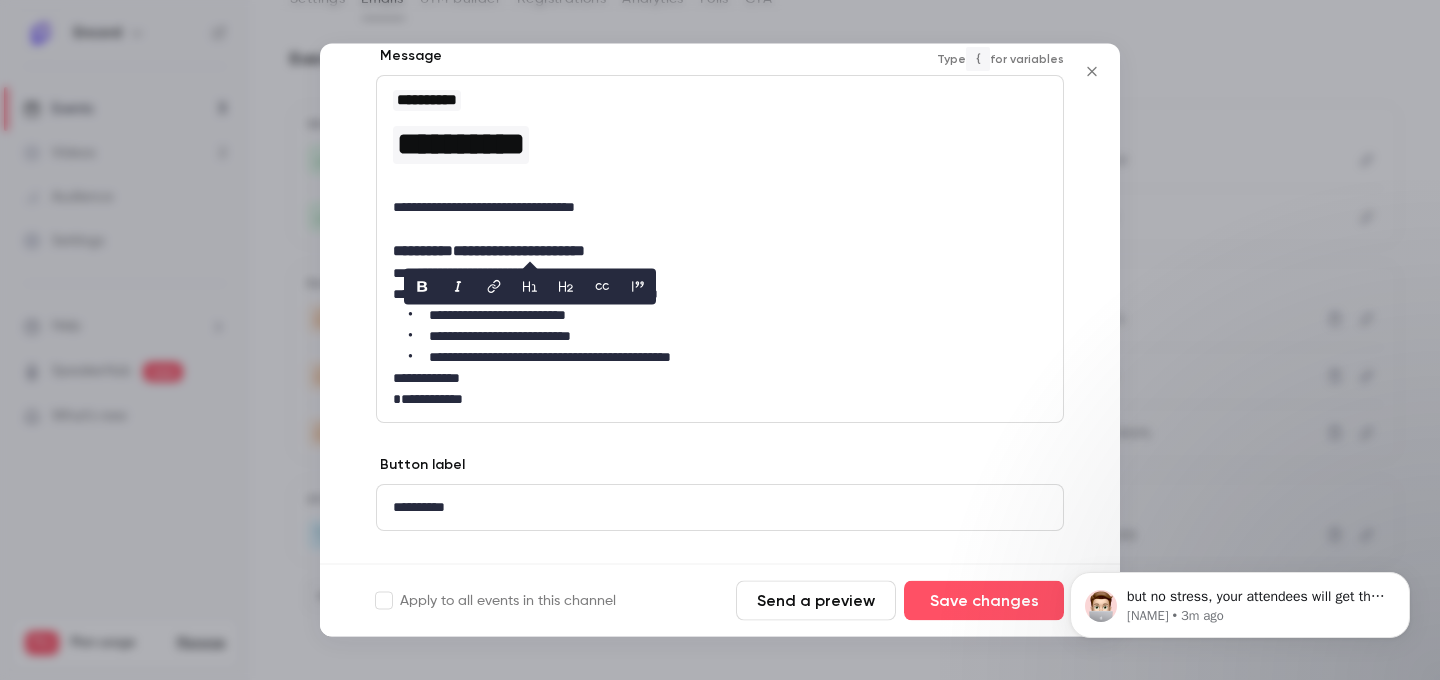 type 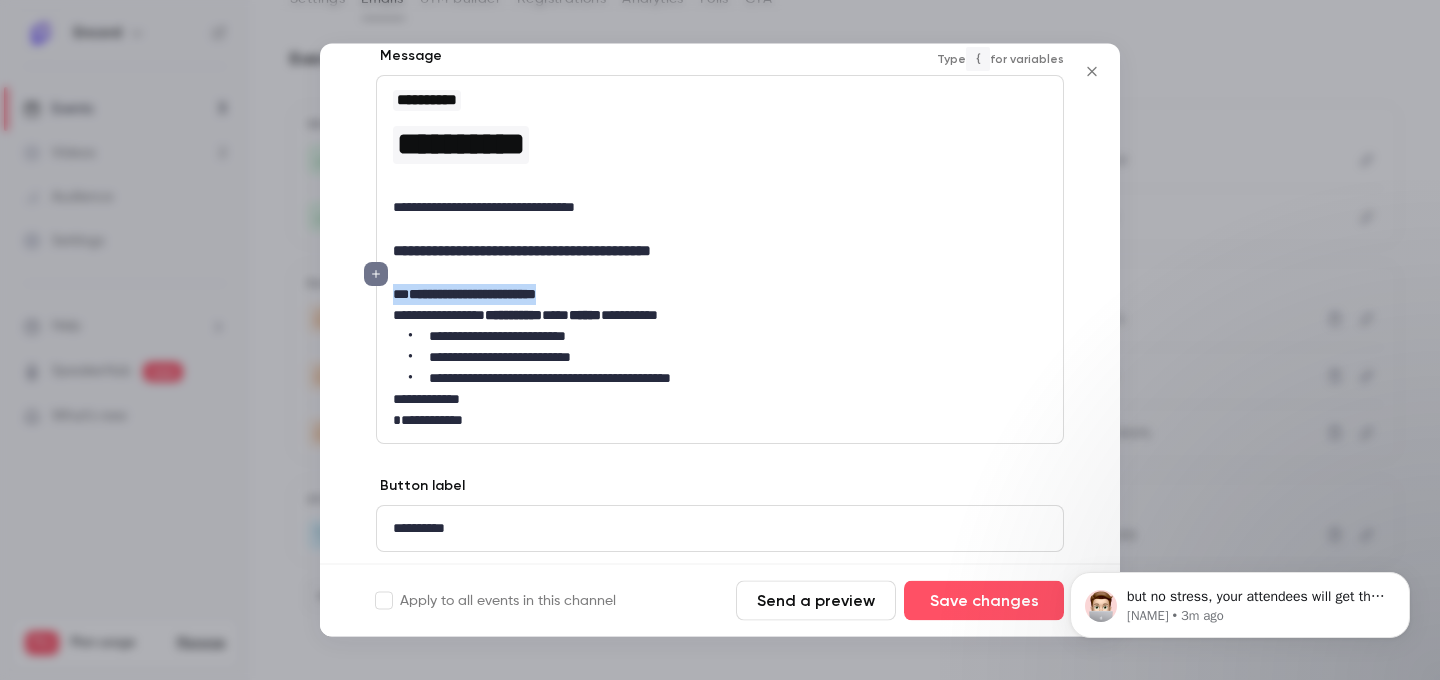 drag, startPoint x: 647, startPoint y: 302, endPoint x: 362, endPoint y: 302, distance: 285 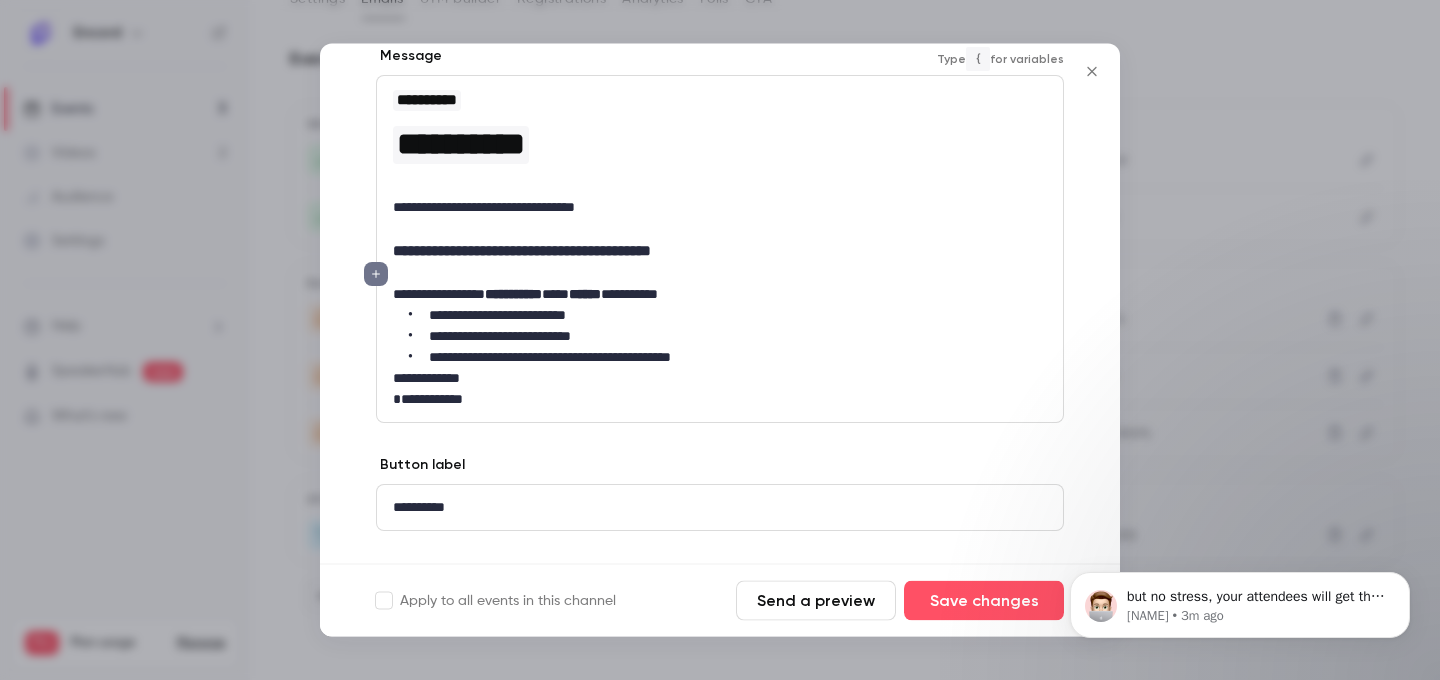 click on "**********" at bounding box center (720, 379) 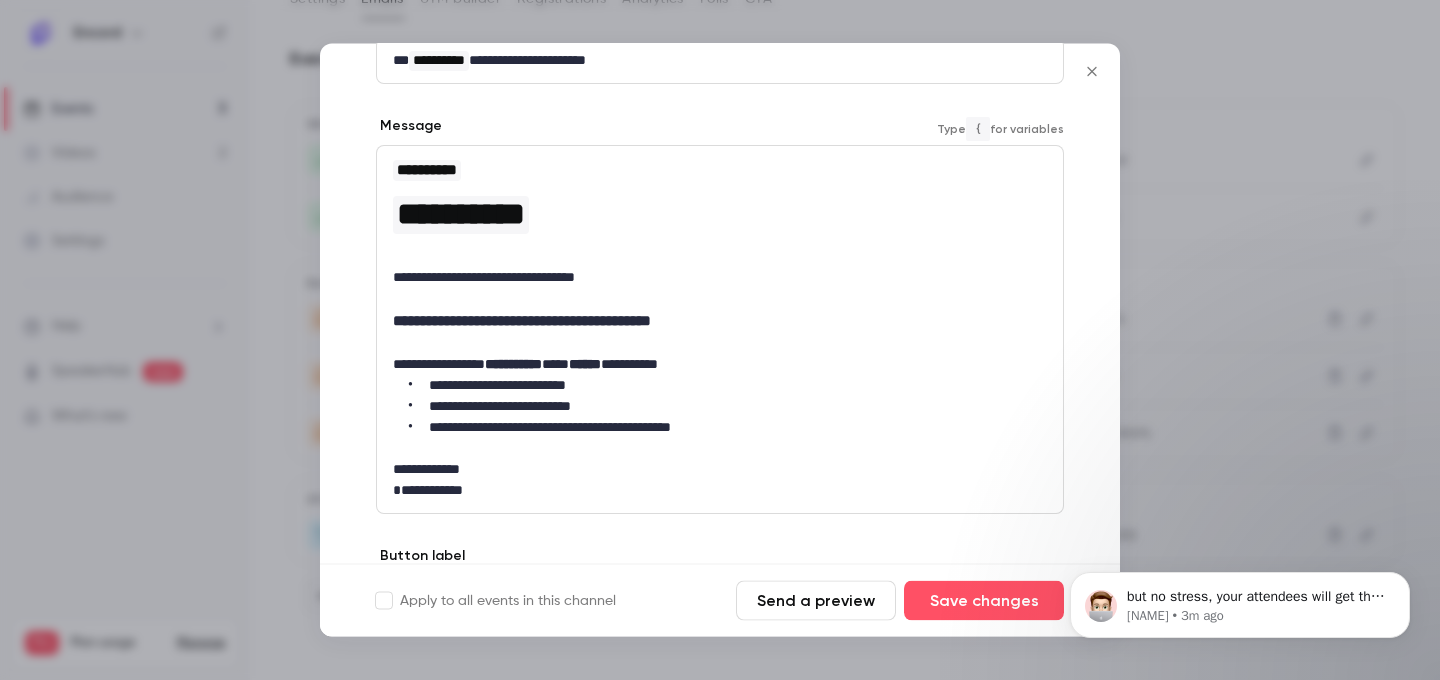 scroll, scrollTop: 391, scrollLeft: 0, axis: vertical 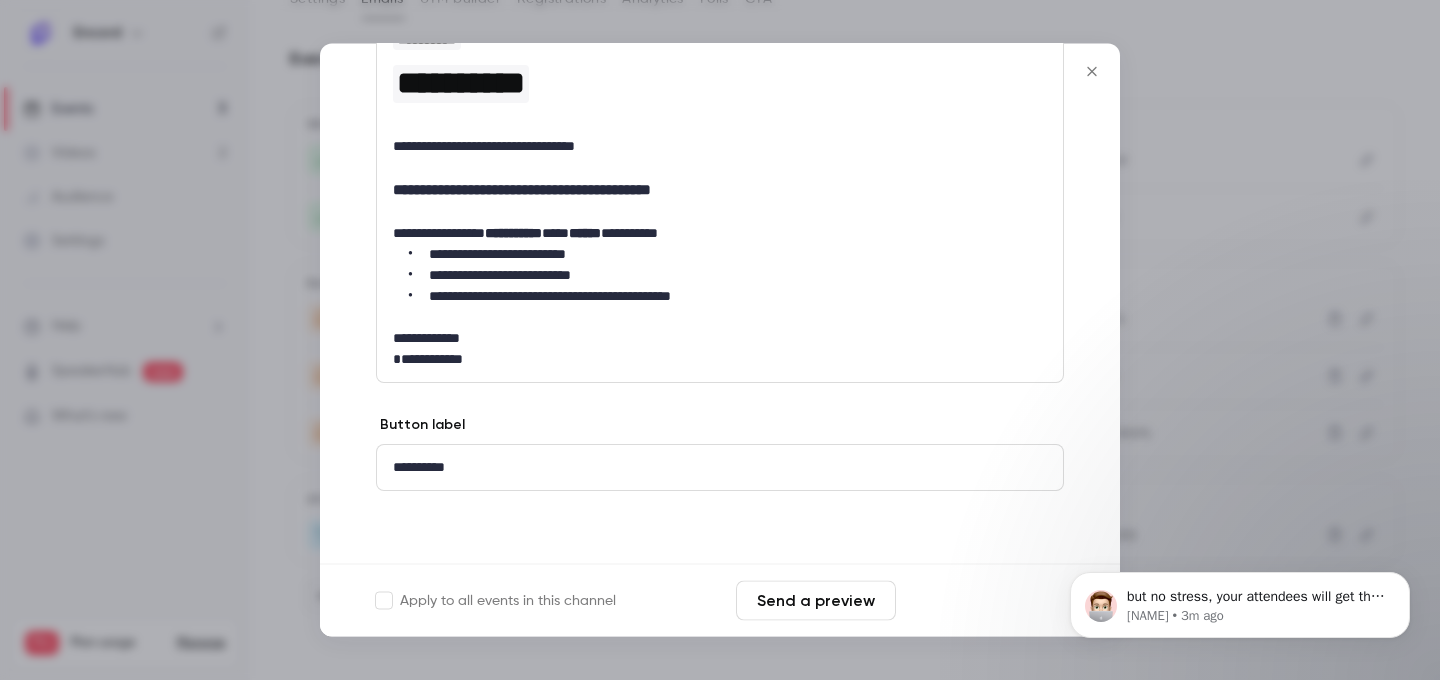click on "Save changes" at bounding box center (984, 601) 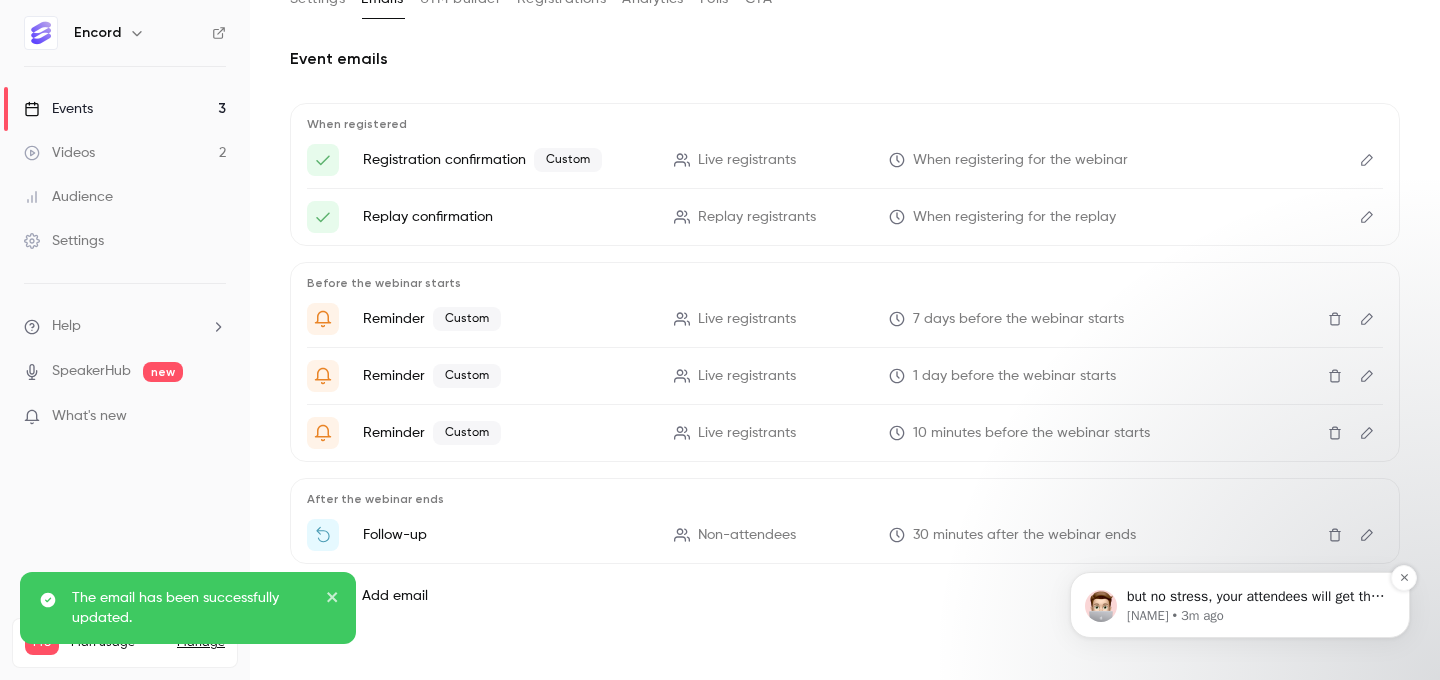 click on "Luuk • 3m ago" at bounding box center [1256, 616] 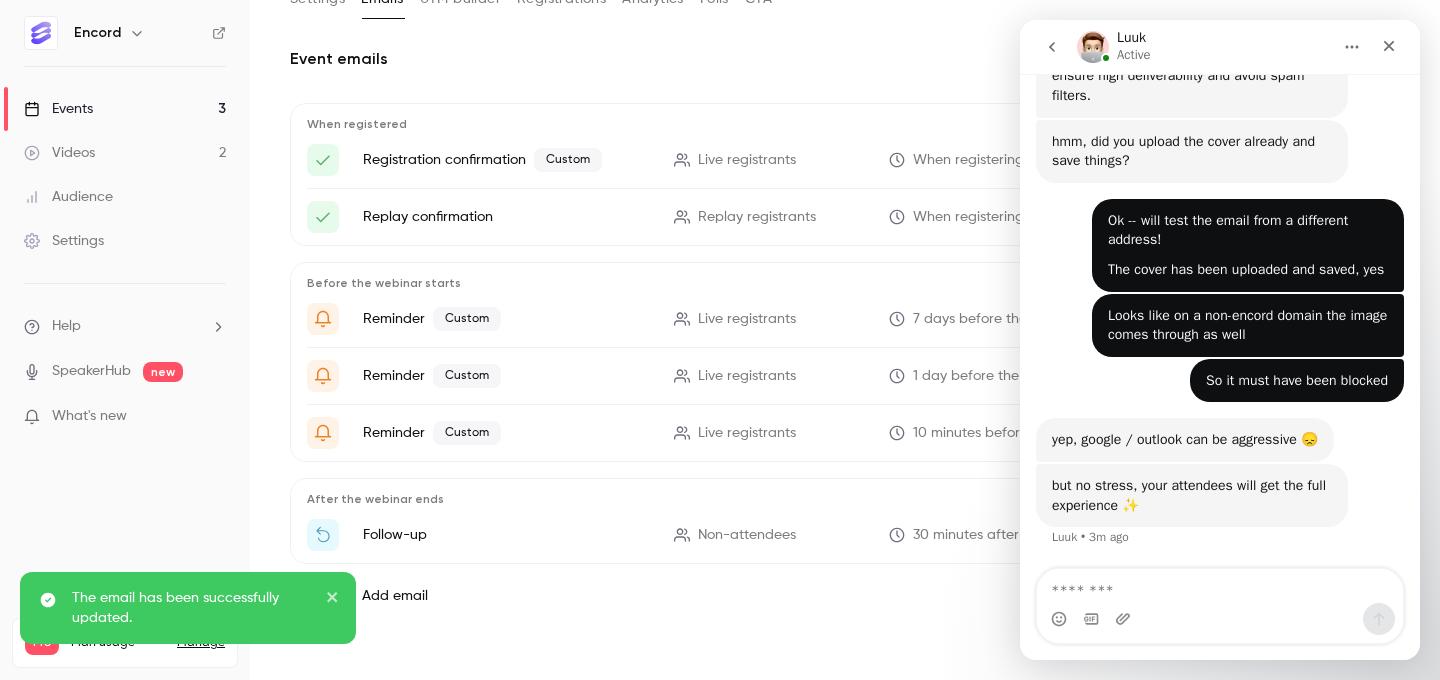 scroll, scrollTop: 0, scrollLeft: 0, axis: both 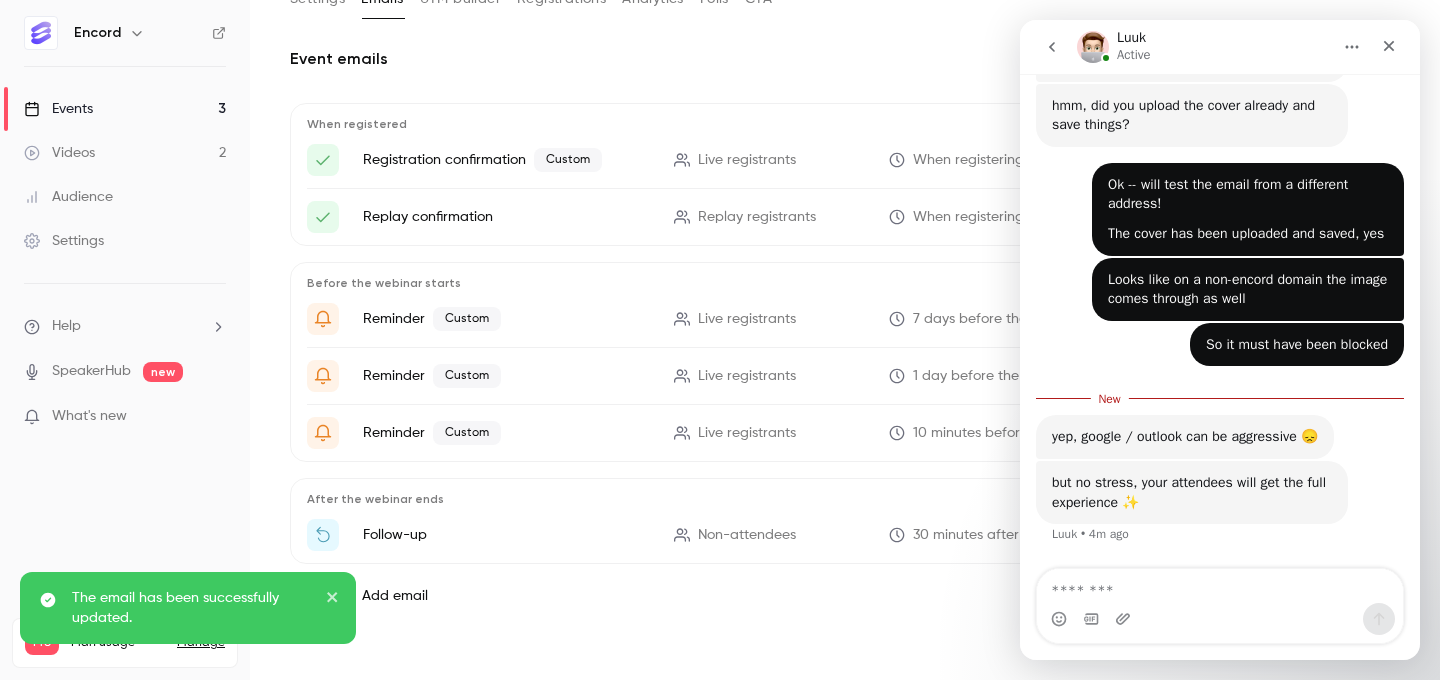 click at bounding box center (1220, 586) 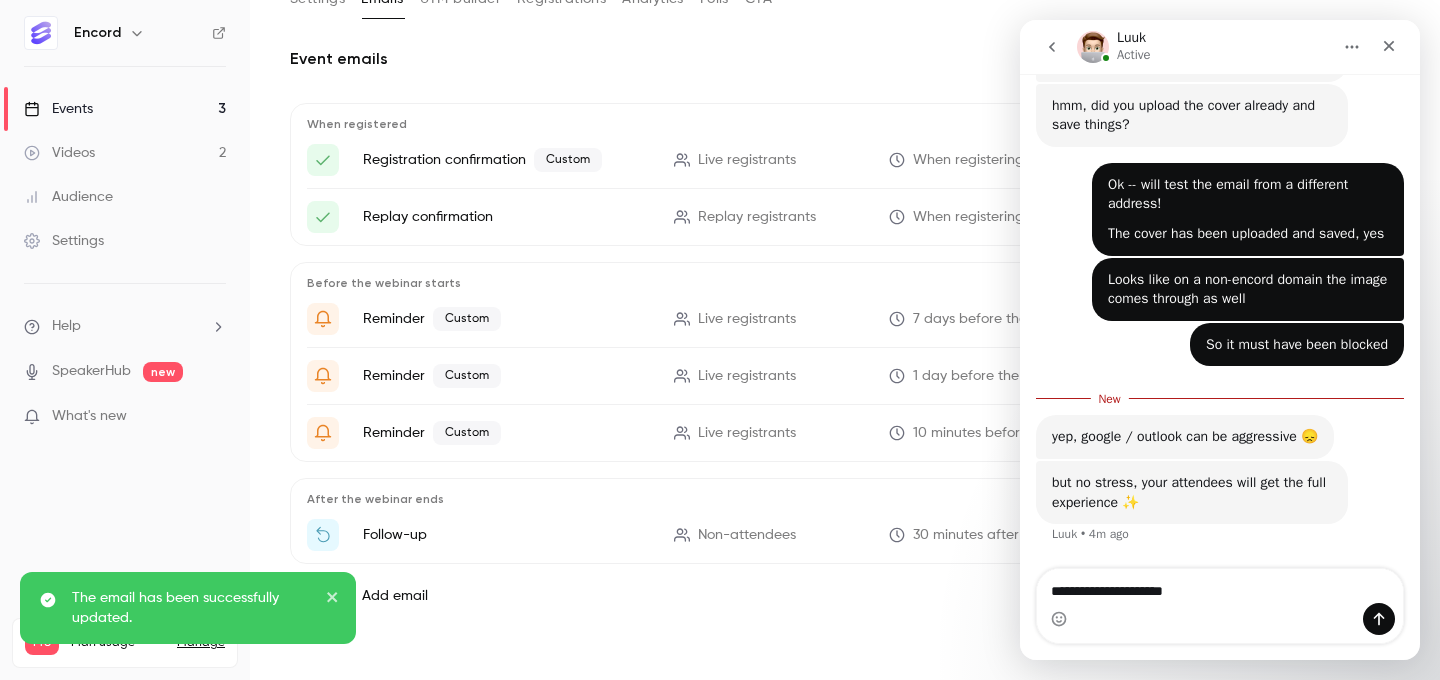 type on "**********" 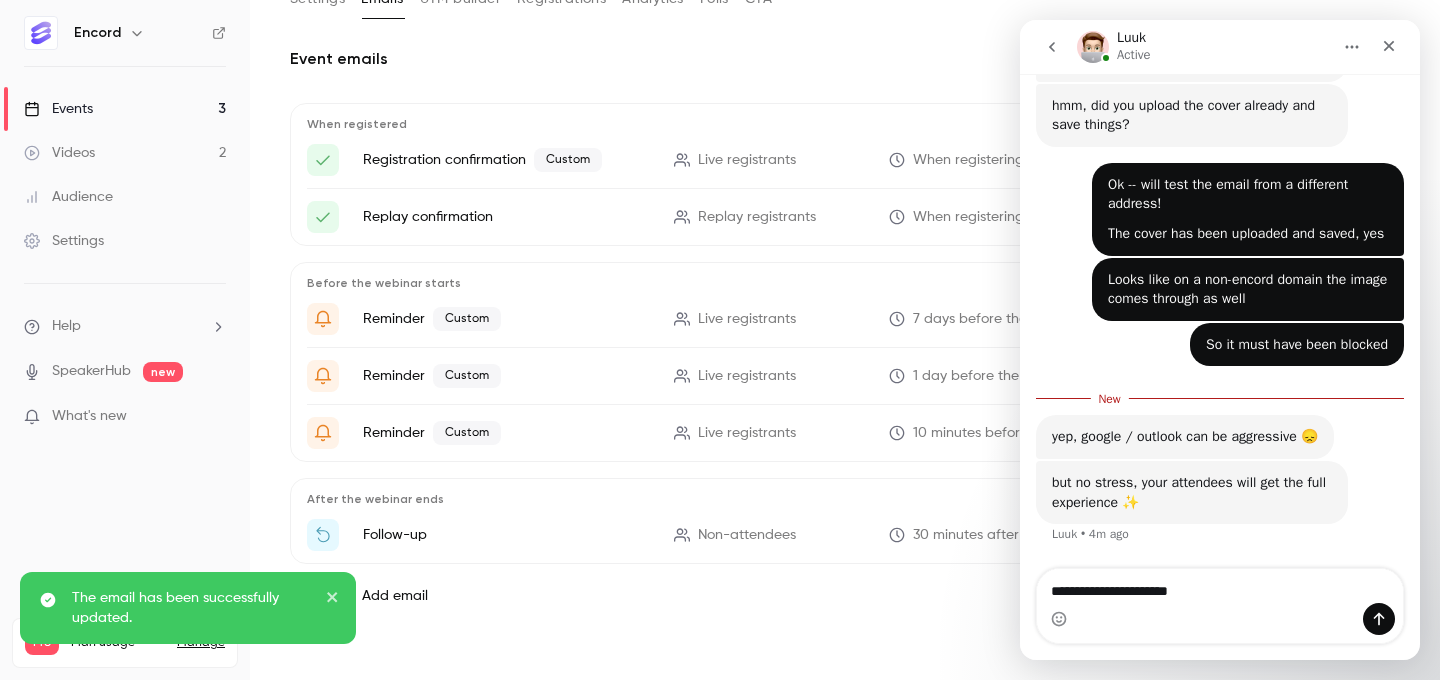 type 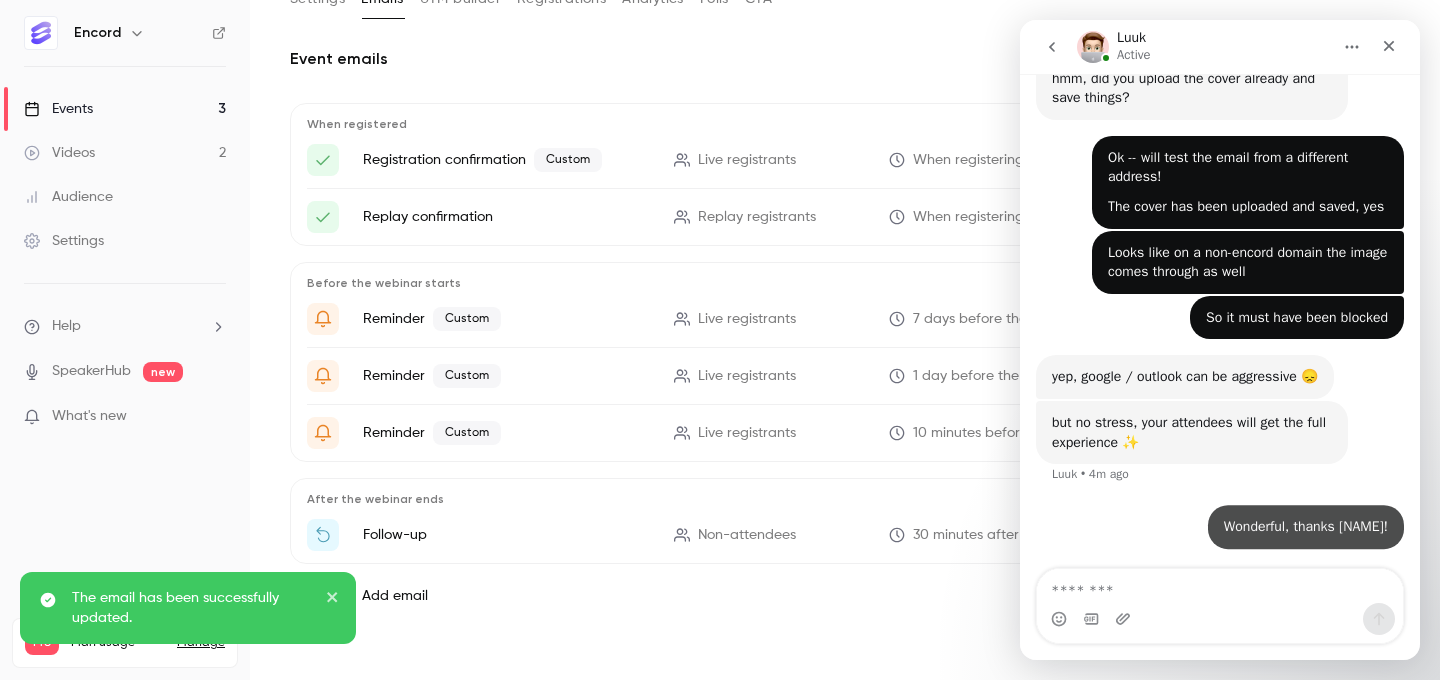 scroll, scrollTop: 1264, scrollLeft: 0, axis: vertical 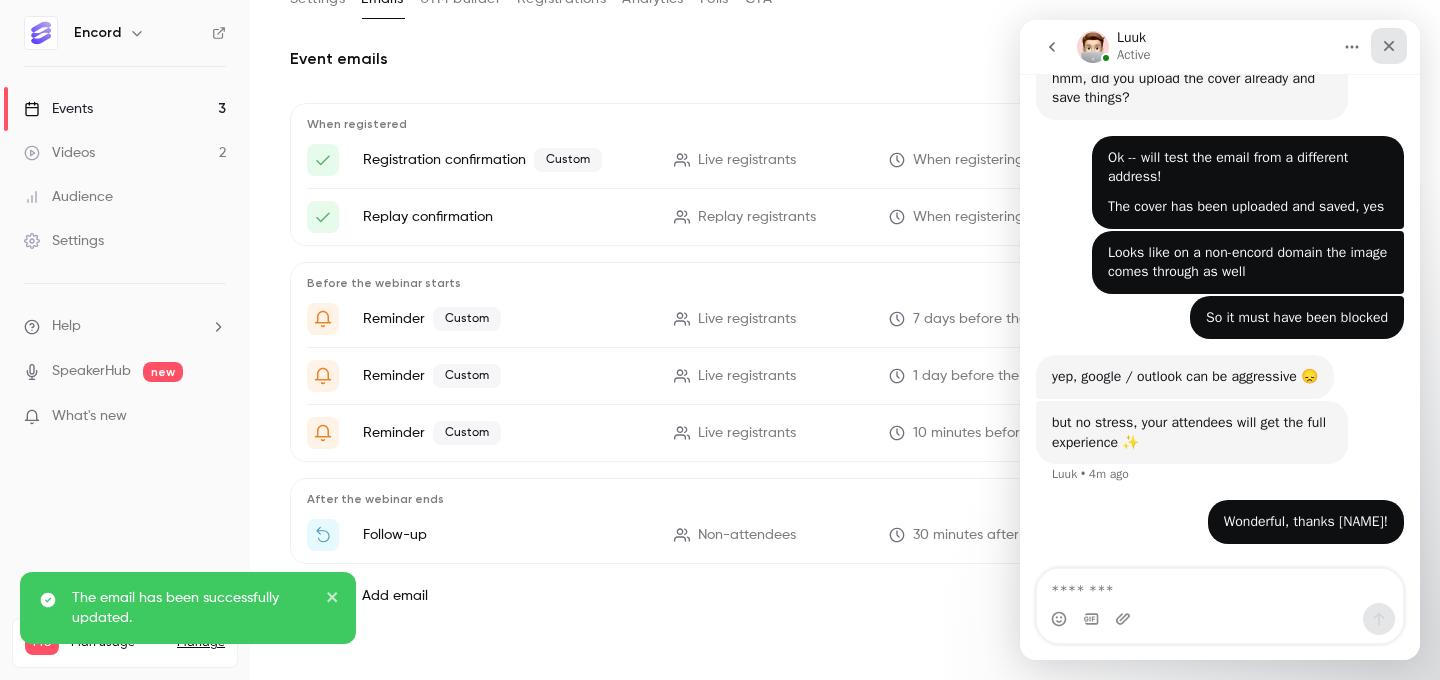 drag, startPoint x: 1392, startPoint y: 43, endPoint x: 2412, endPoint y: 62, distance: 1020.17694 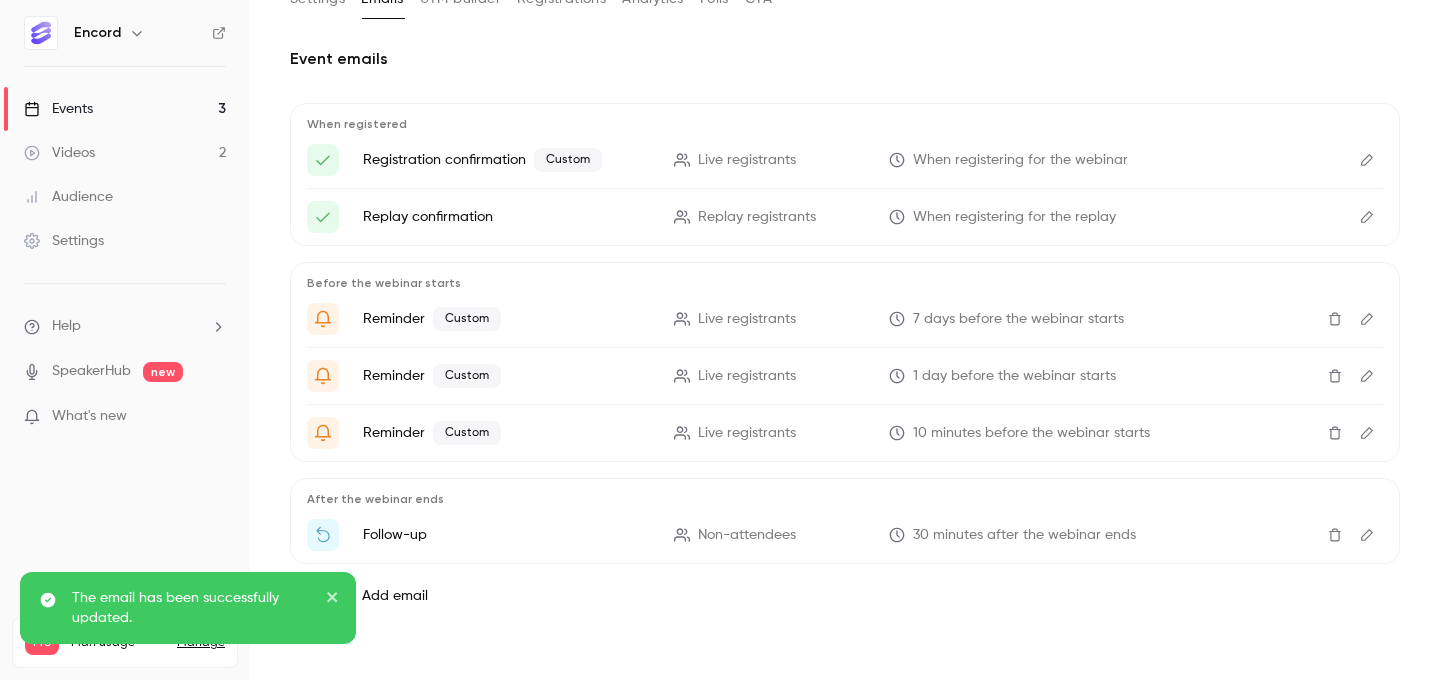 click on "Events 3" at bounding box center (125, 109) 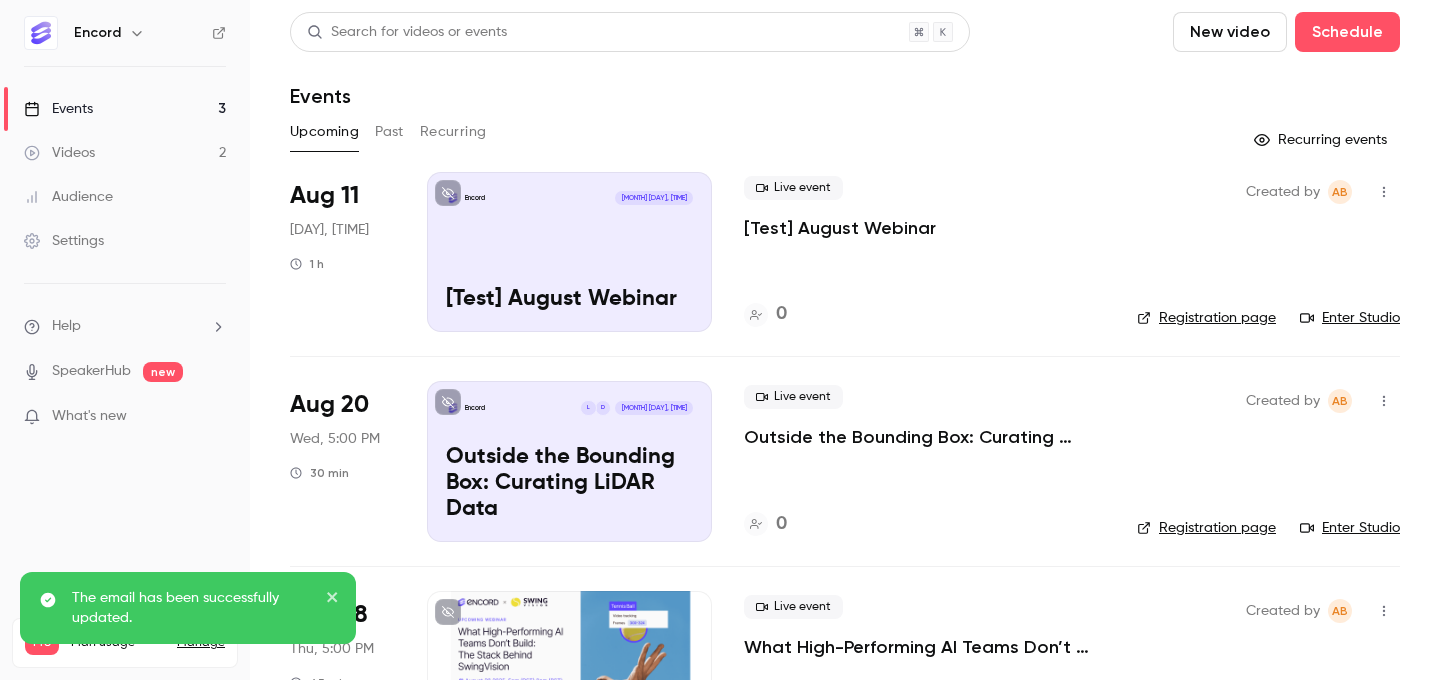 scroll, scrollTop: 107, scrollLeft: 0, axis: vertical 